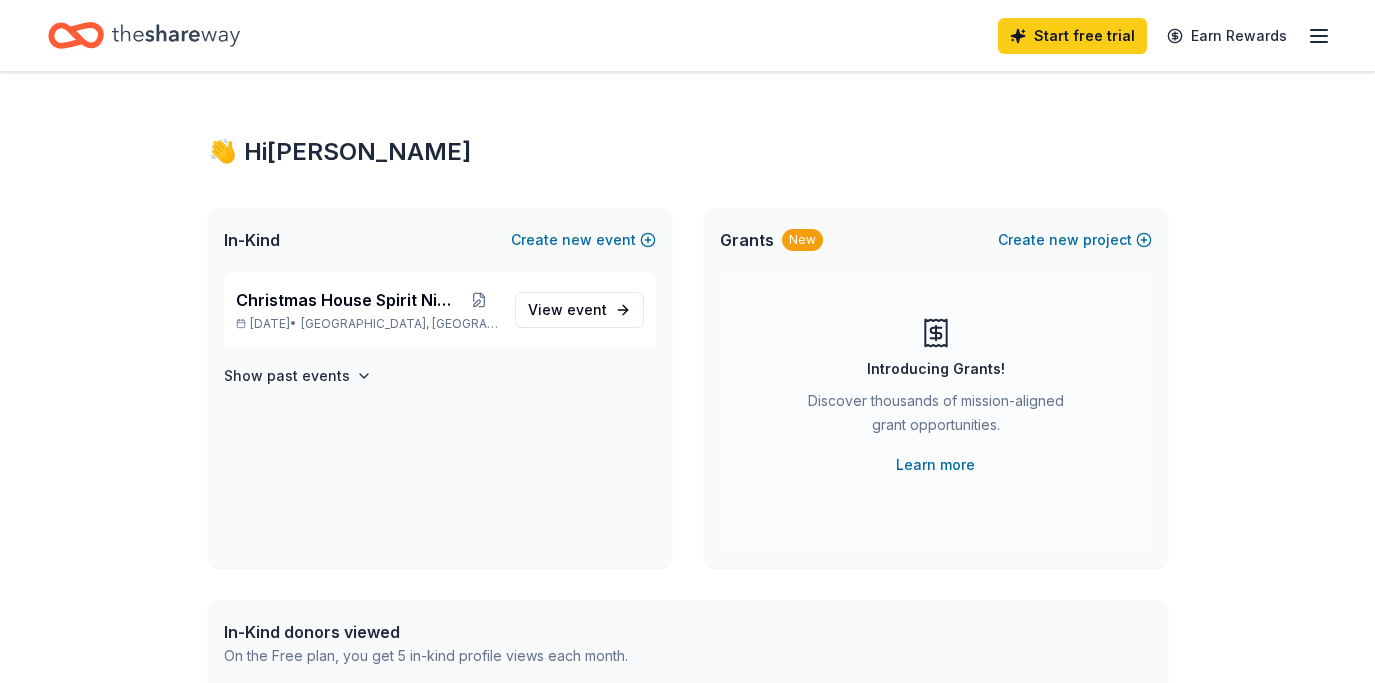 scroll, scrollTop: 0, scrollLeft: 0, axis: both 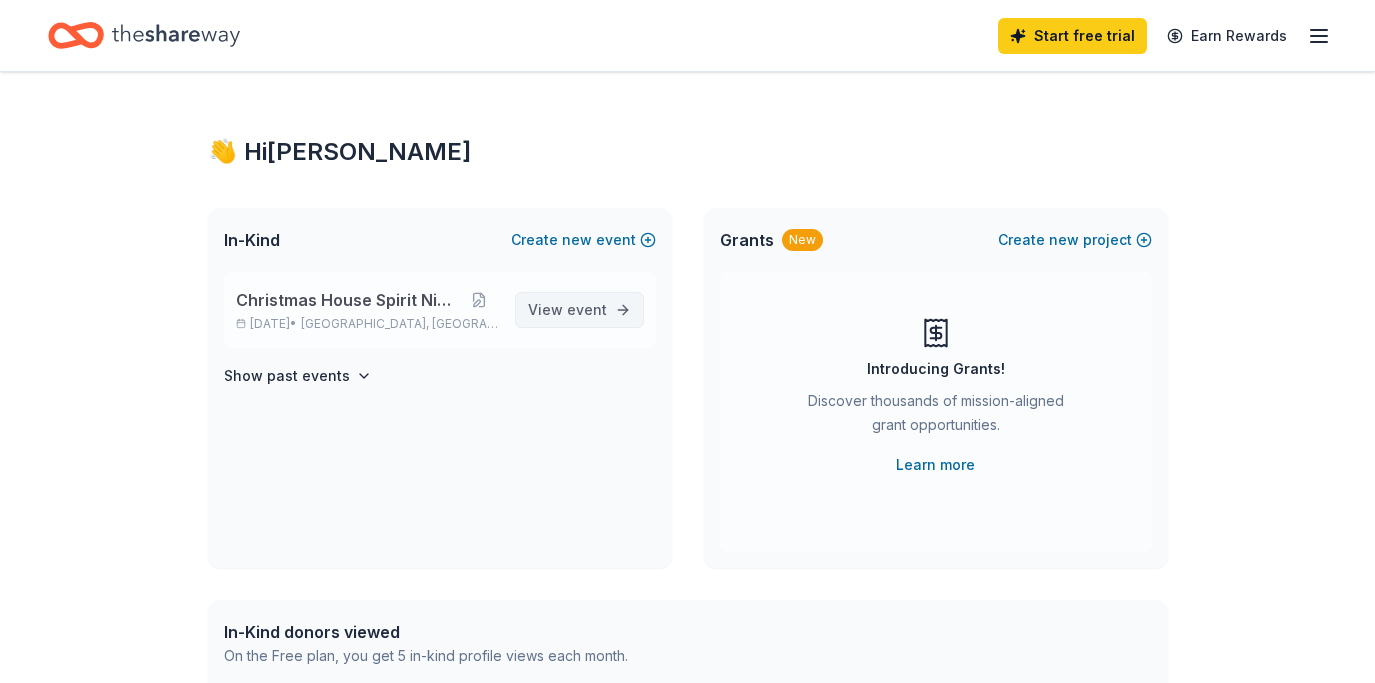 click on "event" at bounding box center [587, 309] 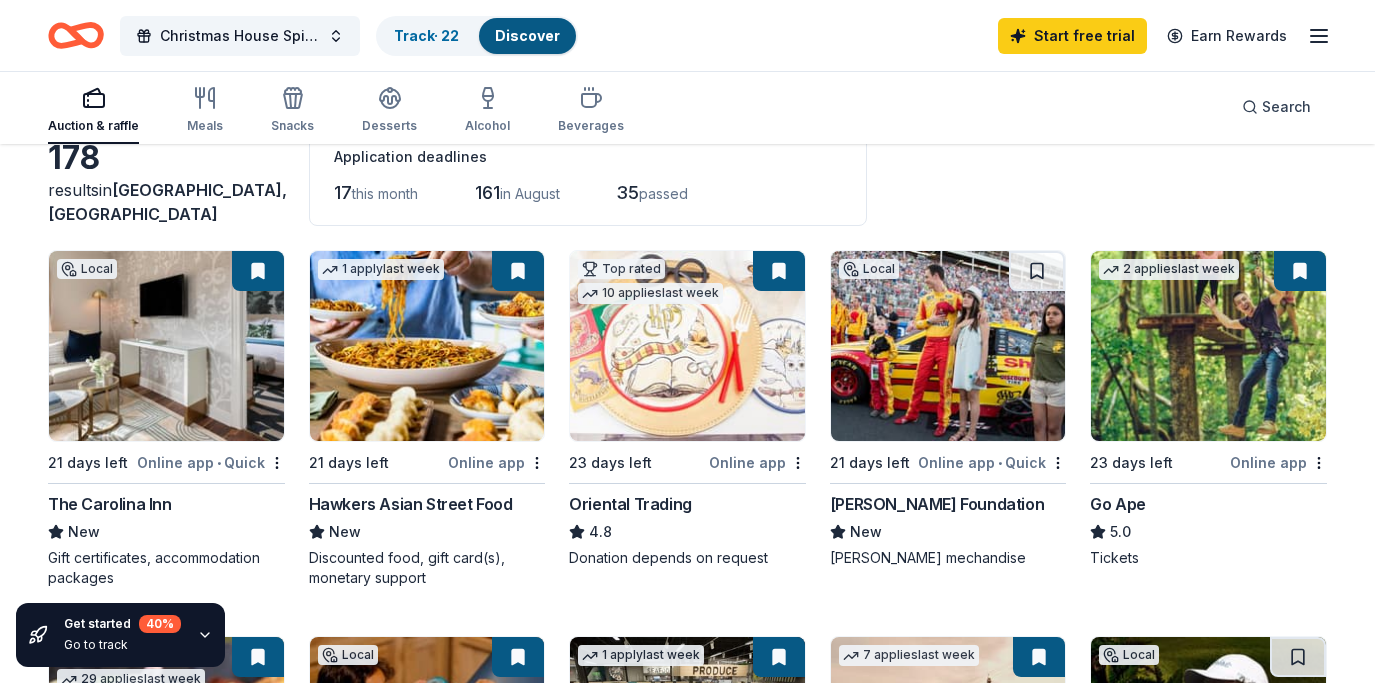 scroll, scrollTop: 125, scrollLeft: 0, axis: vertical 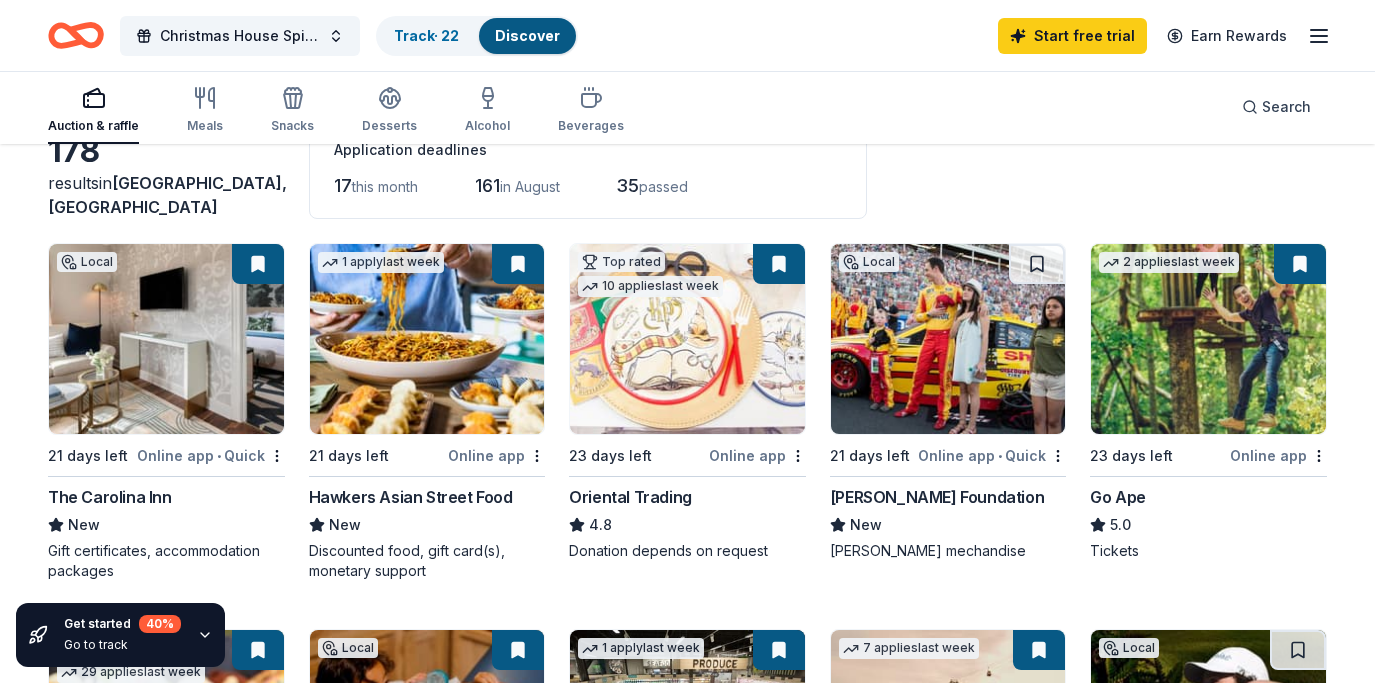 click at bounding box center [258, 264] 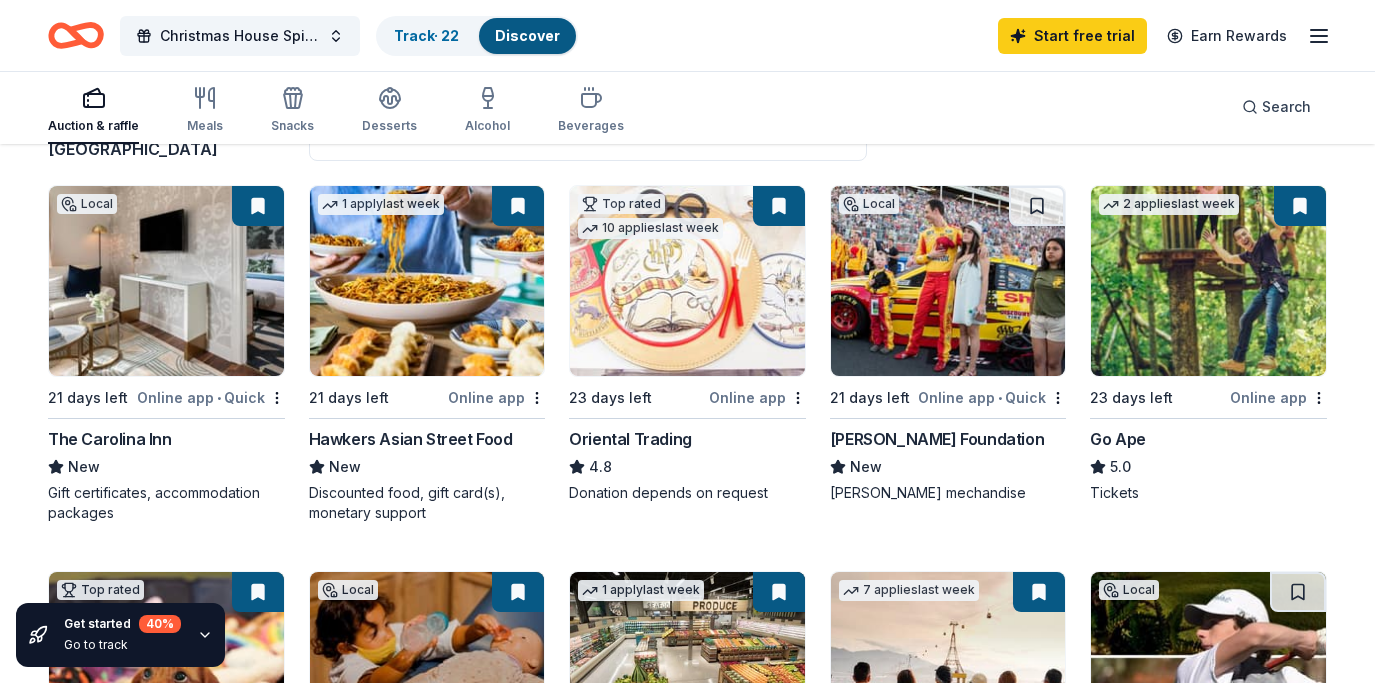 scroll, scrollTop: 185, scrollLeft: 0, axis: vertical 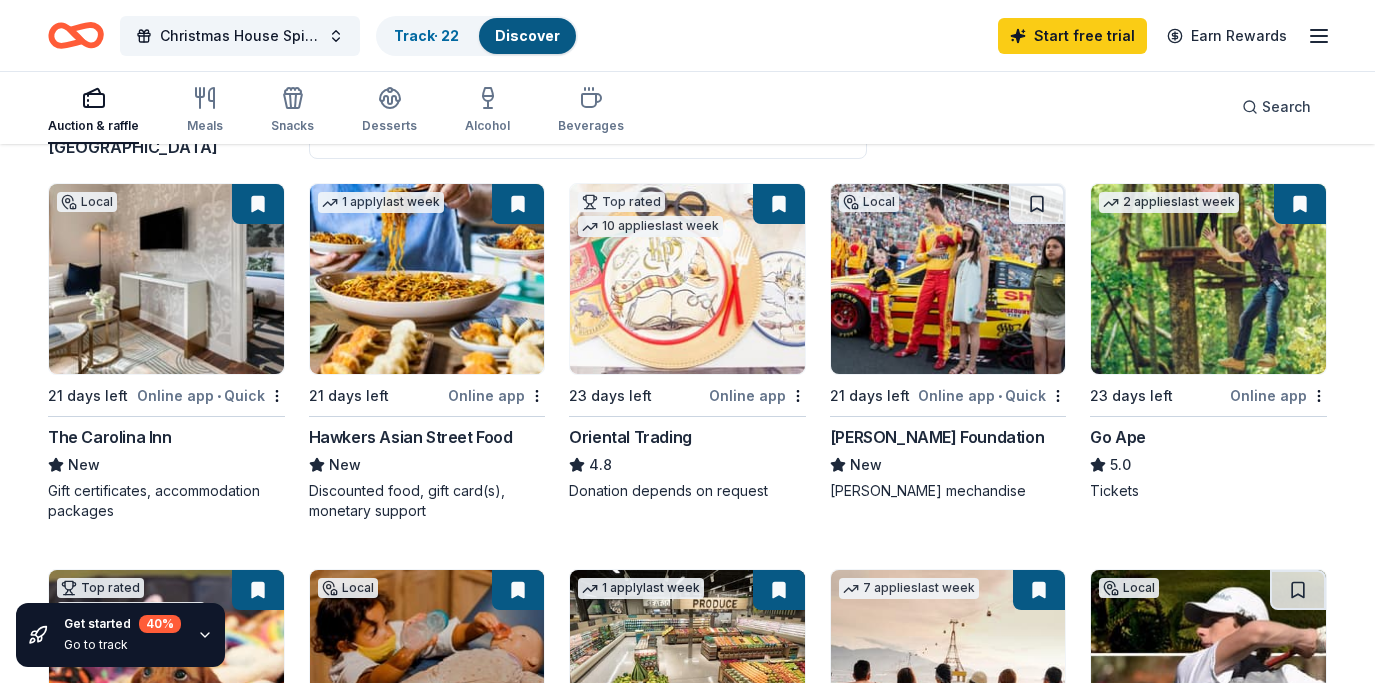 click on "Go Ape" at bounding box center (1118, 437) 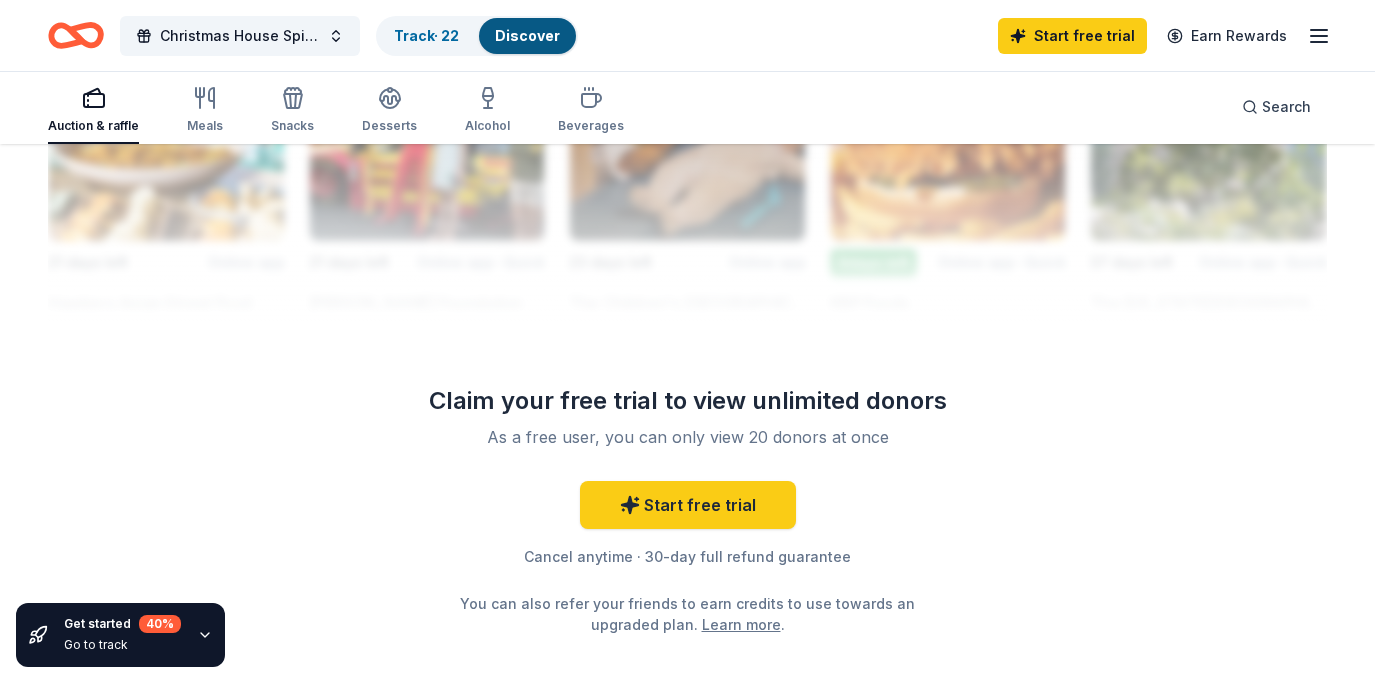 scroll, scrollTop: 1917, scrollLeft: 0, axis: vertical 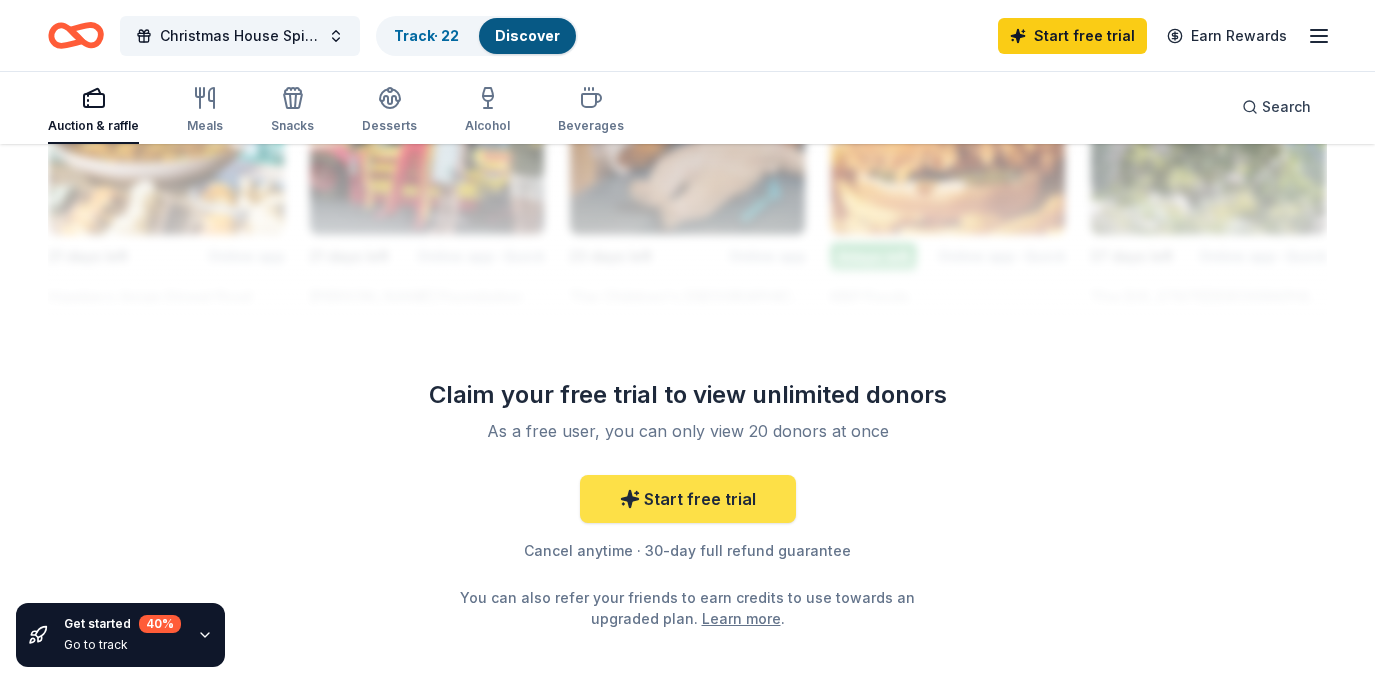 click on "Start free  trial" at bounding box center [688, 499] 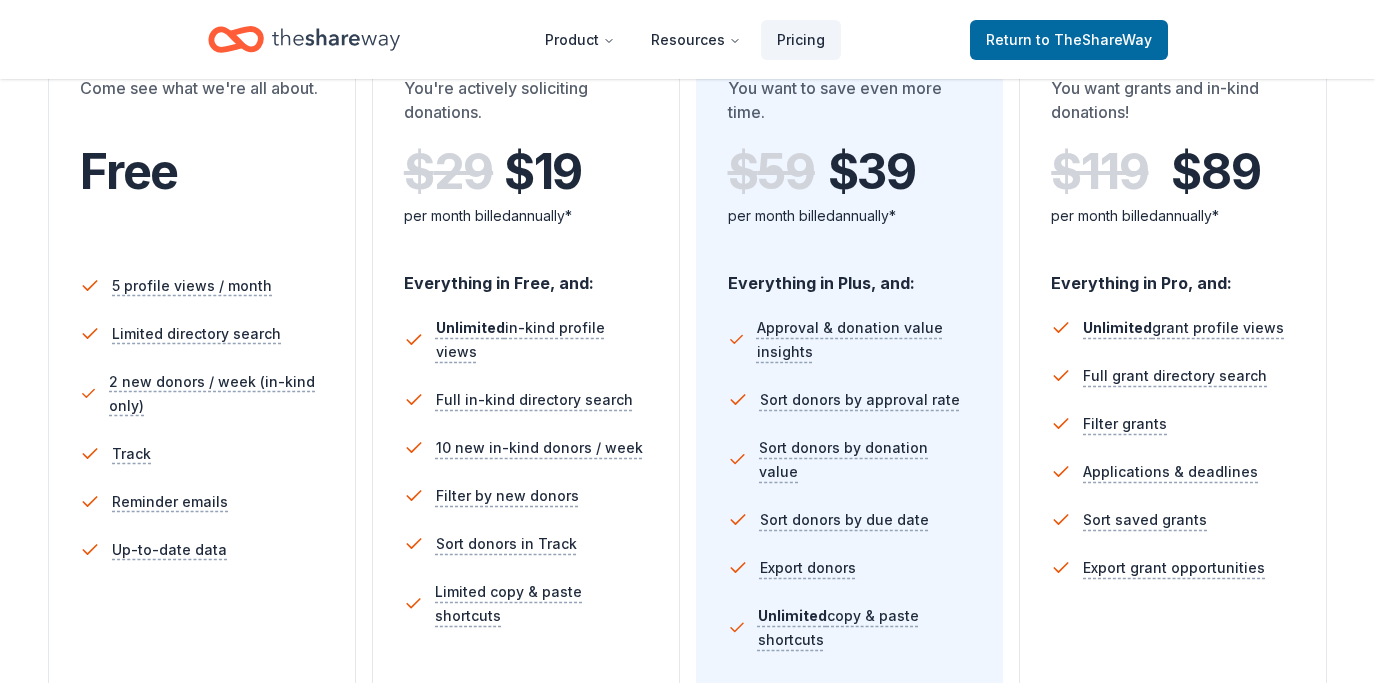 scroll, scrollTop: 427, scrollLeft: 0, axis: vertical 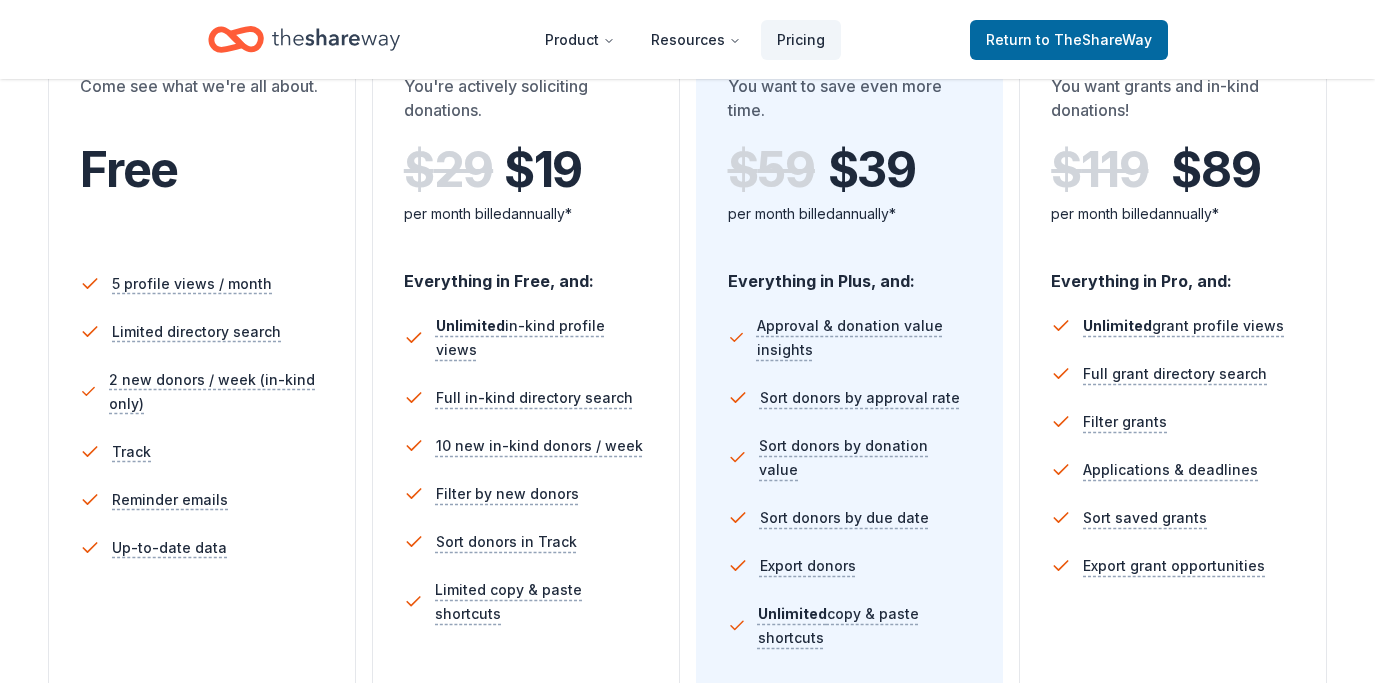 click on "In-Kind Pro Most popular You want to save even more time. $ 59 $ 39 per month billed  annually* Everything in Plus, and: Approval & donation value insights Sort donors by approval rate Sort donors by donation value Sort donors by due date Export donors Unlimited  copy & paste shortcuts * Saving $240 per year Try for free" at bounding box center [850, 412] 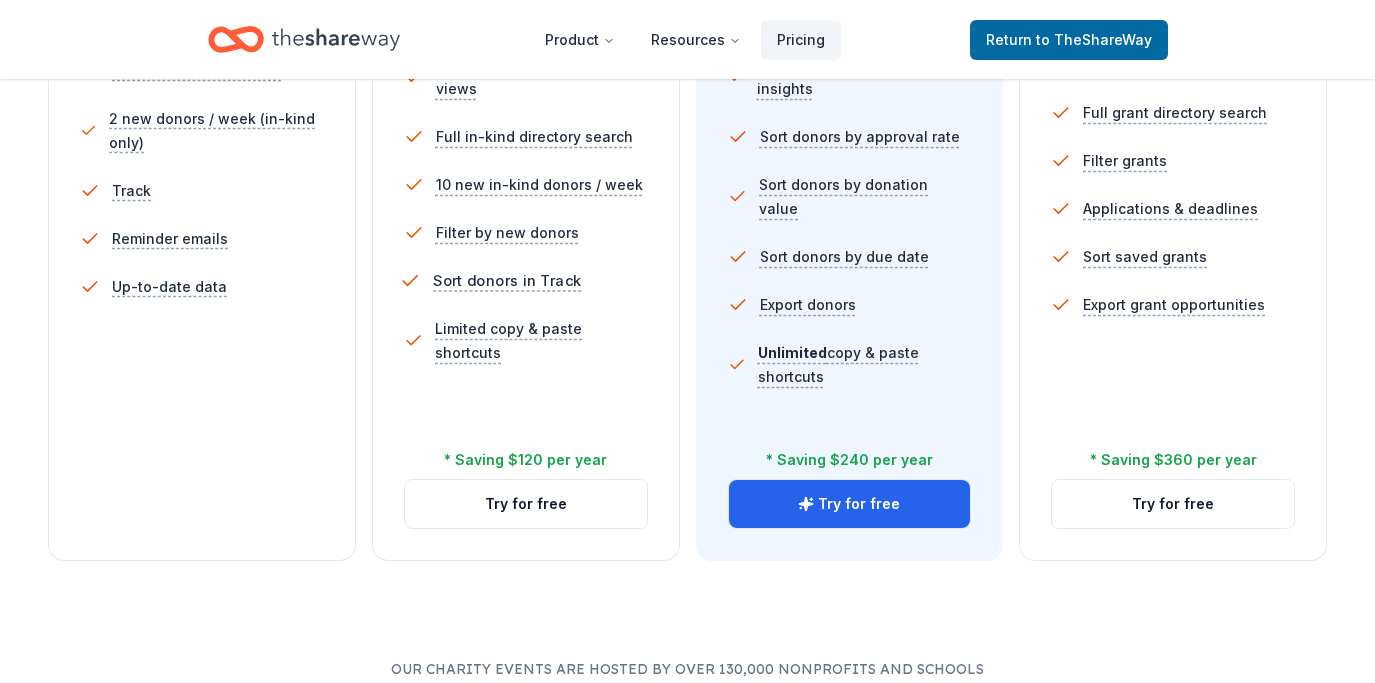 scroll, scrollTop: 689, scrollLeft: 0, axis: vertical 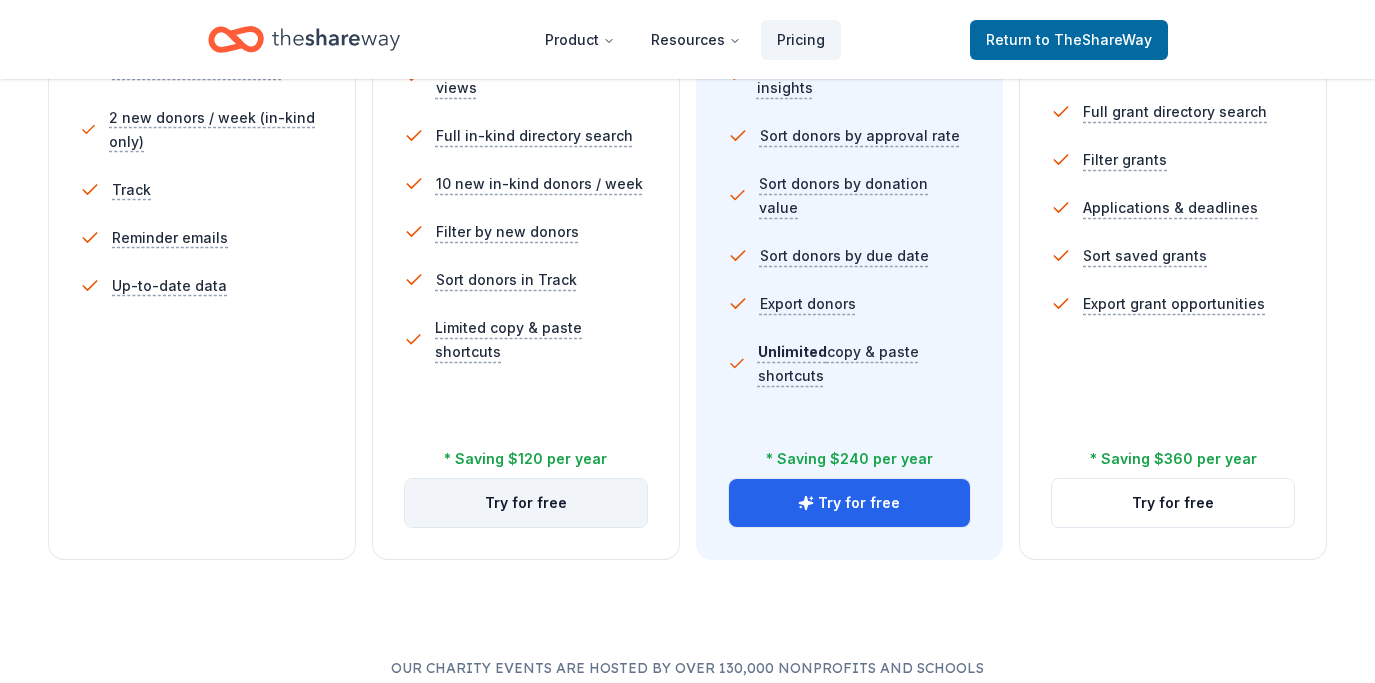 click on "Try for free" at bounding box center [526, 503] 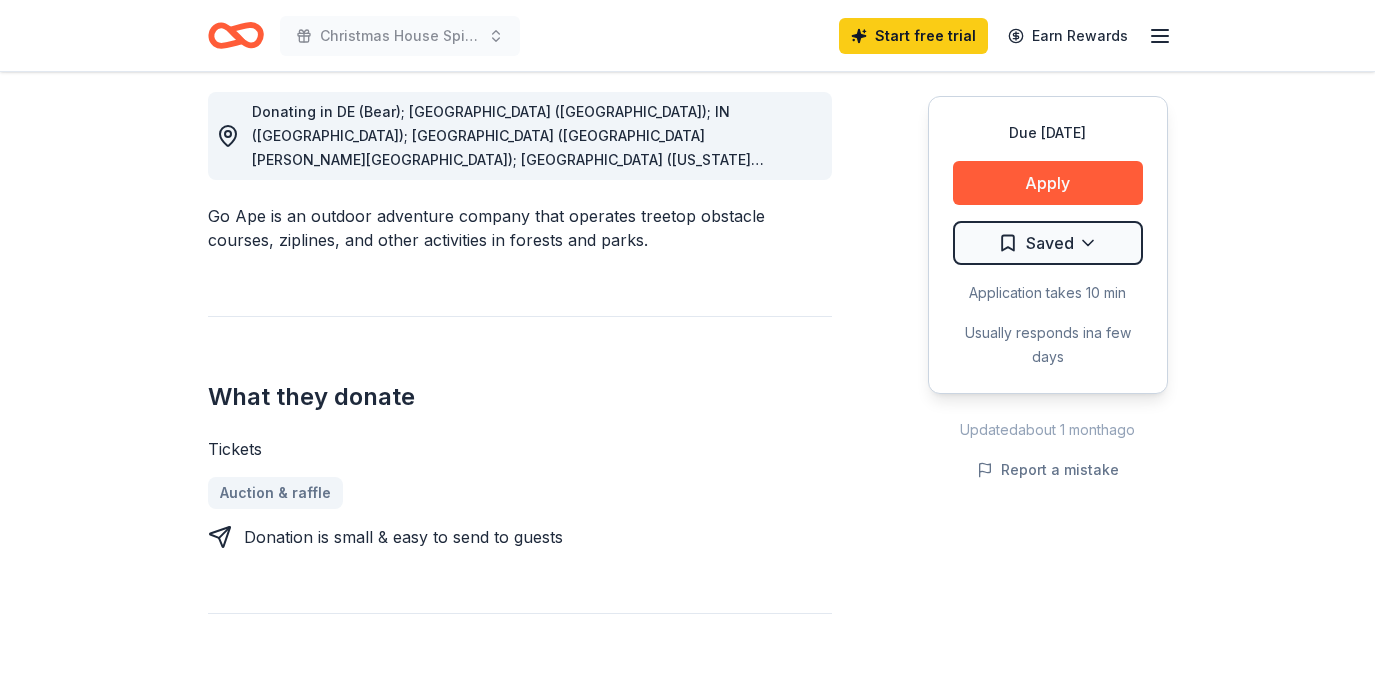 scroll, scrollTop: 571, scrollLeft: 0, axis: vertical 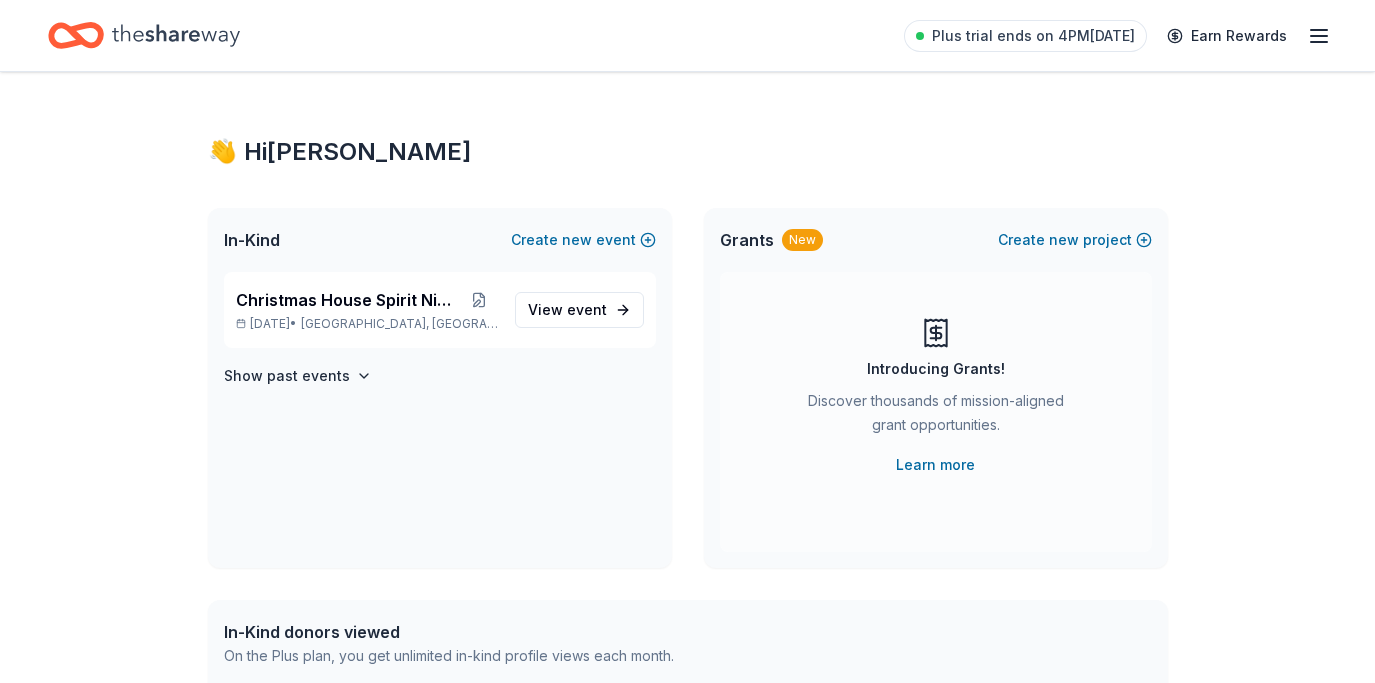 click 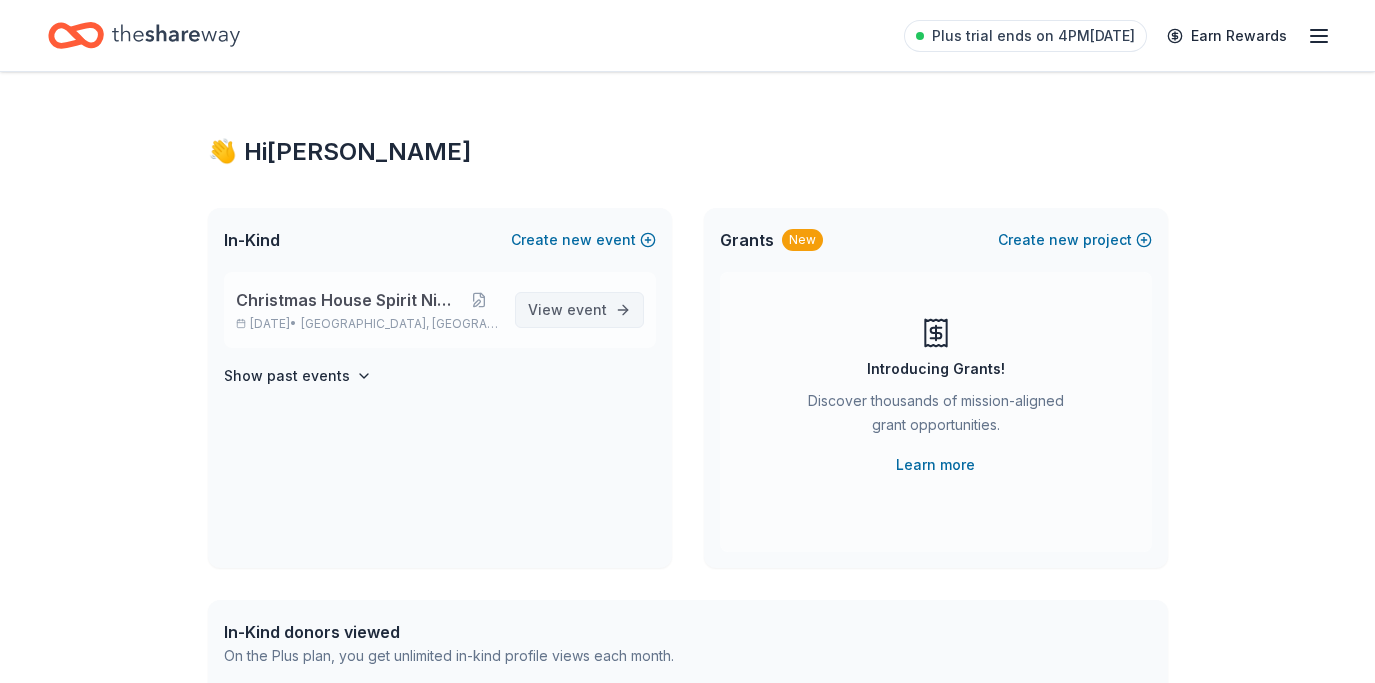 click on "event" at bounding box center [587, 309] 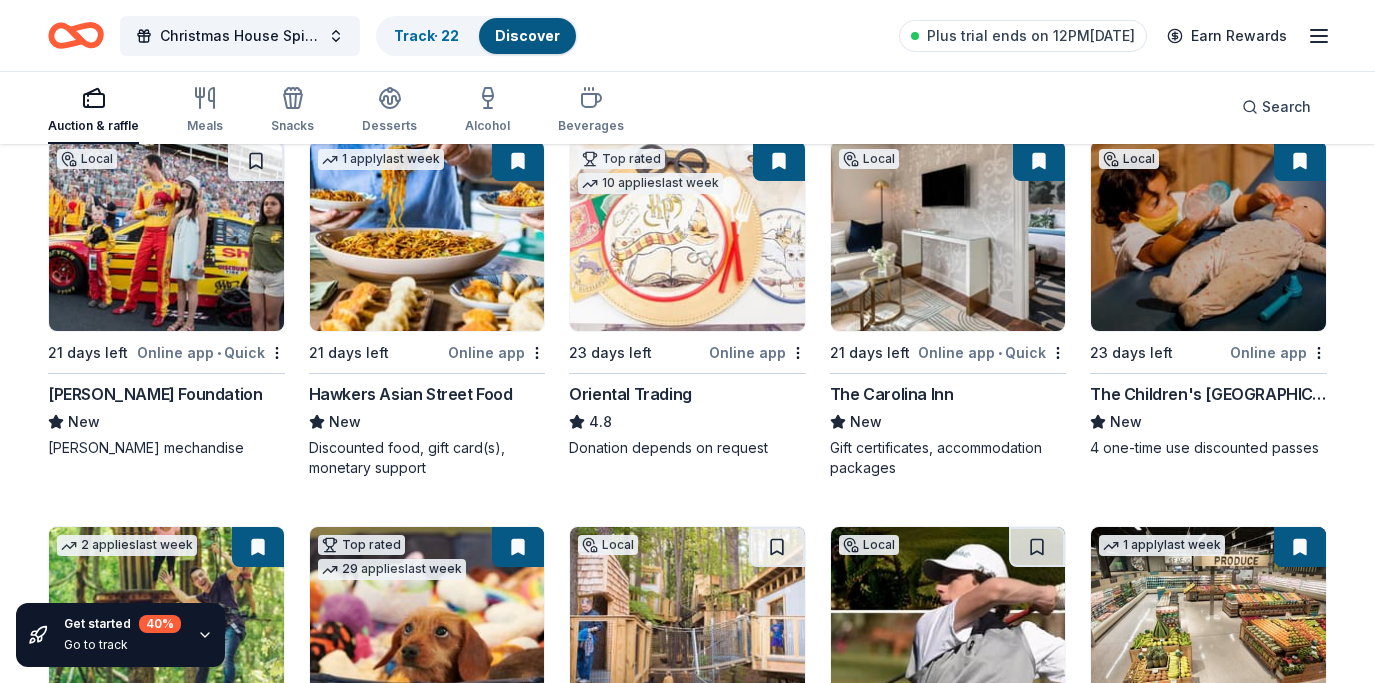 scroll, scrollTop: 231, scrollLeft: 0, axis: vertical 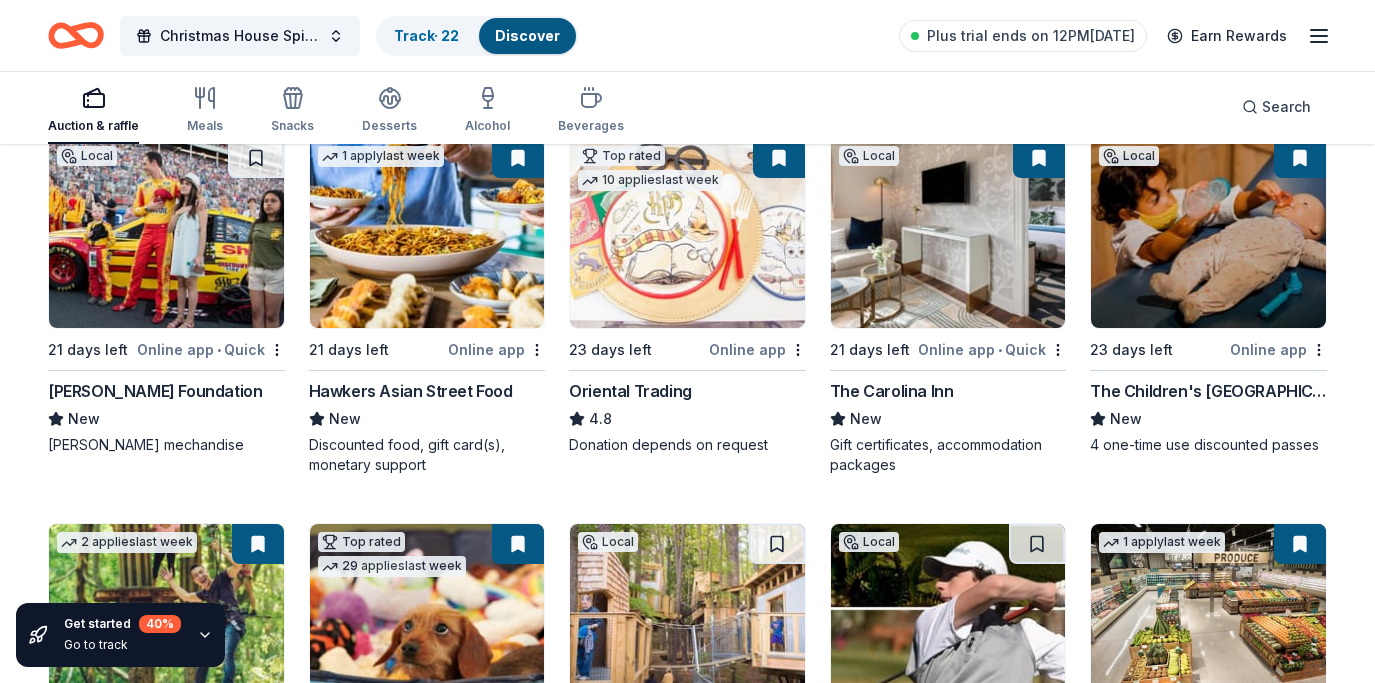 click at bounding box center [1300, 158] 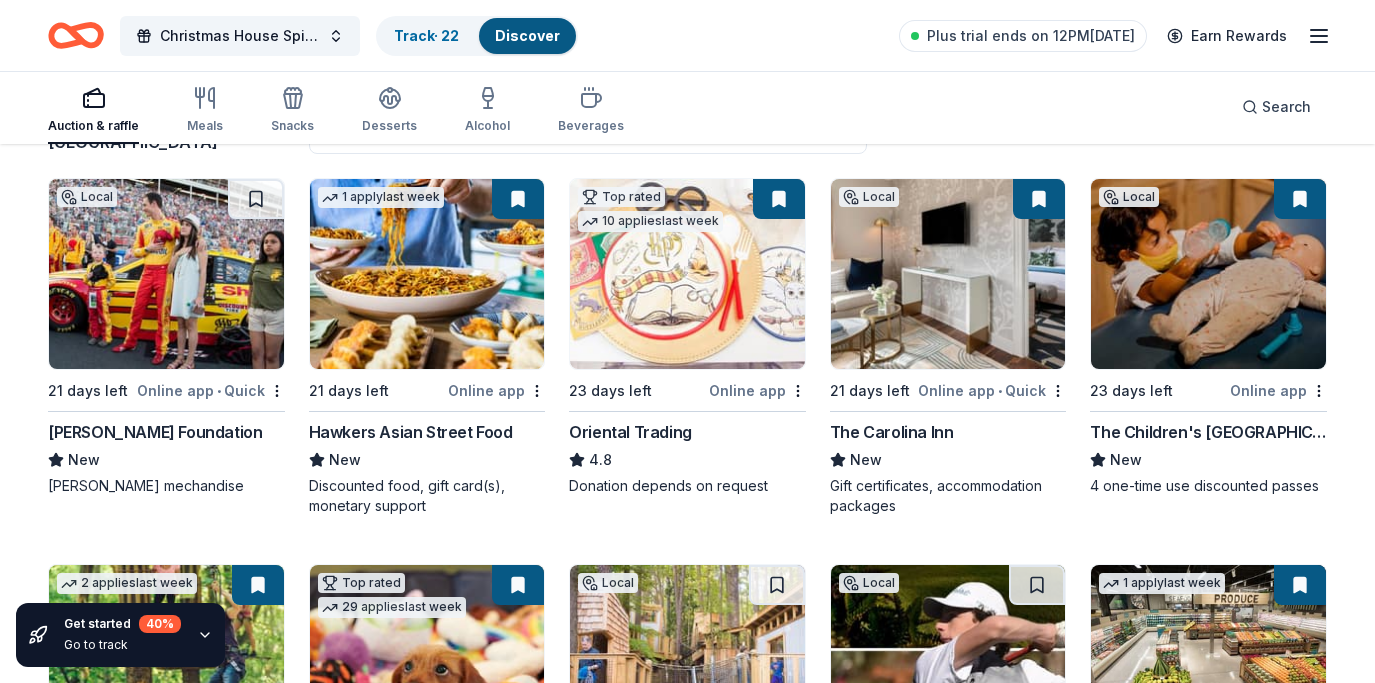 scroll, scrollTop: 184, scrollLeft: 0, axis: vertical 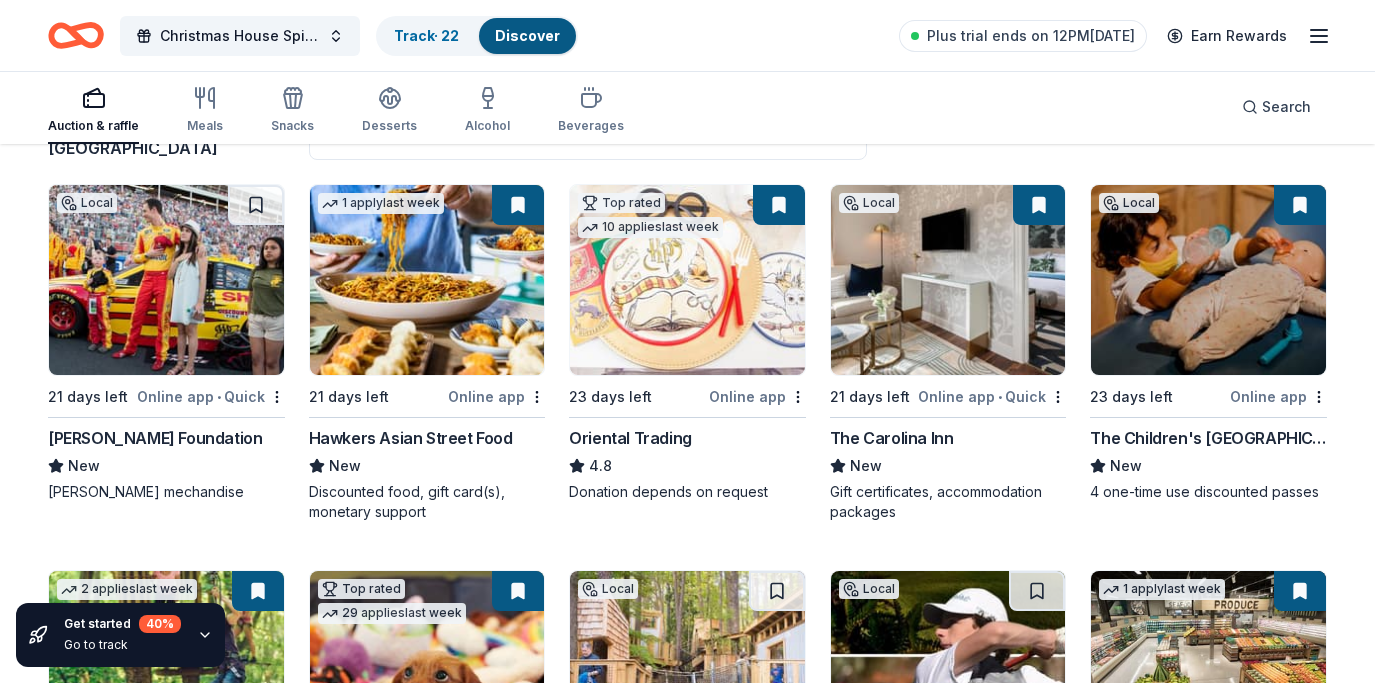 click at bounding box center [427, 280] 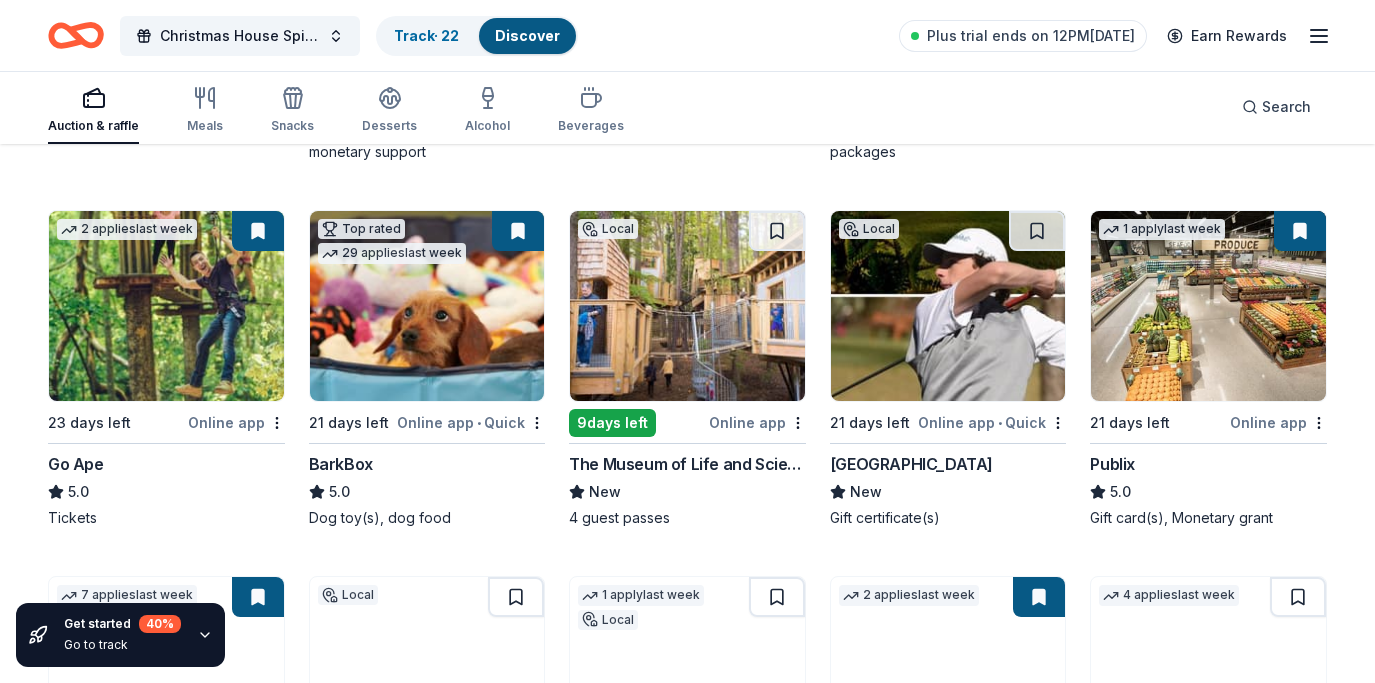 scroll, scrollTop: 566, scrollLeft: 0, axis: vertical 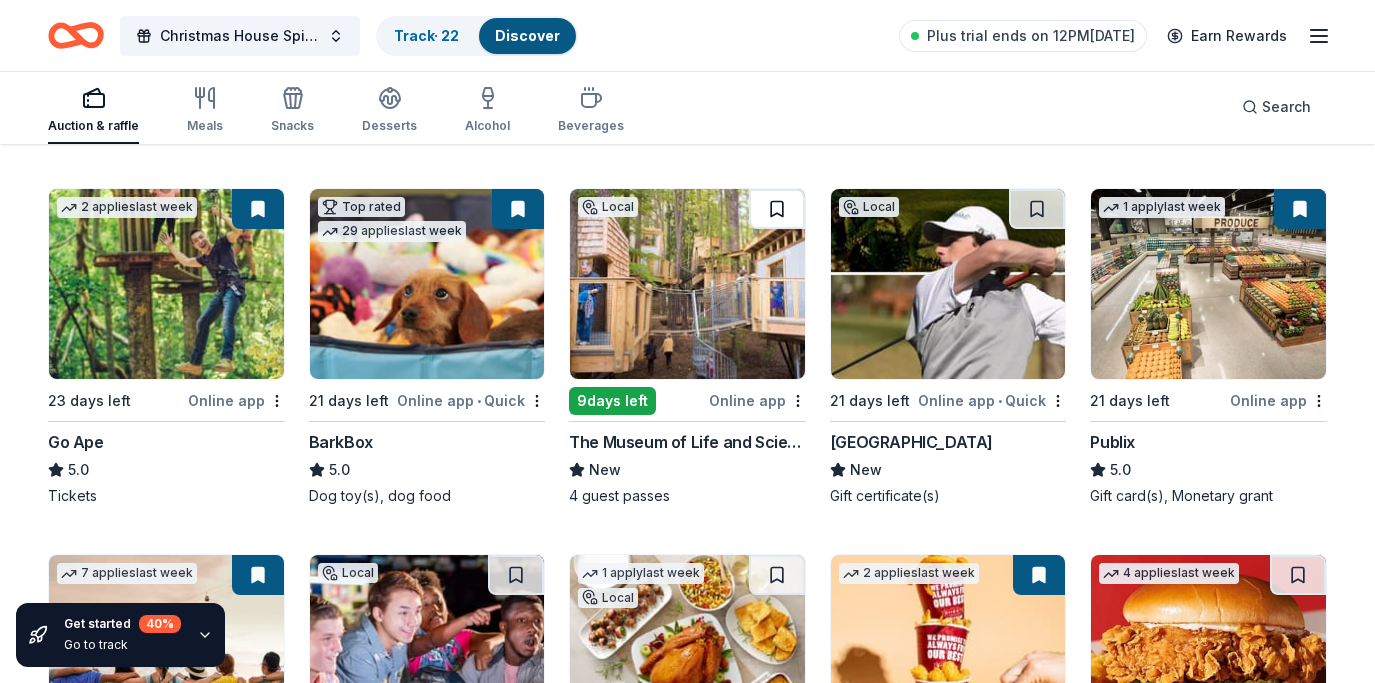 click at bounding box center (777, 209) 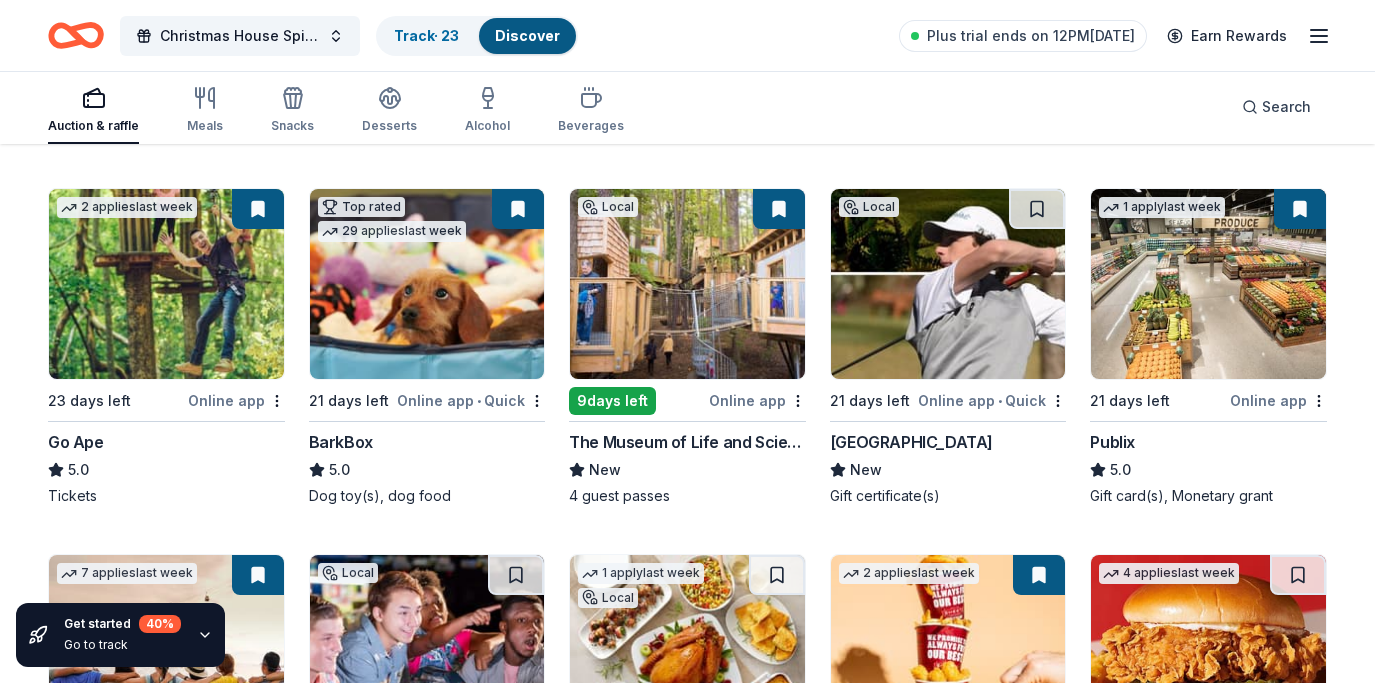 click at bounding box center (1300, 209) 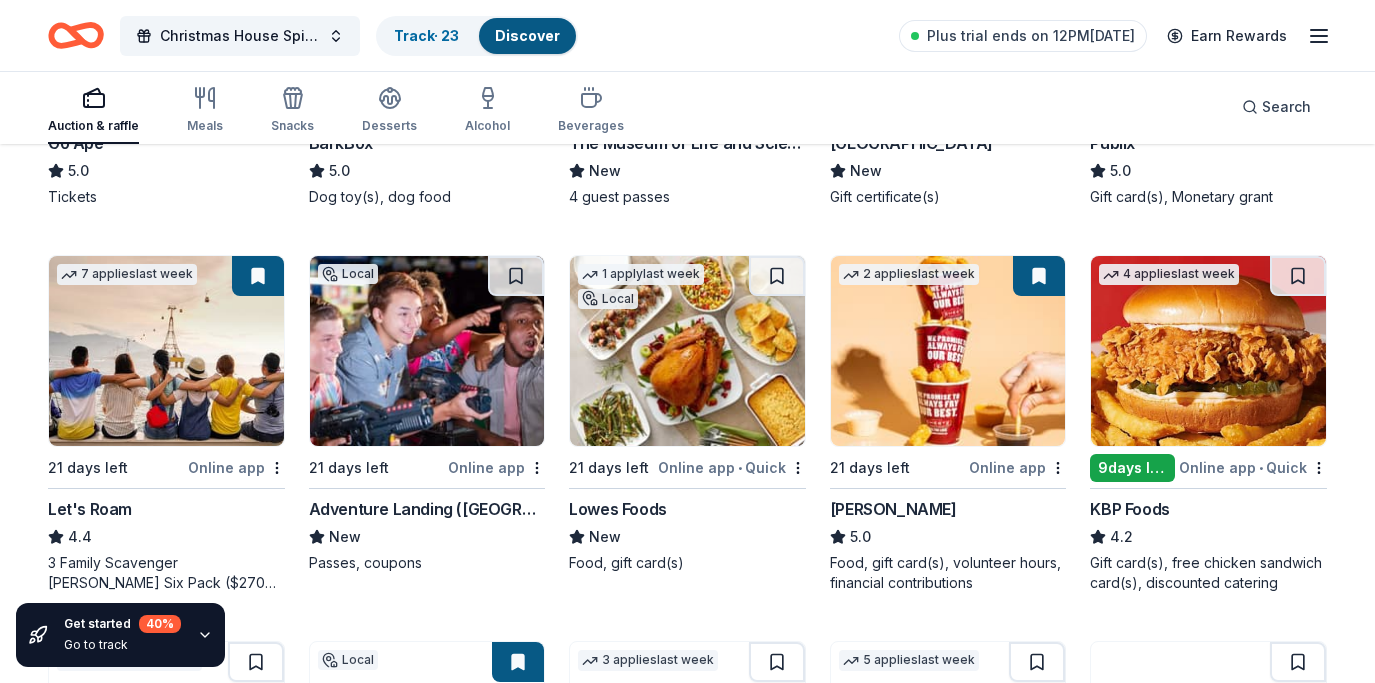 scroll, scrollTop: 869, scrollLeft: 0, axis: vertical 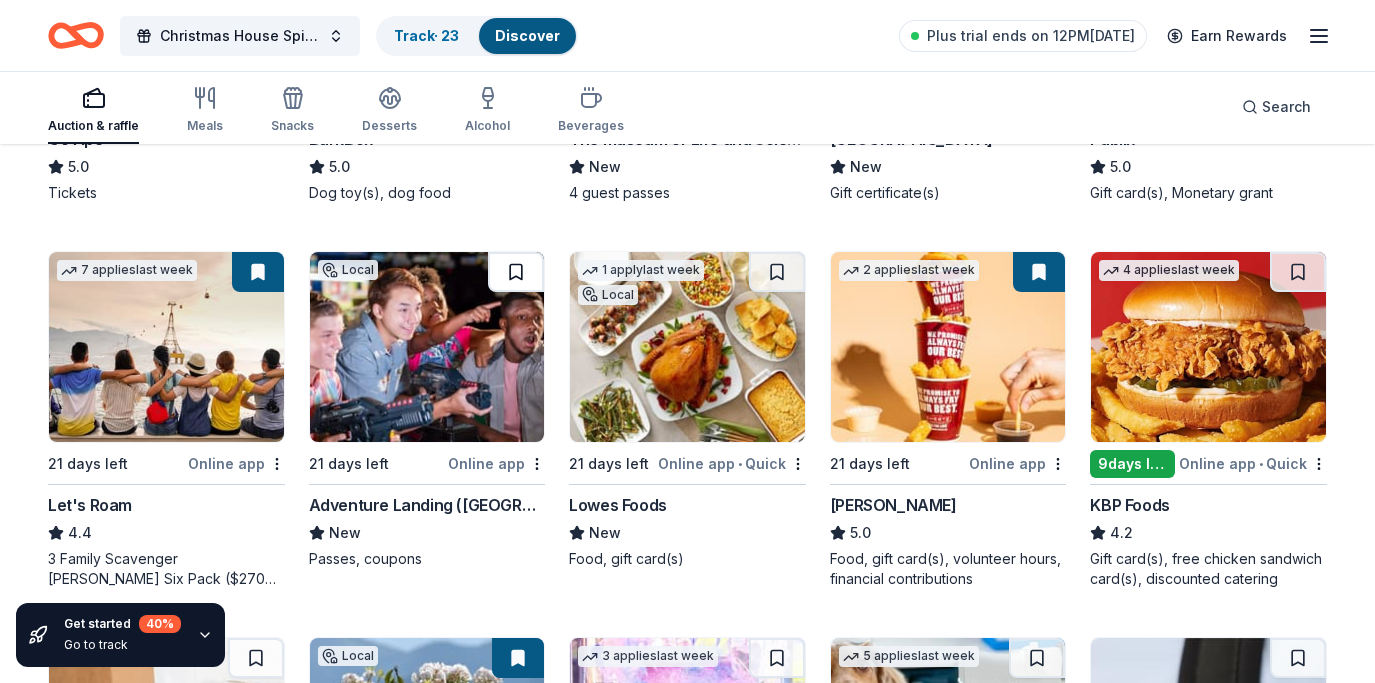 click at bounding box center [516, 272] 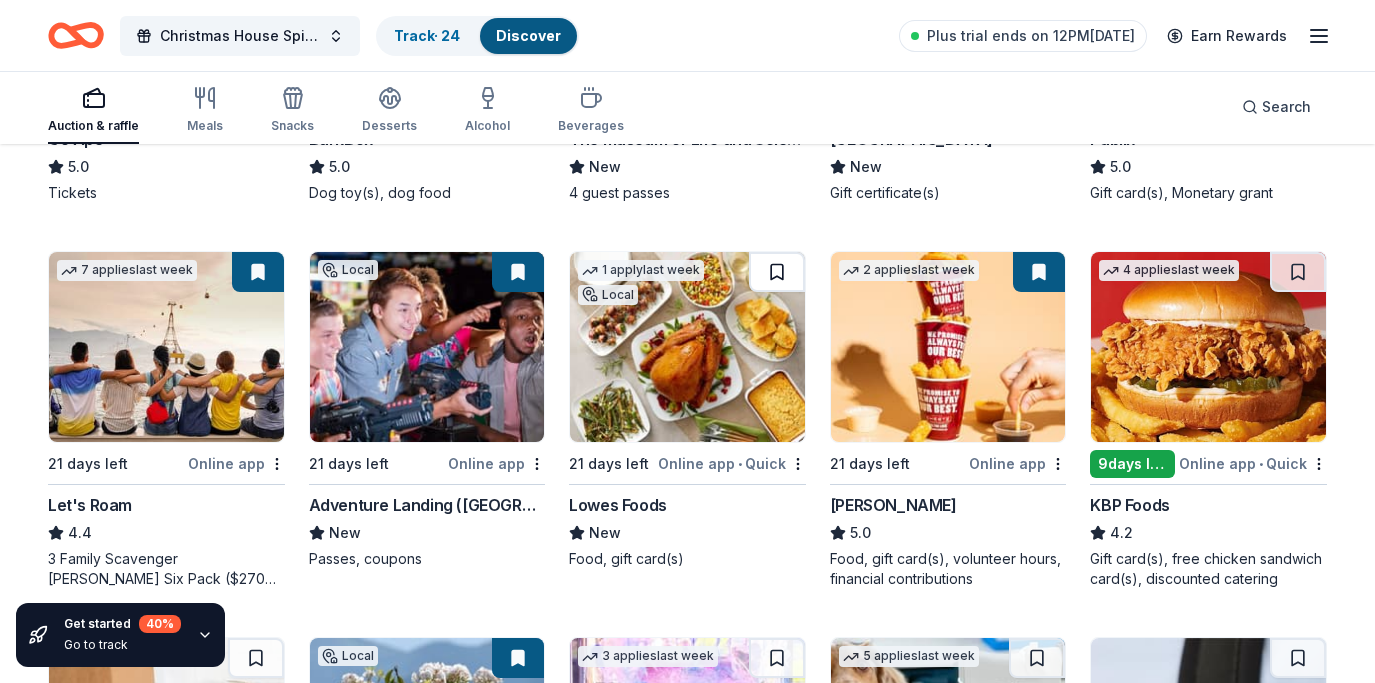 click at bounding box center (777, 272) 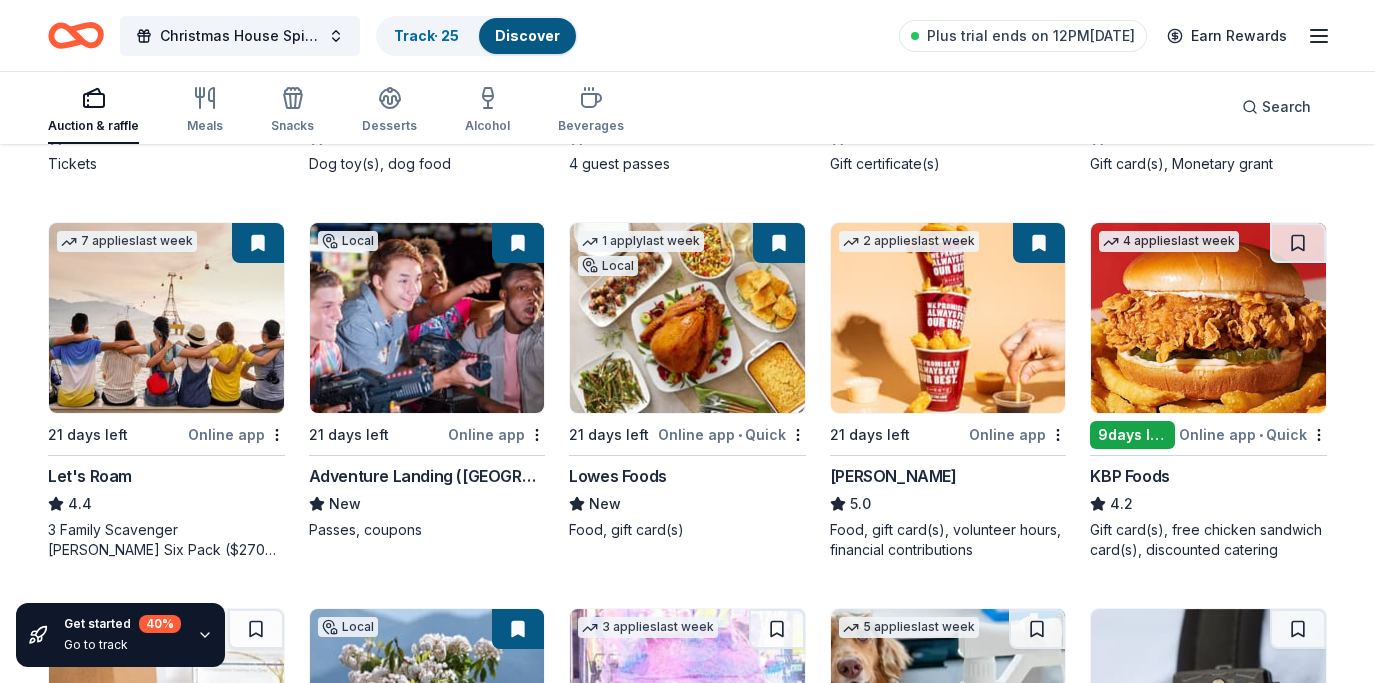 scroll, scrollTop: 900, scrollLeft: 0, axis: vertical 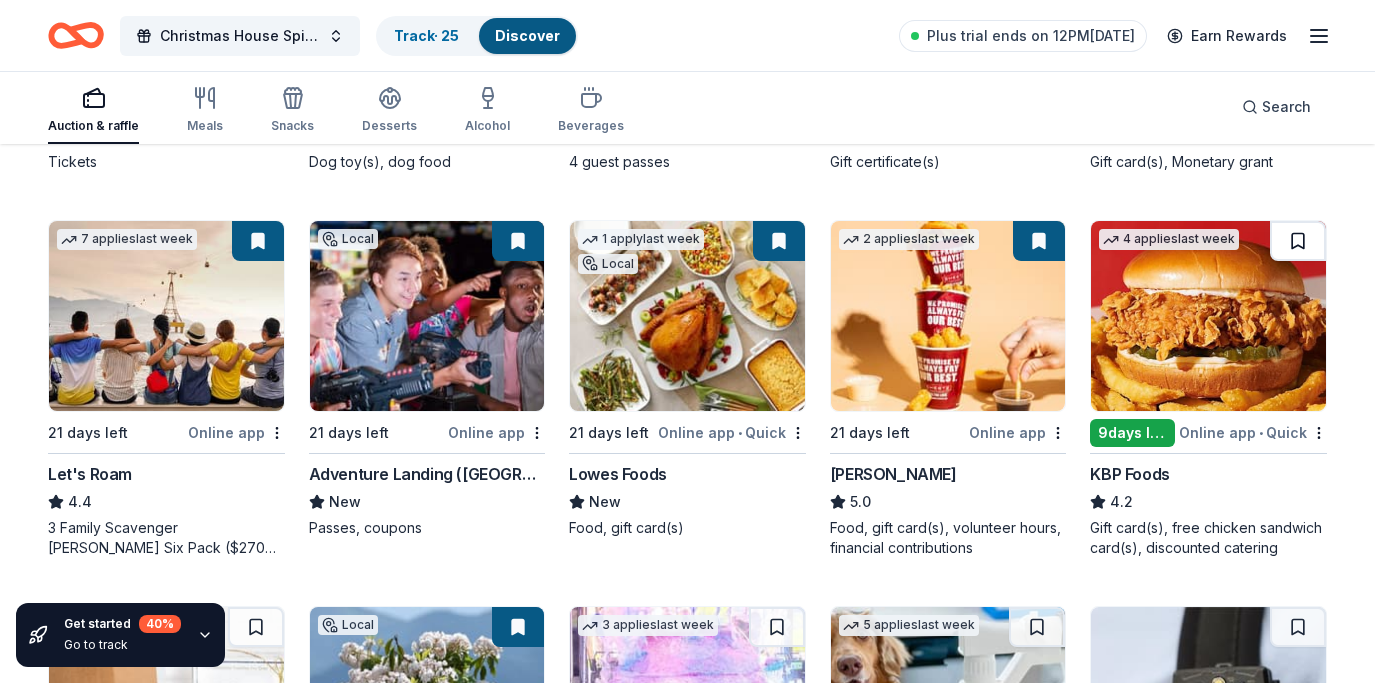 click at bounding box center (1298, 241) 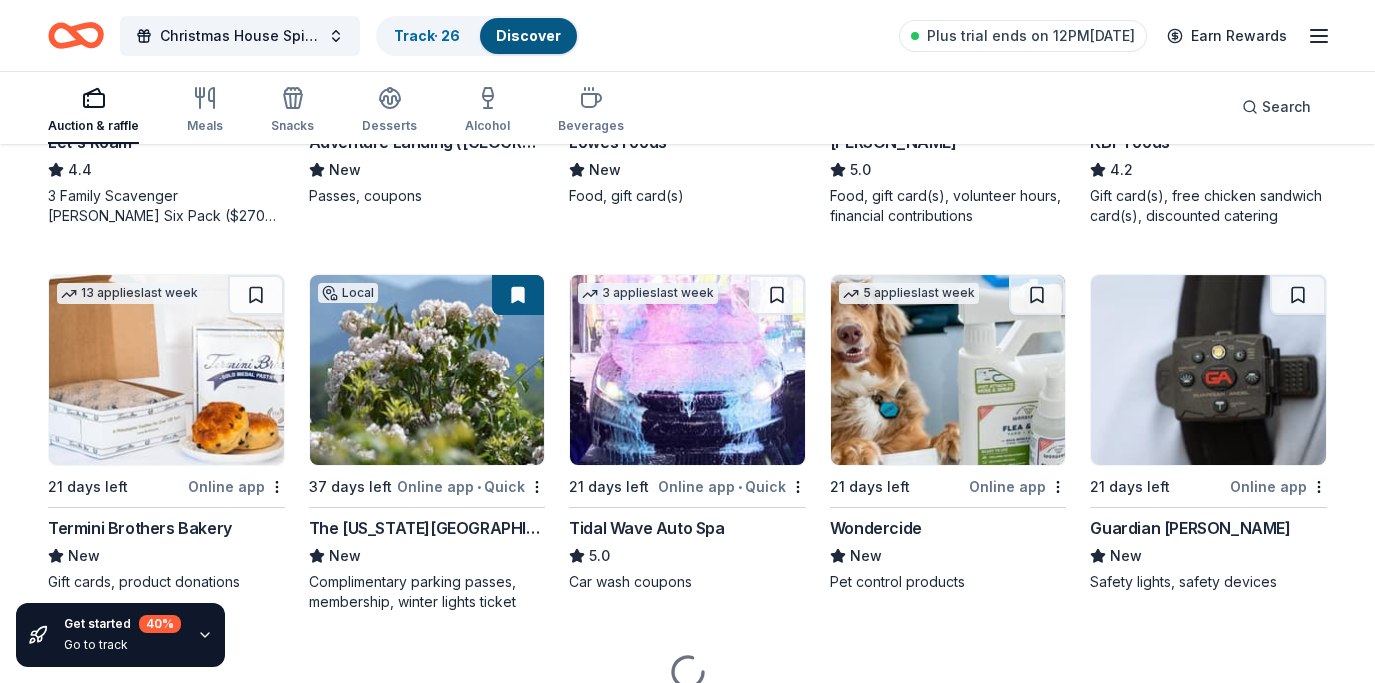 scroll, scrollTop: 1236, scrollLeft: 0, axis: vertical 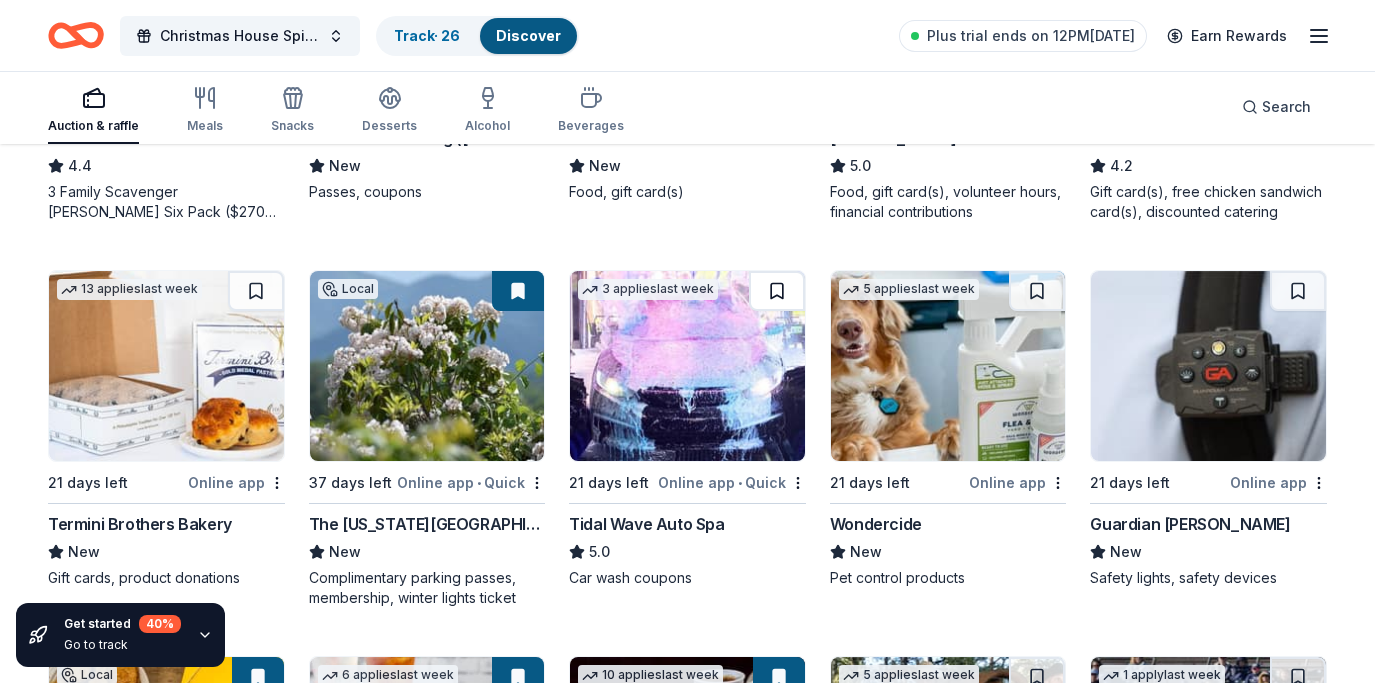 click at bounding box center [777, 291] 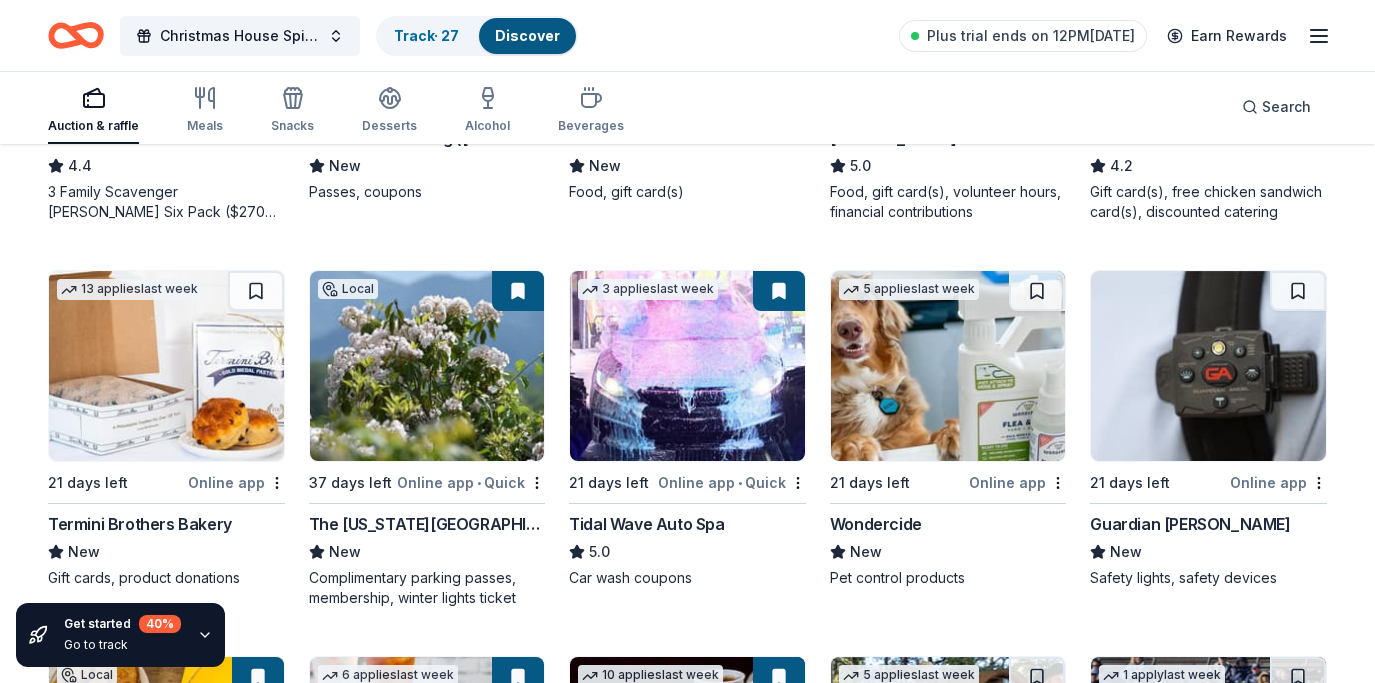 click at bounding box center [518, 291] 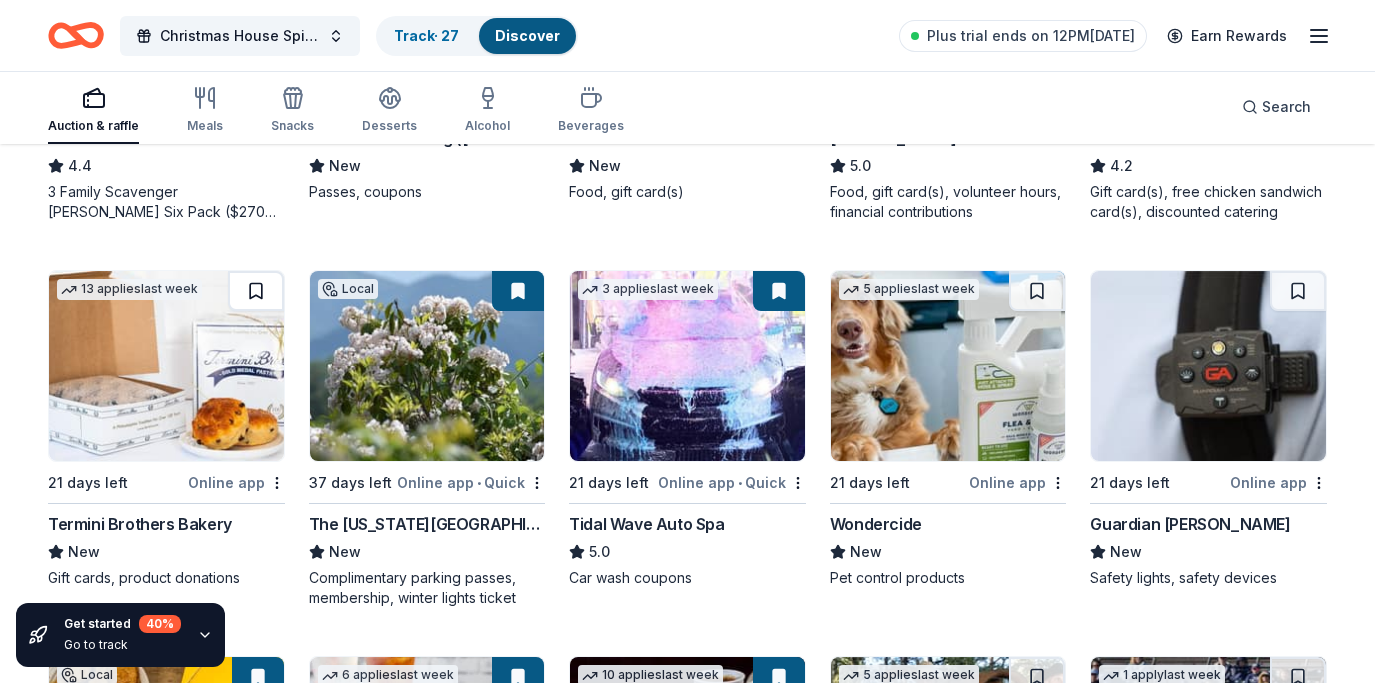 click at bounding box center (256, 291) 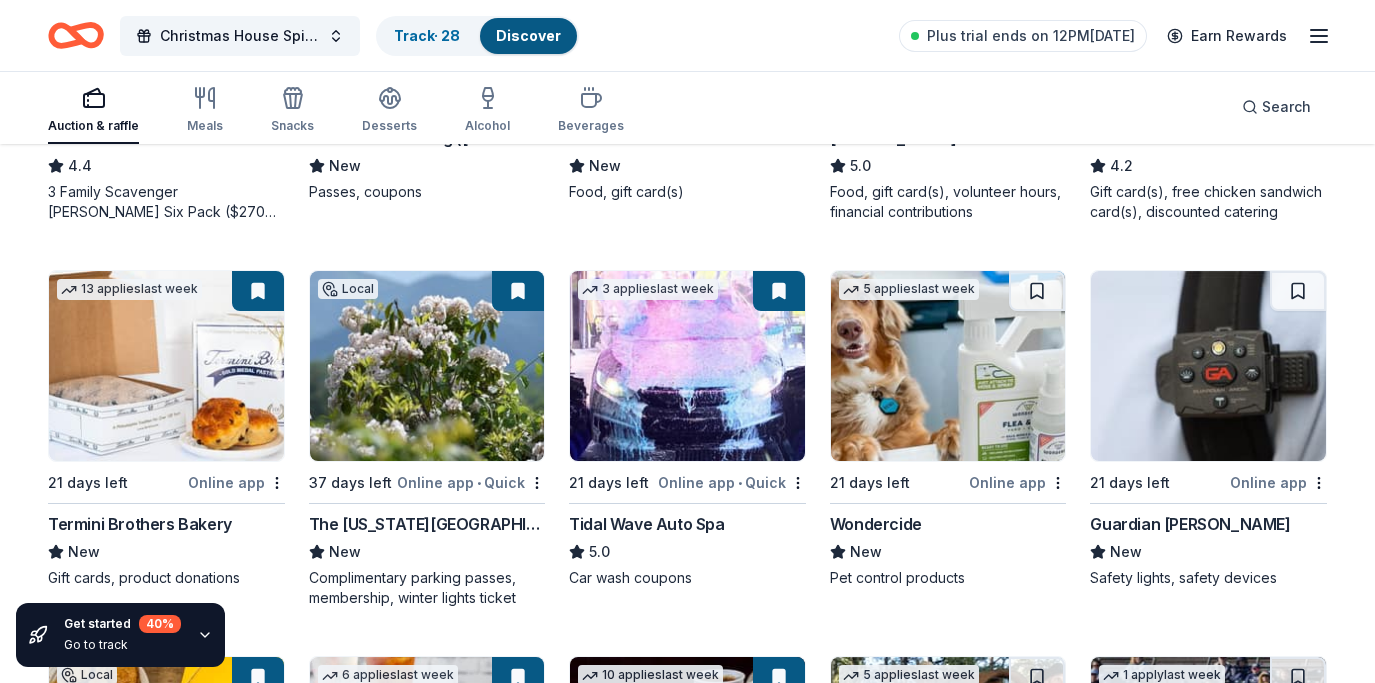 click at bounding box center [948, 366] 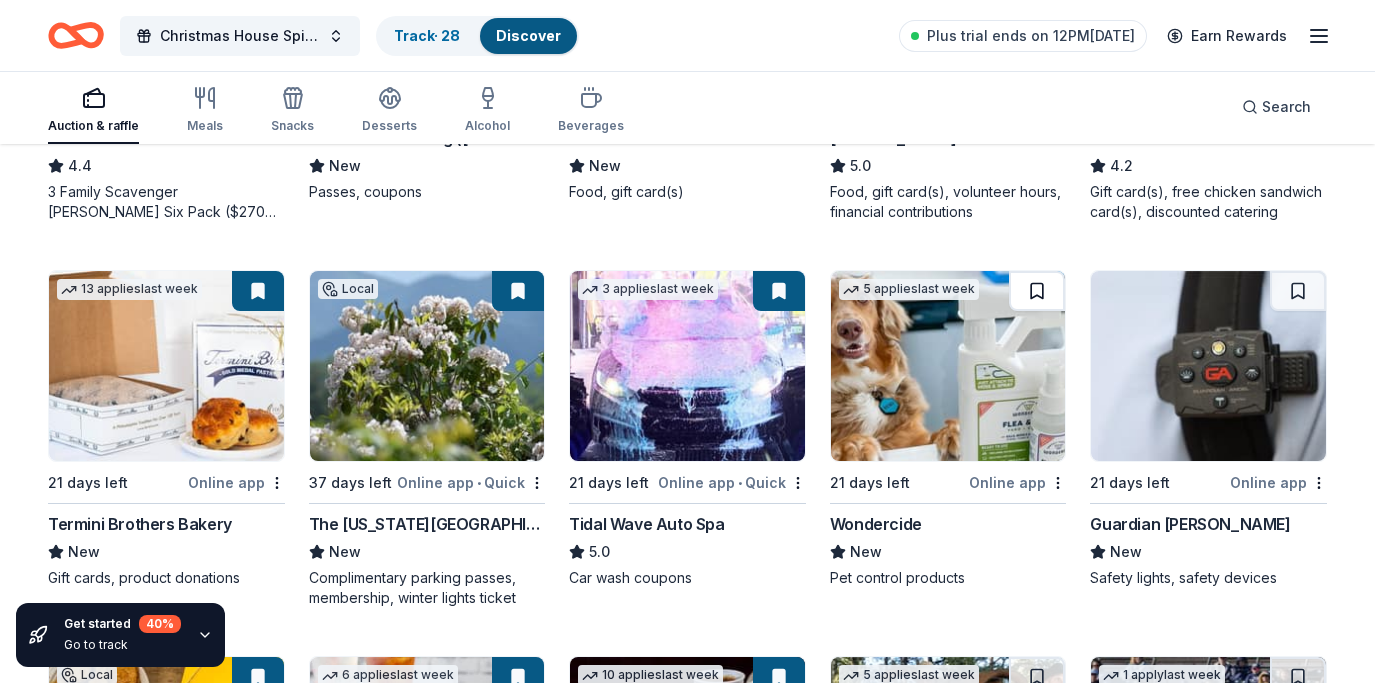 click at bounding box center (1037, 291) 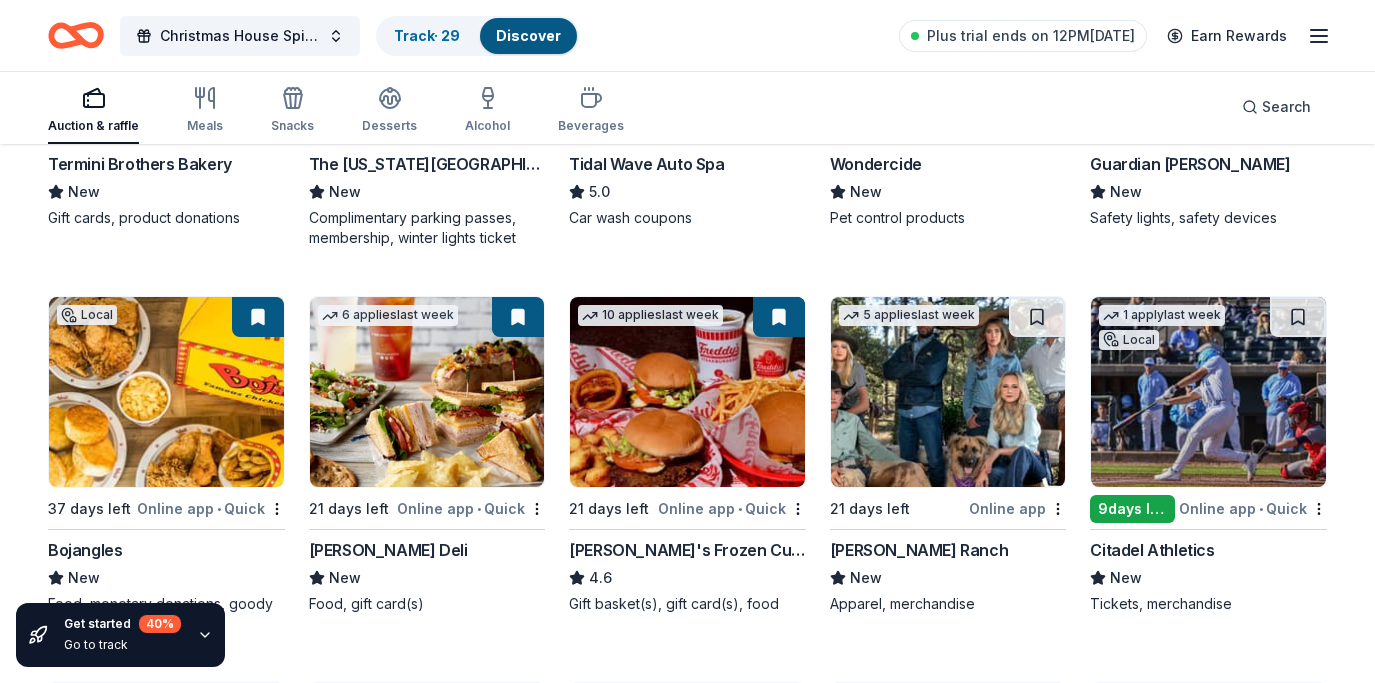 scroll, scrollTop: 1602, scrollLeft: 0, axis: vertical 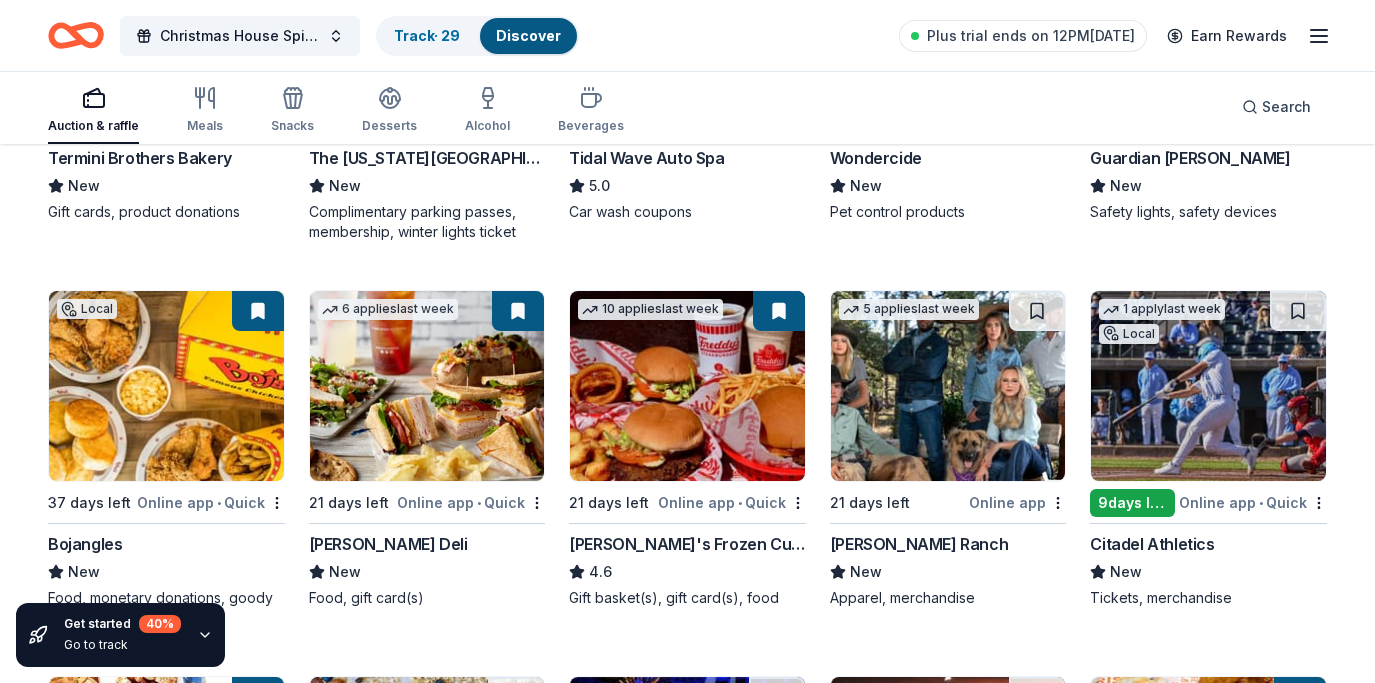 click at bounding box center [258, 311] 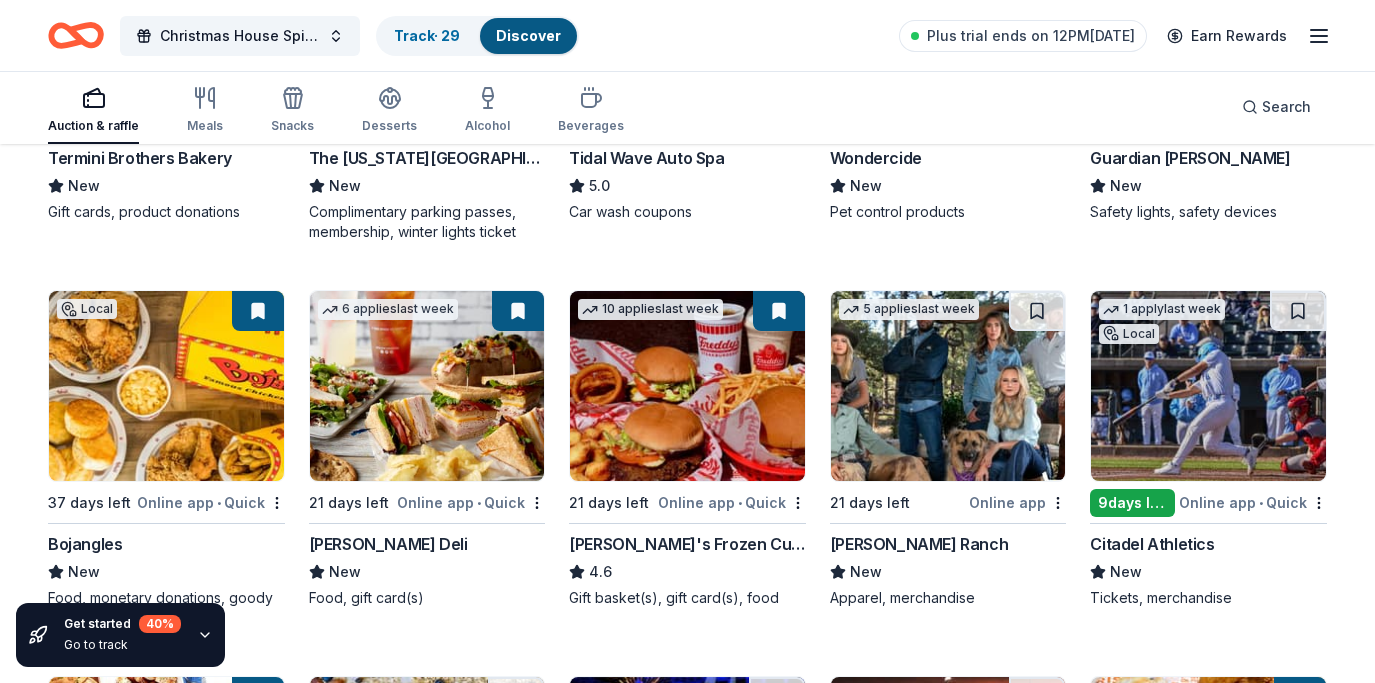 click on "[PERSON_NAME] Ranch" at bounding box center (919, 544) 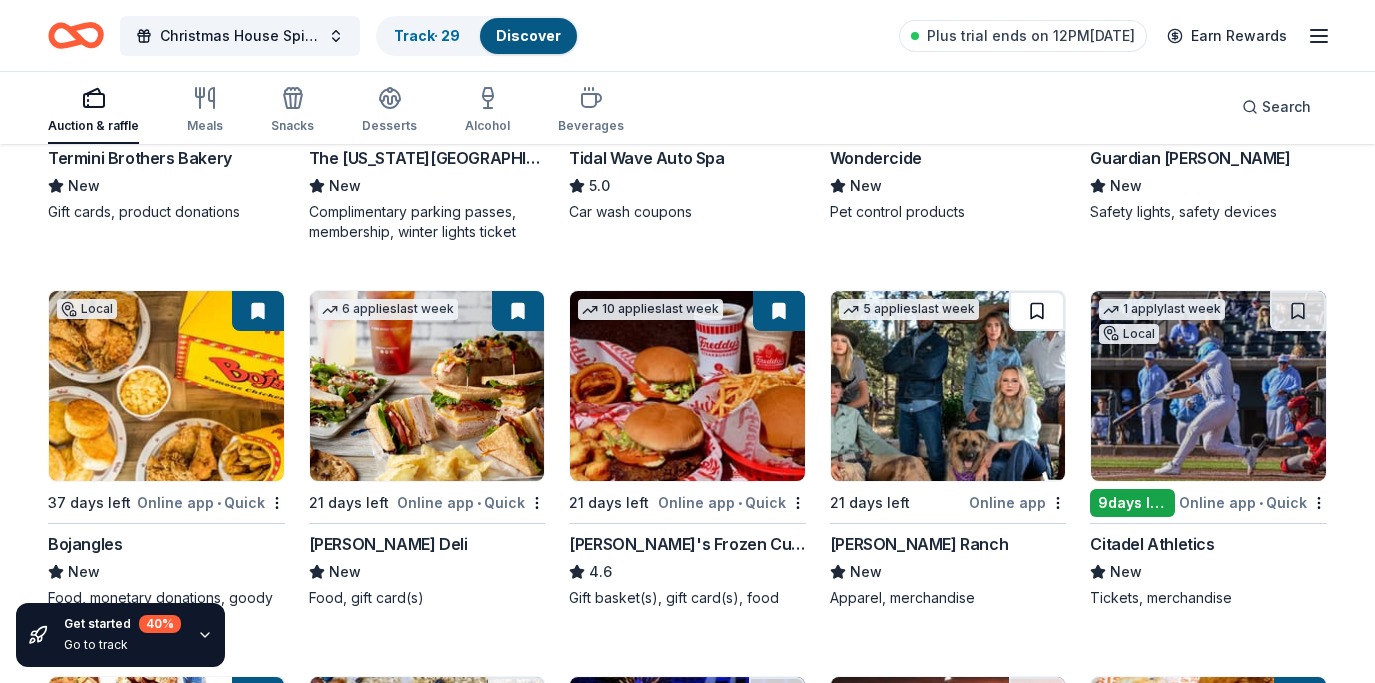 click at bounding box center [1037, 311] 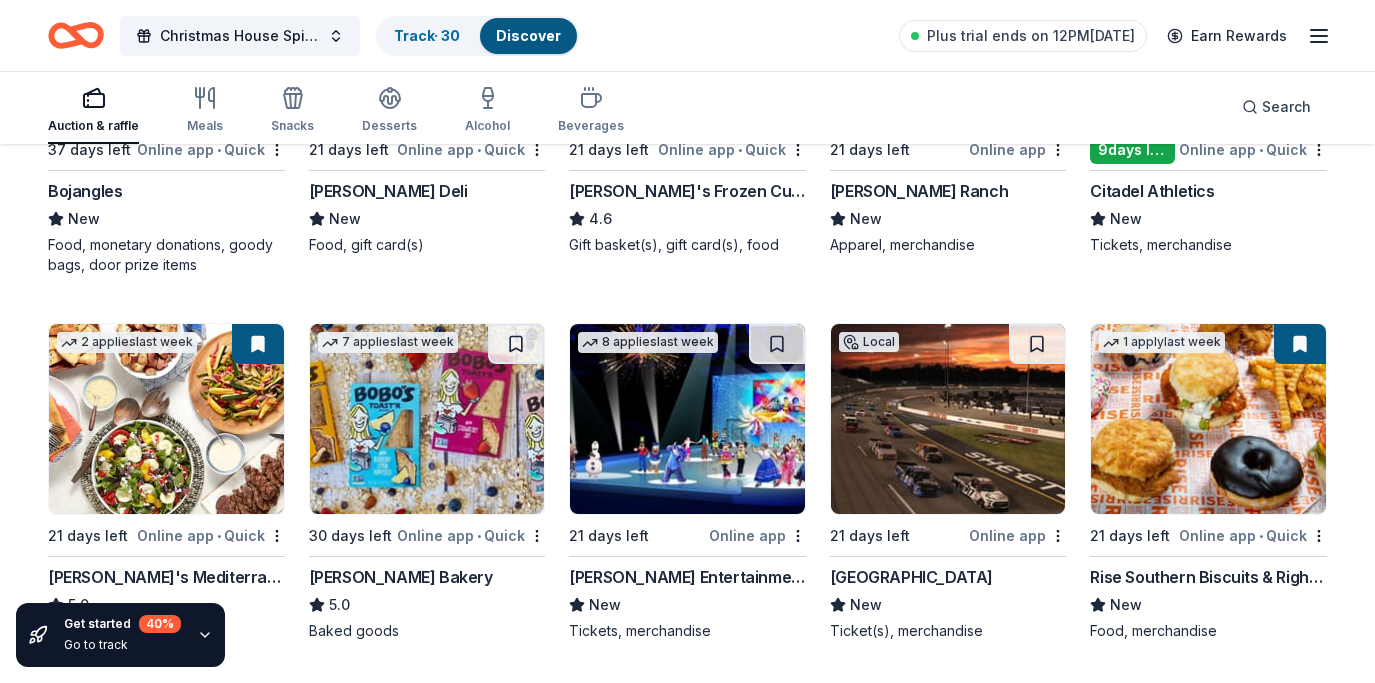 scroll, scrollTop: 1962, scrollLeft: 0, axis: vertical 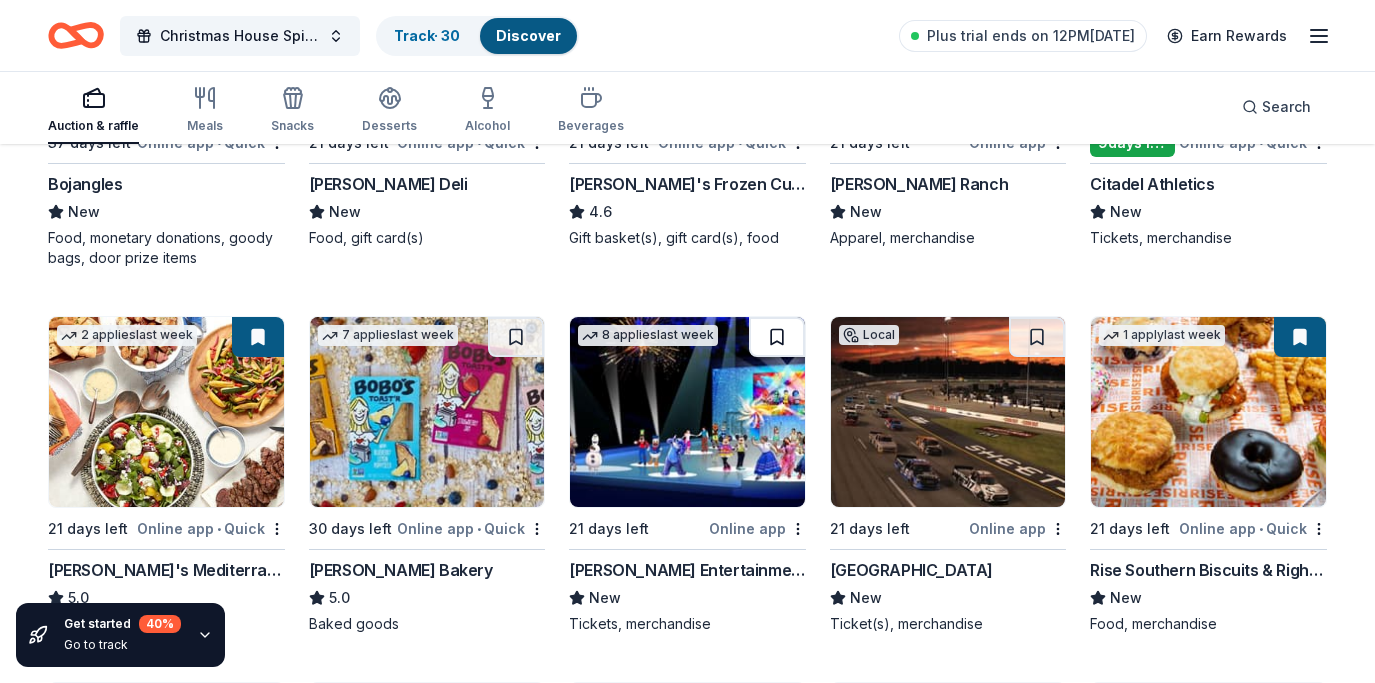 click at bounding box center (777, 337) 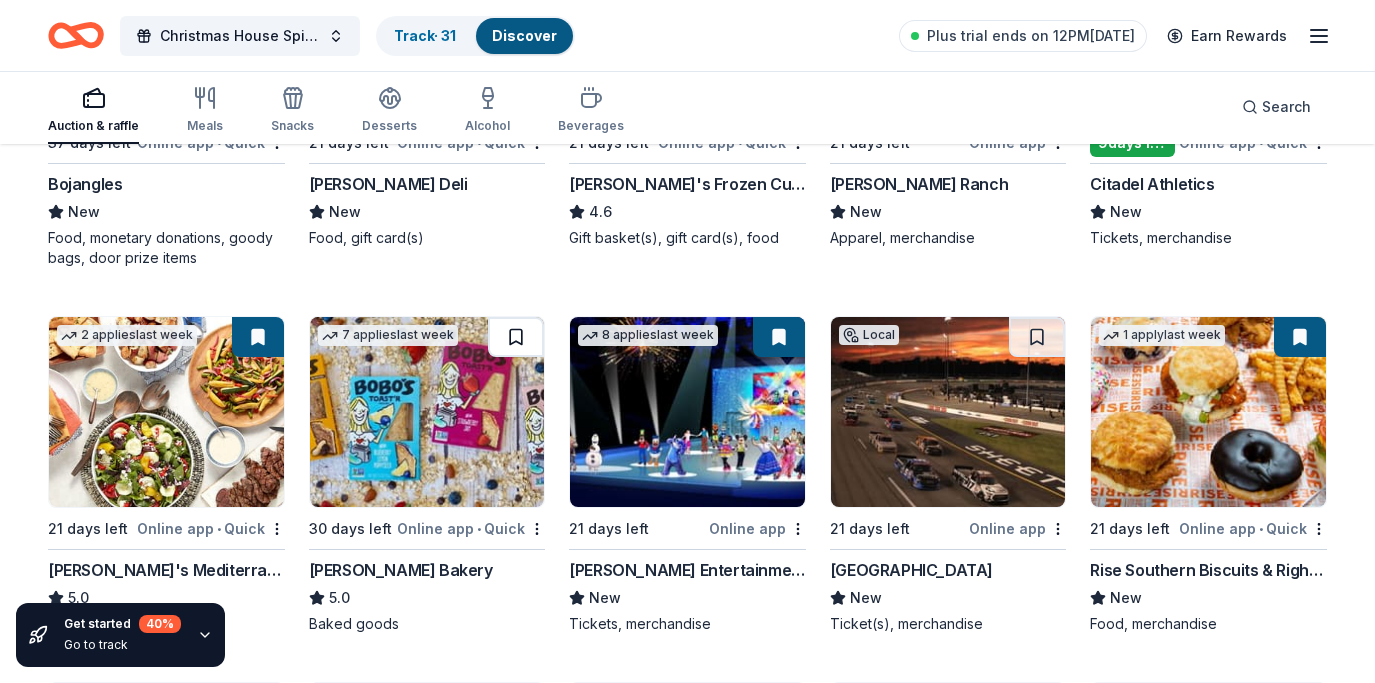click at bounding box center (516, 337) 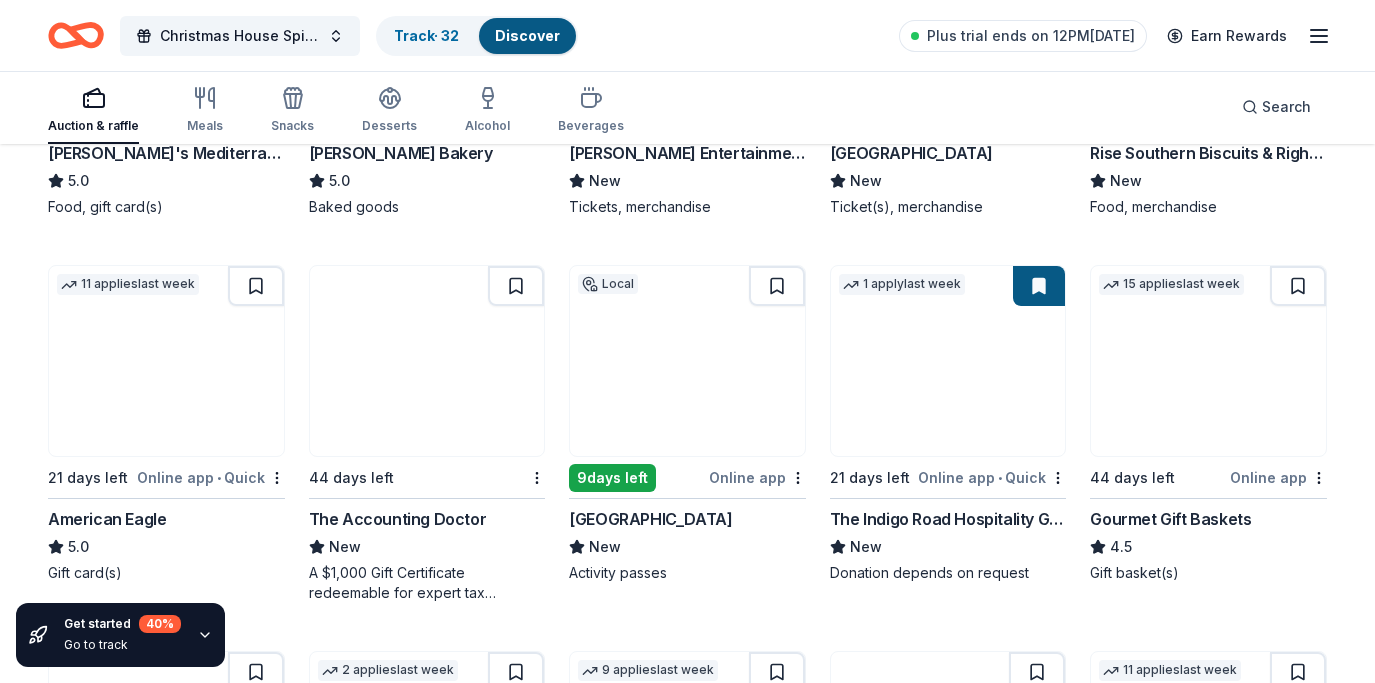scroll, scrollTop: 2384, scrollLeft: 0, axis: vertical 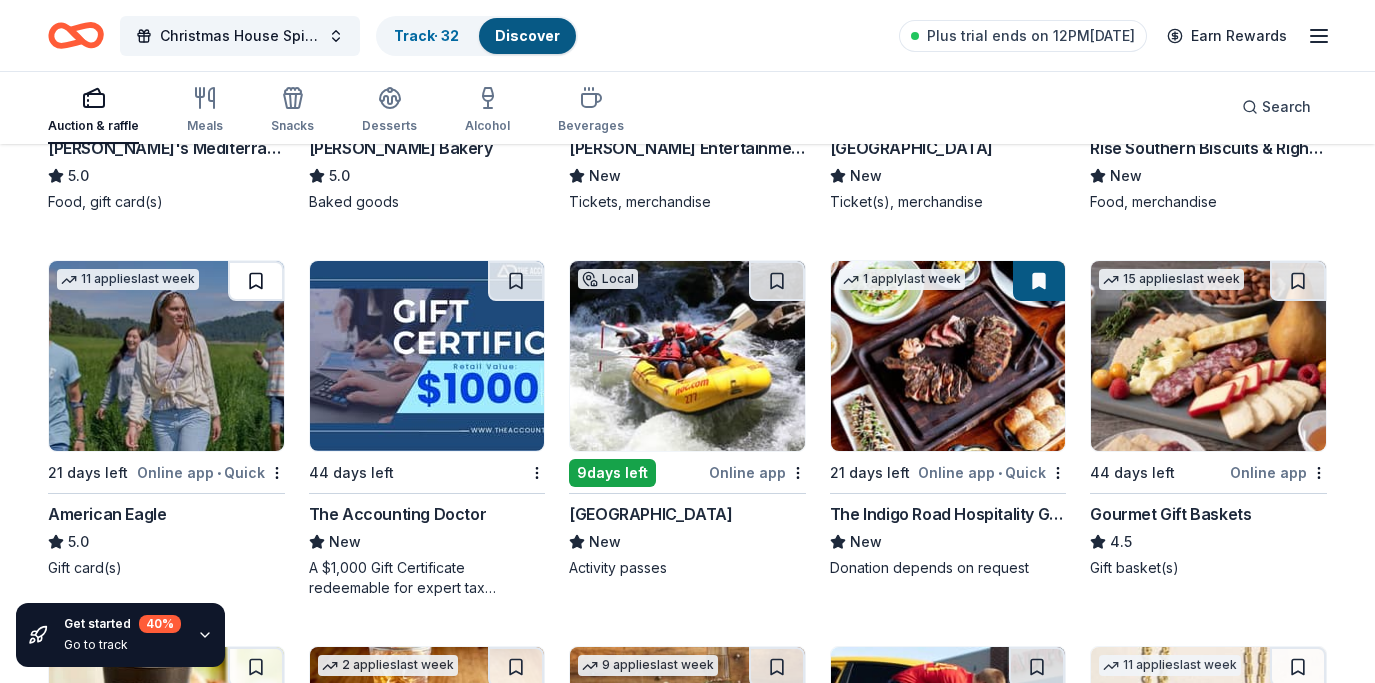 click at bounding box center (256, 281) 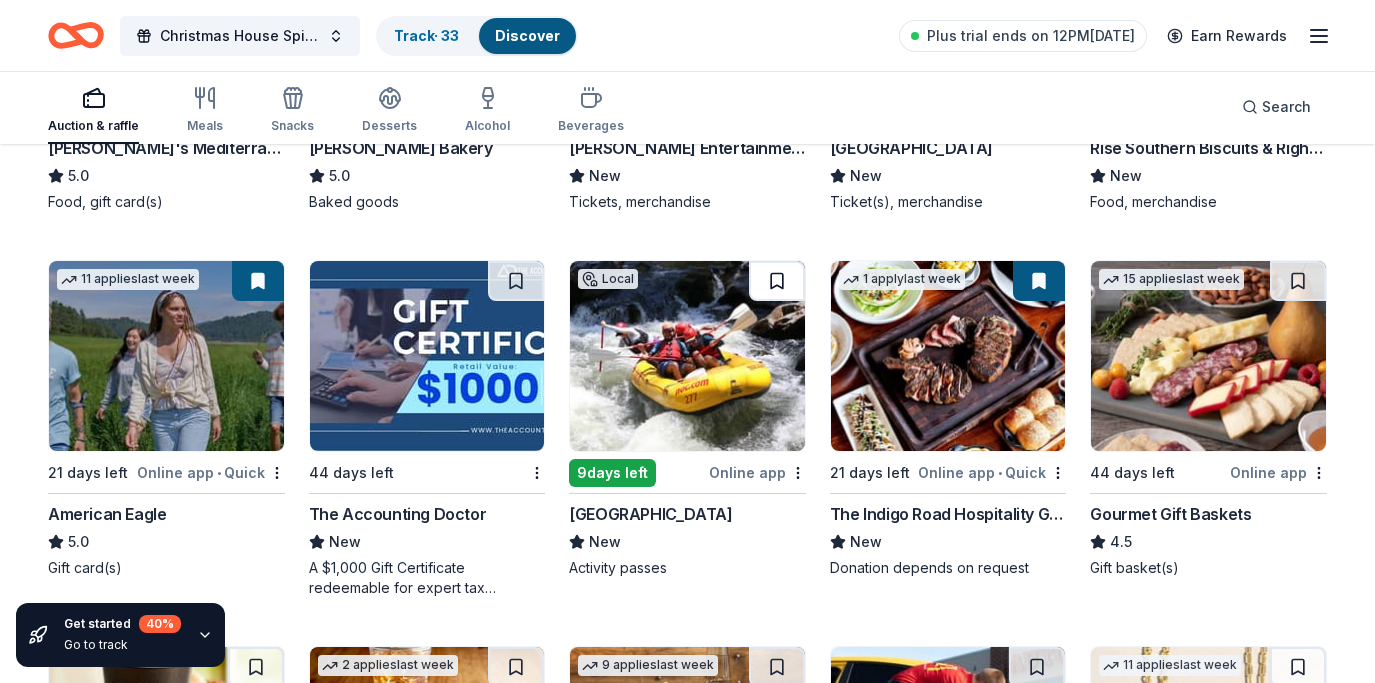 click at bounding box center [777, 281] 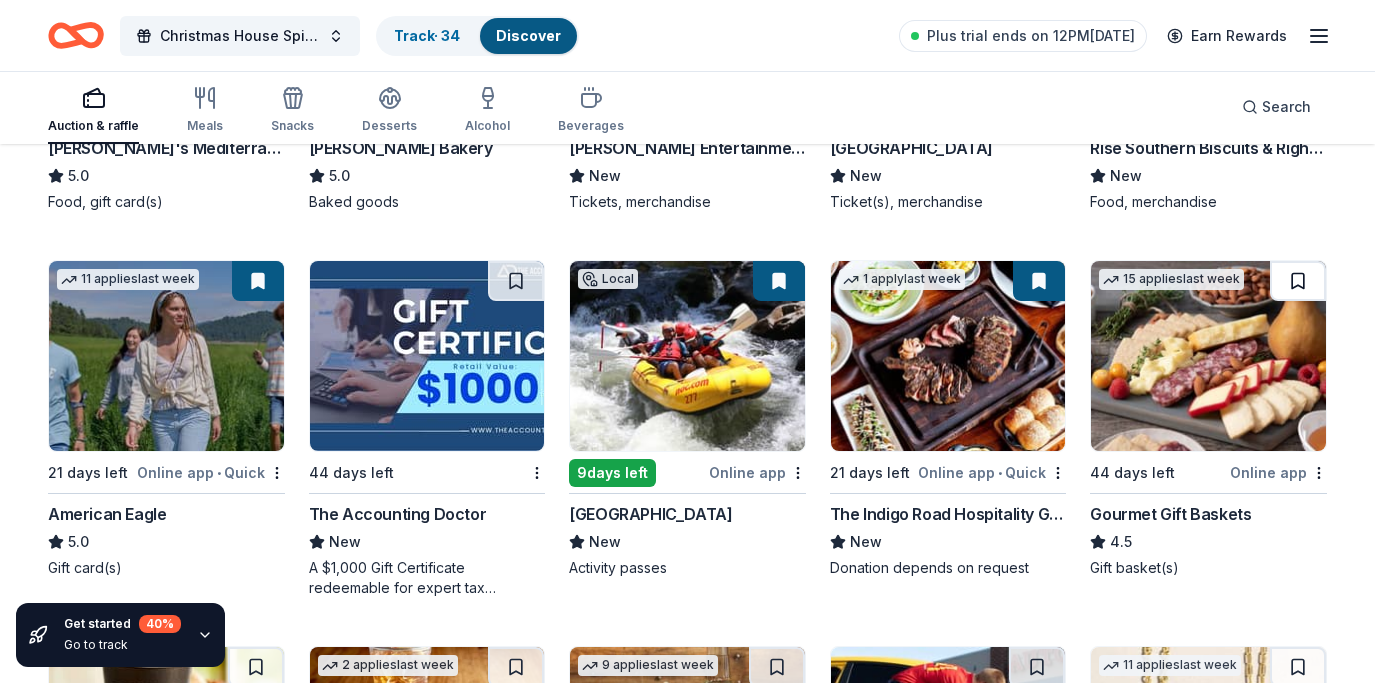 click at bounding box center [1298, 281] 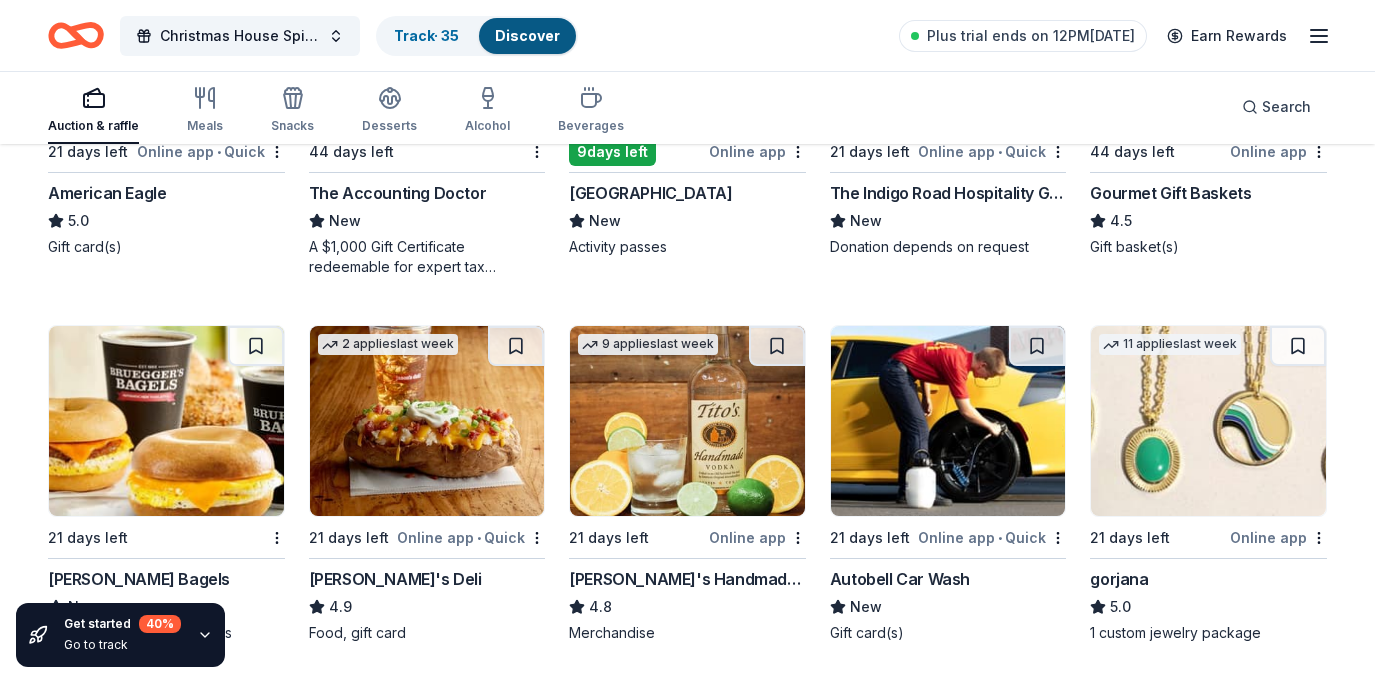 scroll, scrollTop: 2706, scrollLeft: 0, axis: vertical 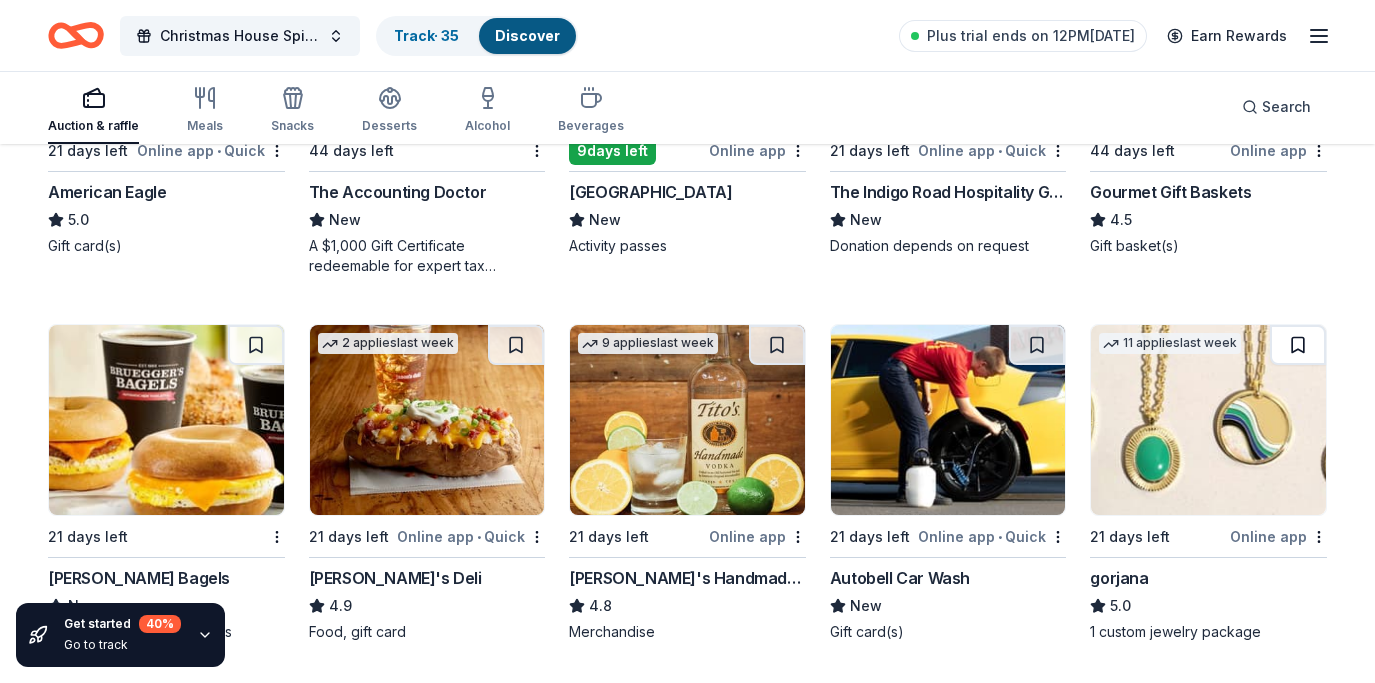 click at bounding box center [1298, 345] 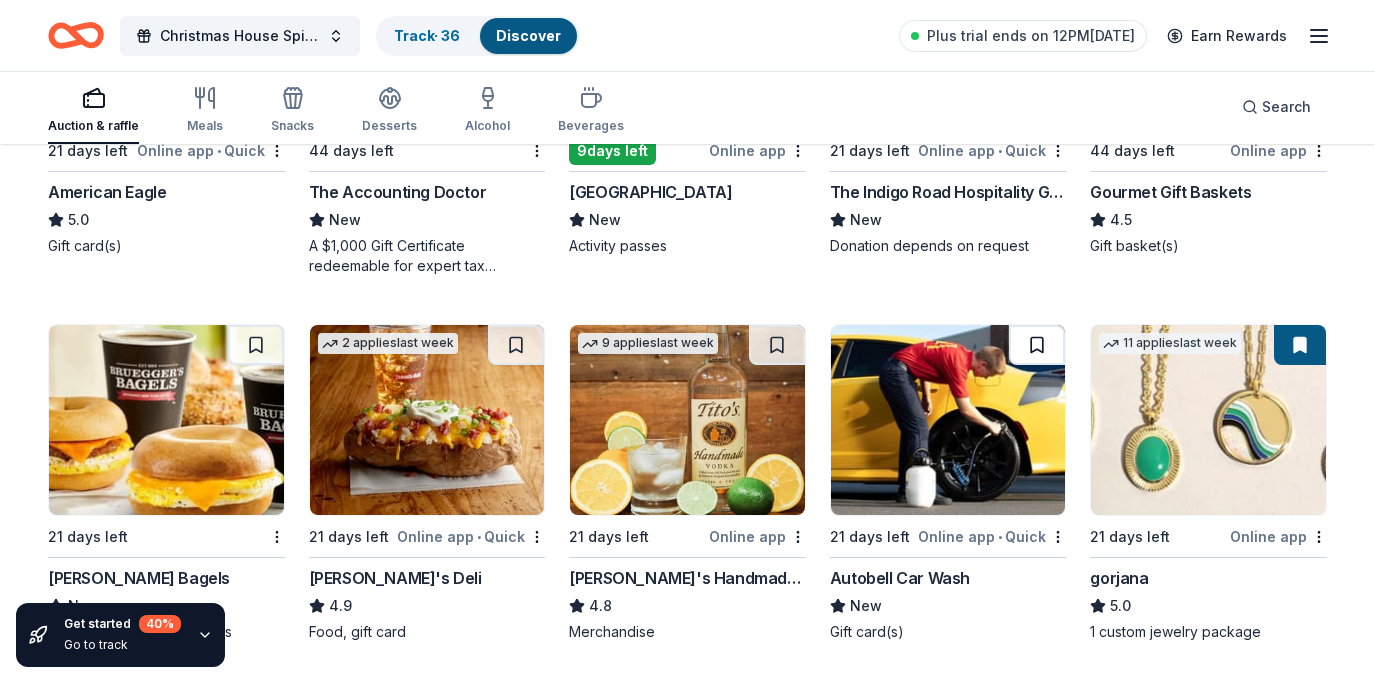 click at bounding box center [1037, 345] 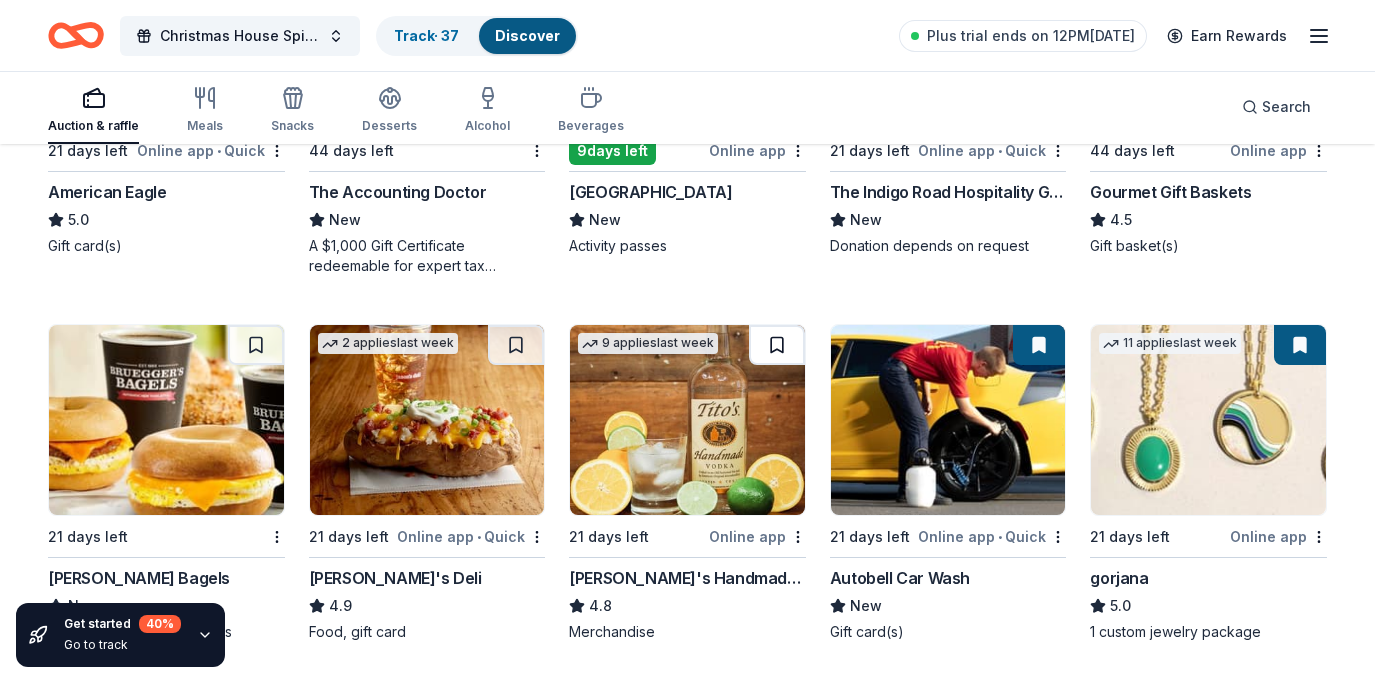 click at bounding box center [777, 345] 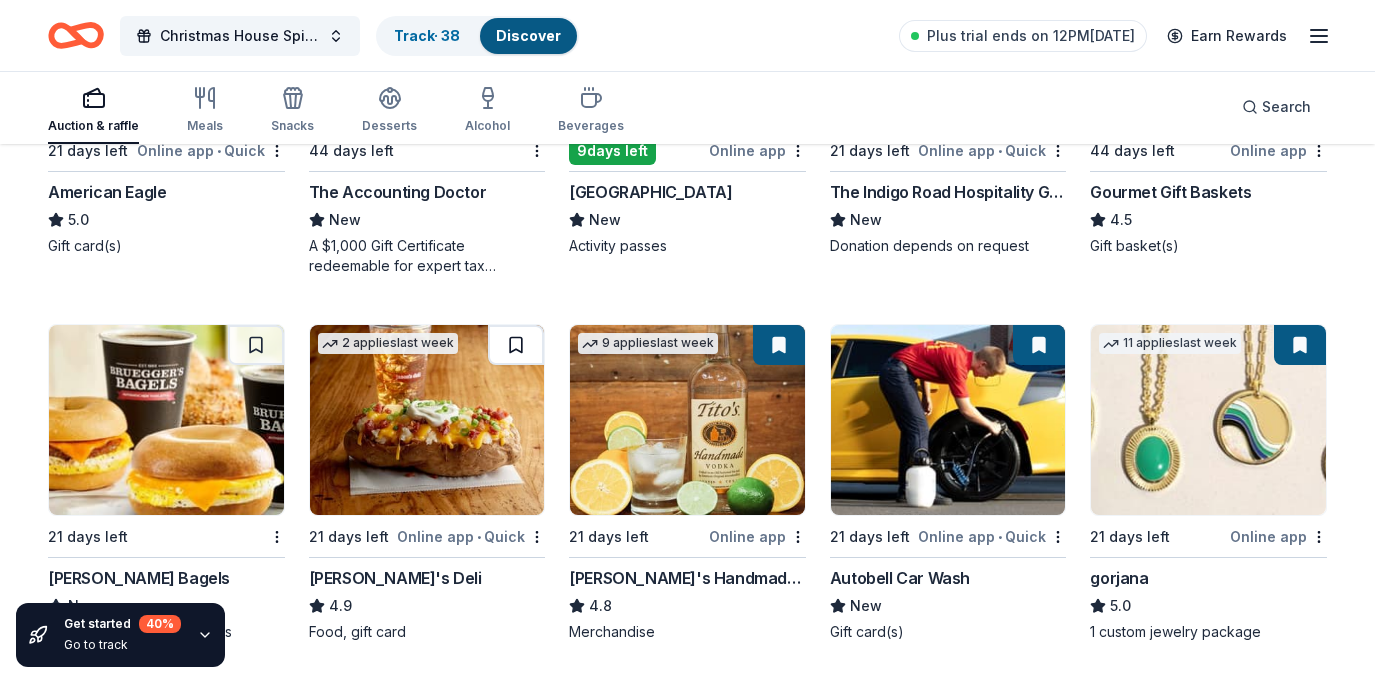 click at bounding box center (516, 345) 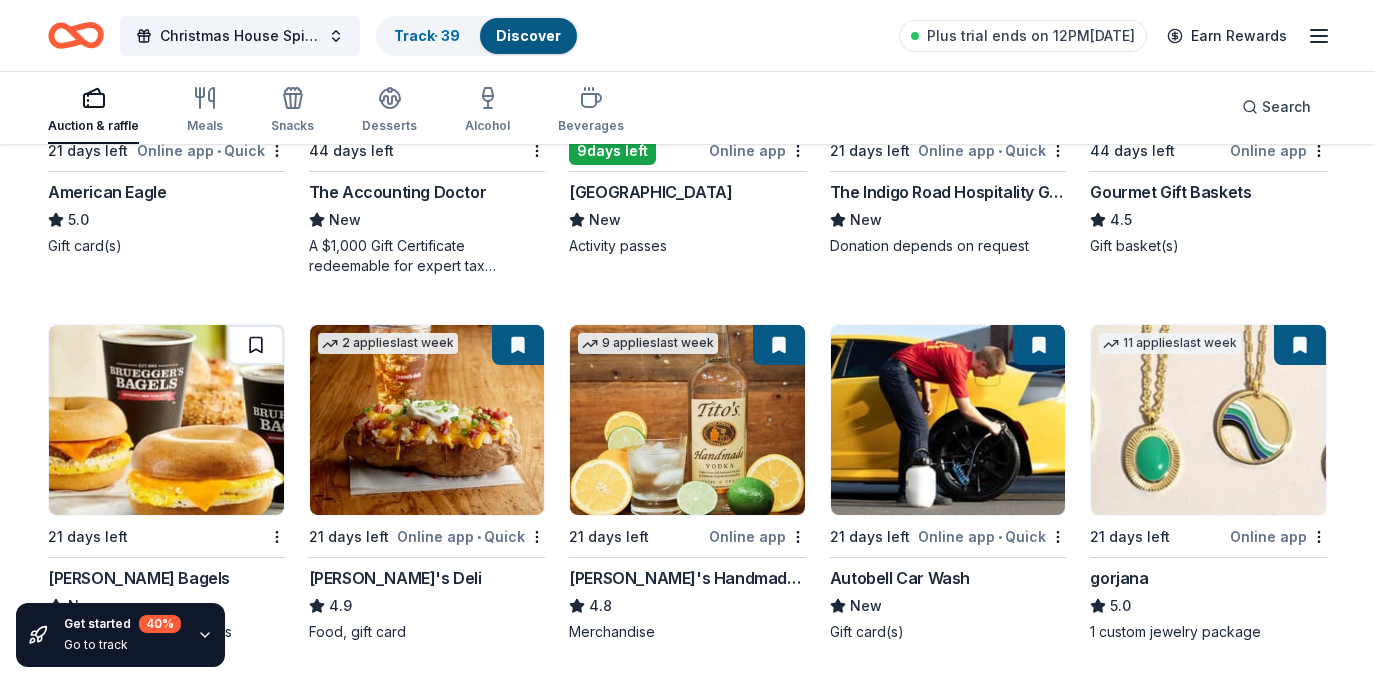 click at bounding box center [256, 345] 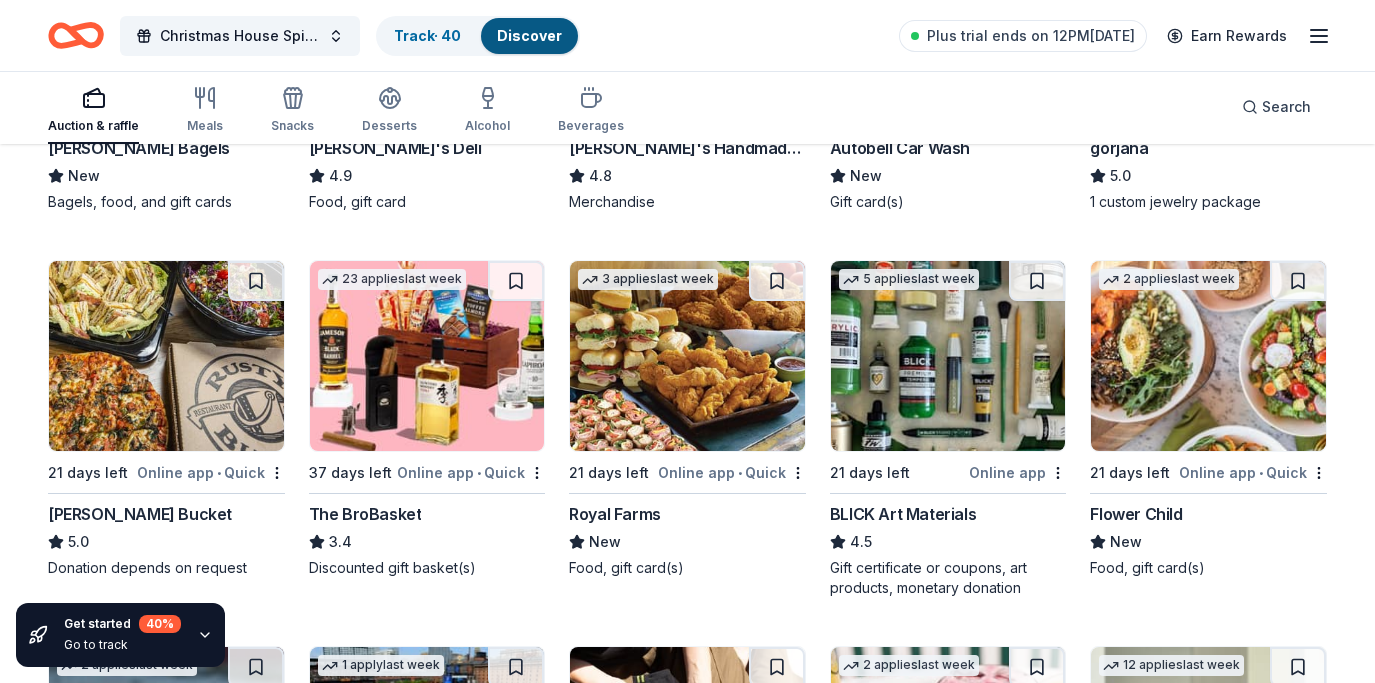 scroll, scrollTop: 3140, scrollLeft: 0, axis: vertical 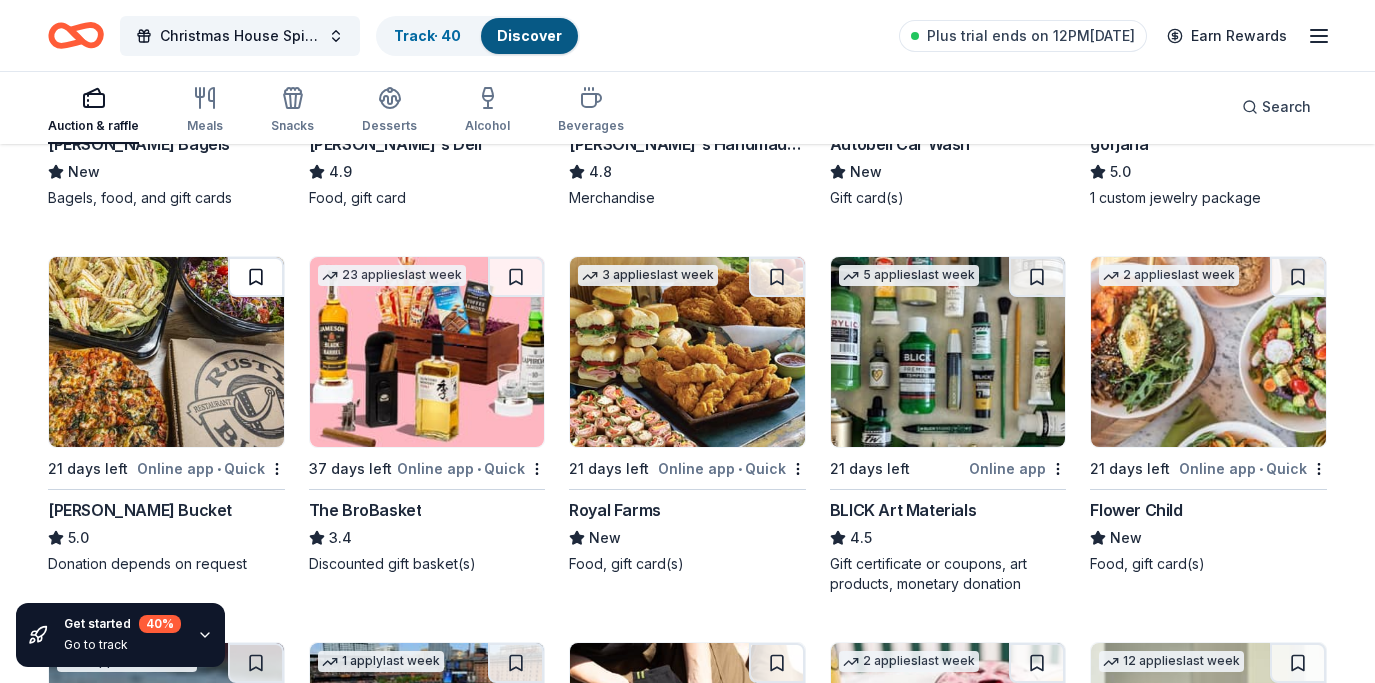 click at bounding box center [256, 277] 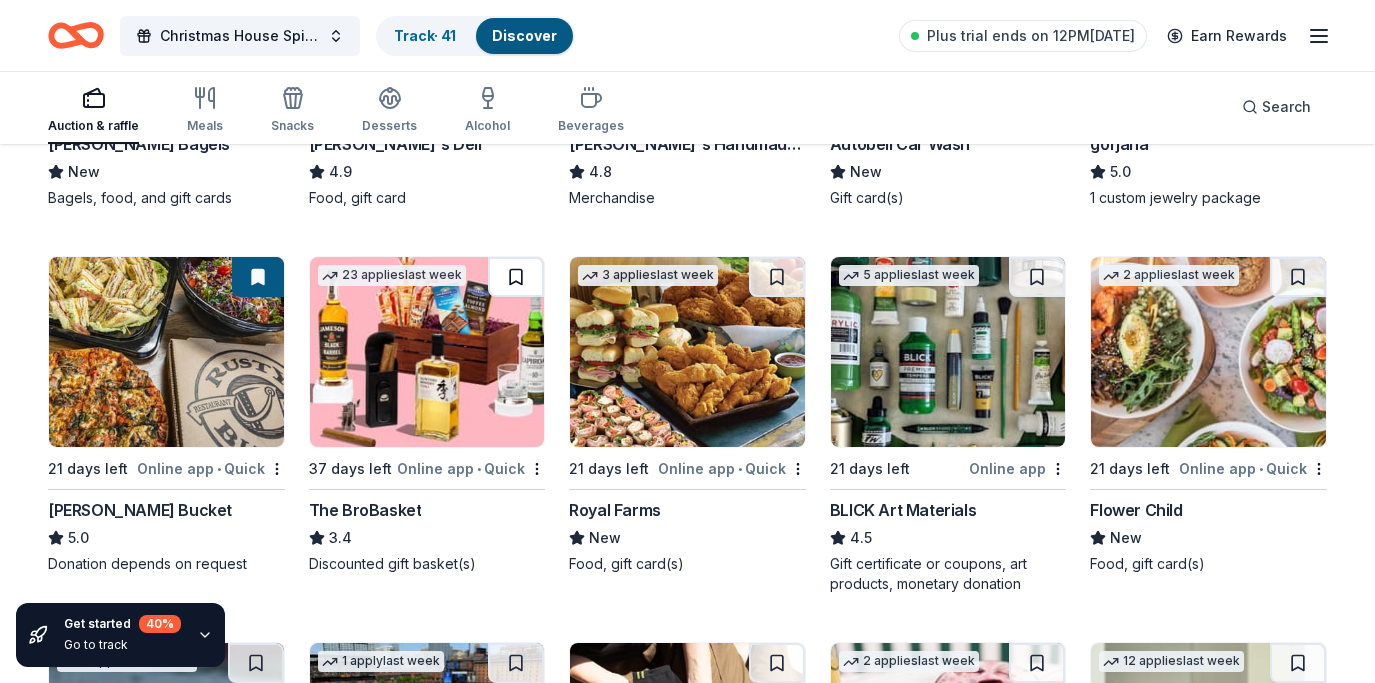 click at bounding box center (516, 277) 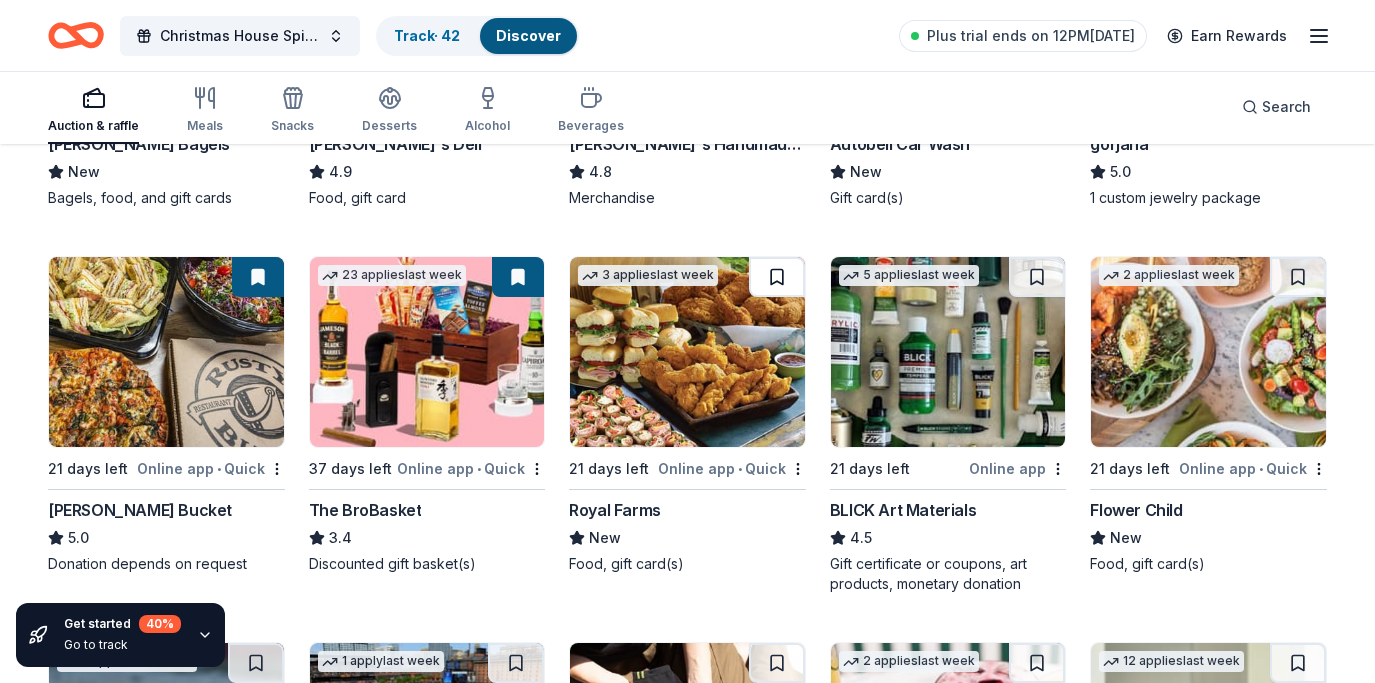click at bounding box center [777, 277] 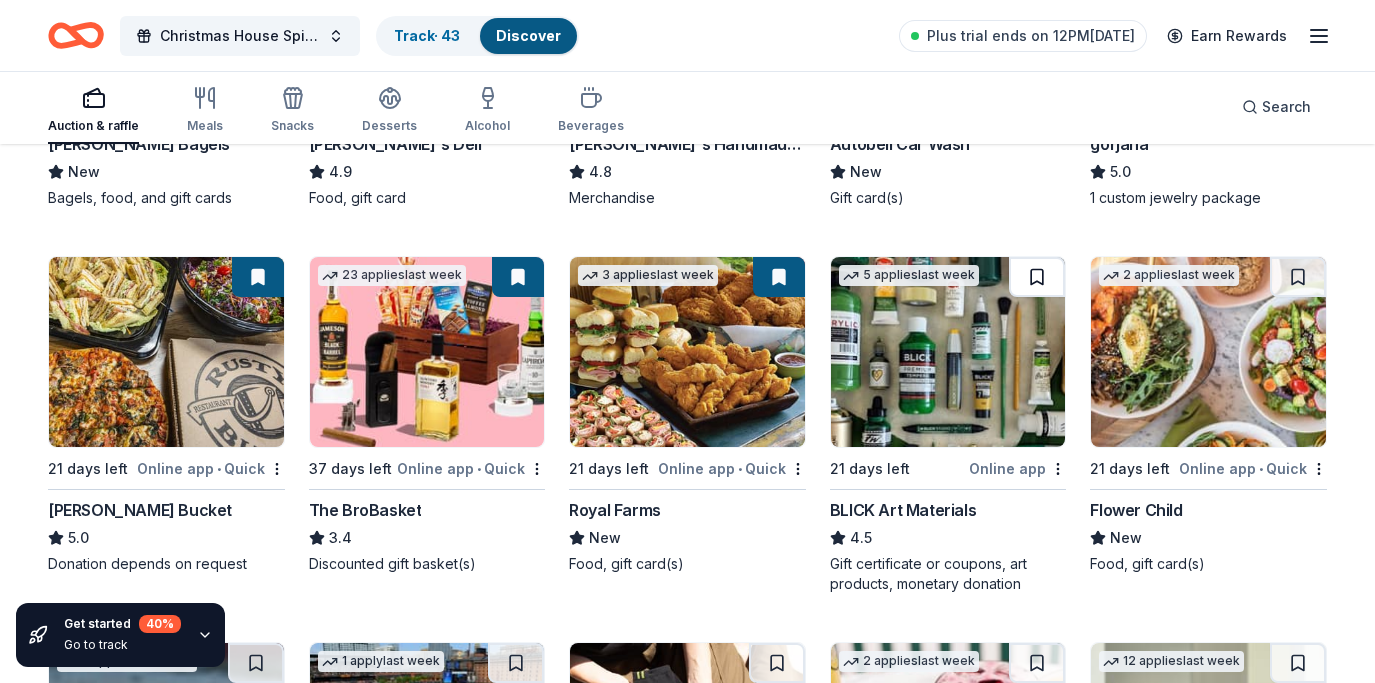 click at bounding box center [1037, 277] 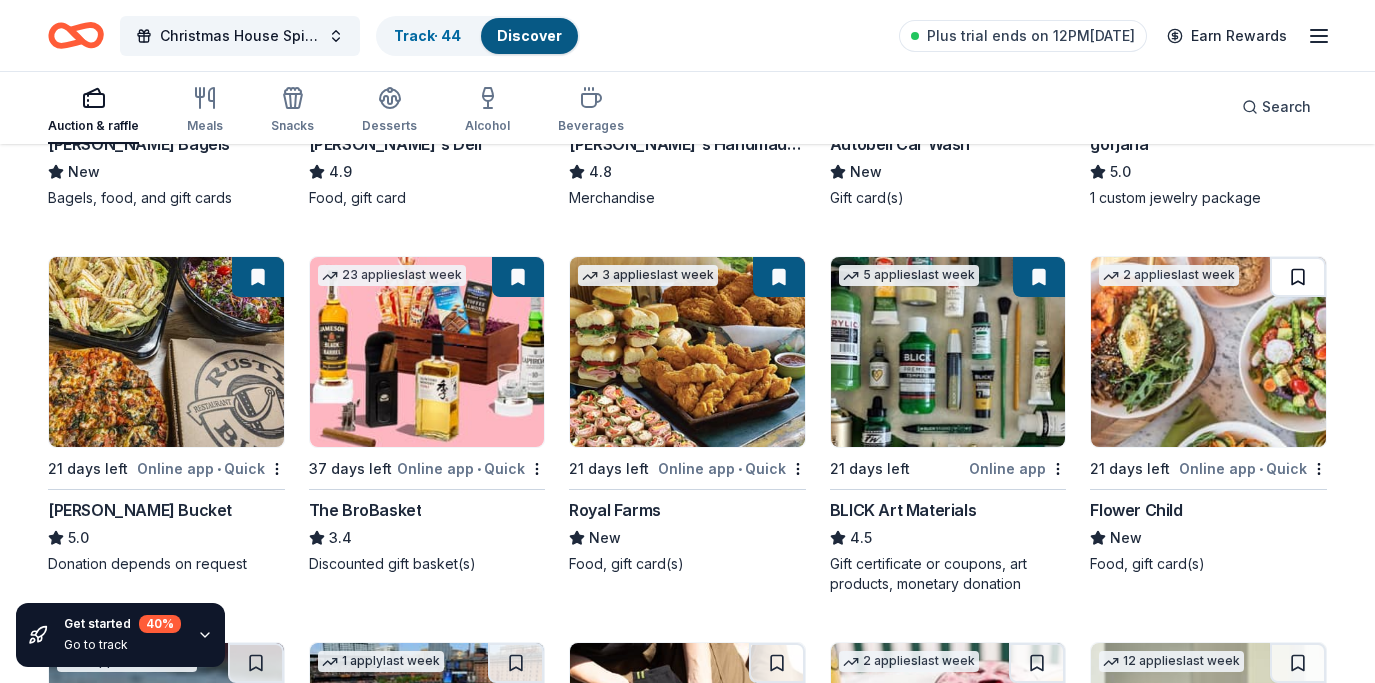 click at bounding box center (1298, 277) 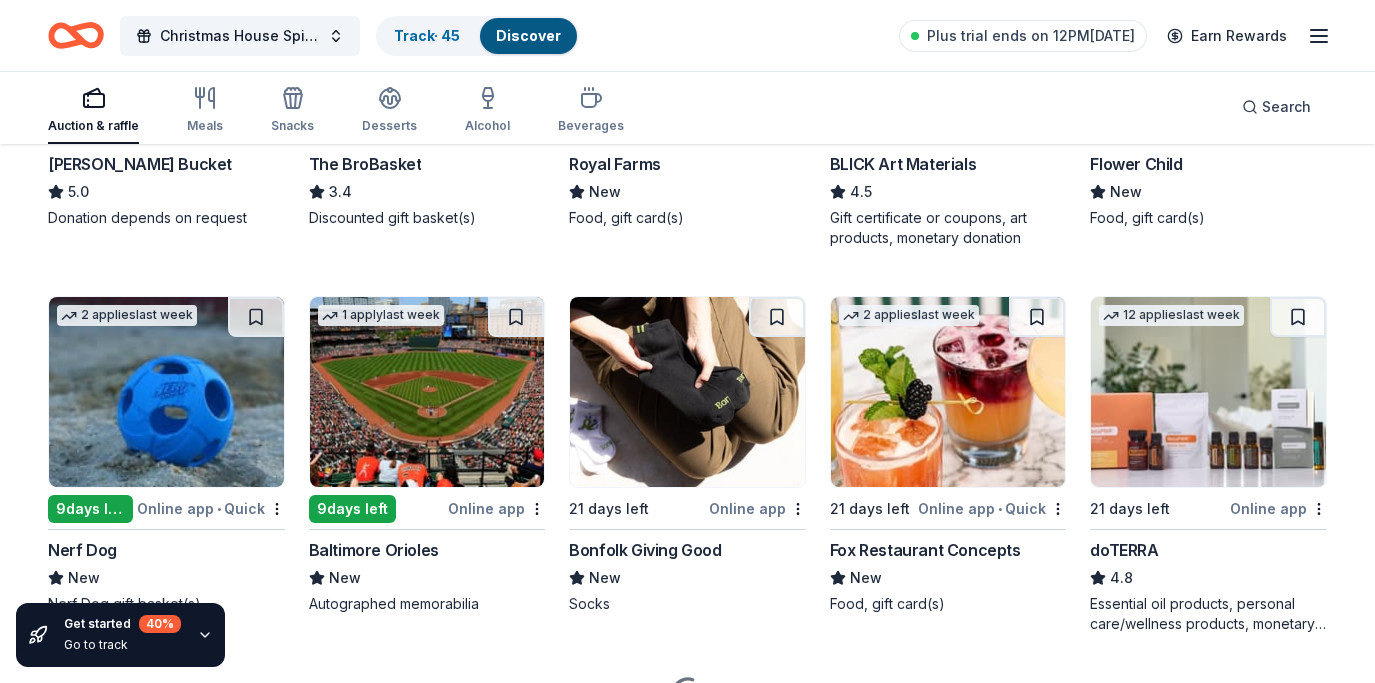 scroll, scrollTop: 3490, scrollLeft: 0, axis: vertical 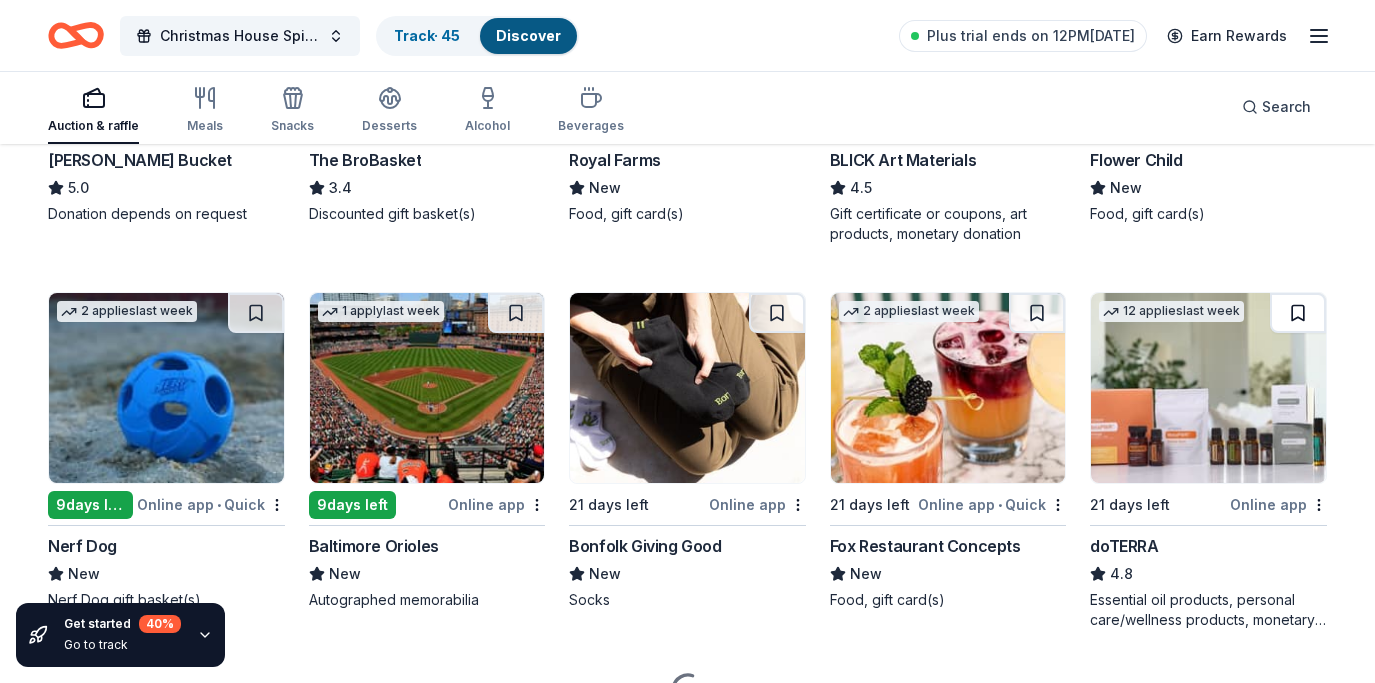 click at bounding box center (1298, 313) 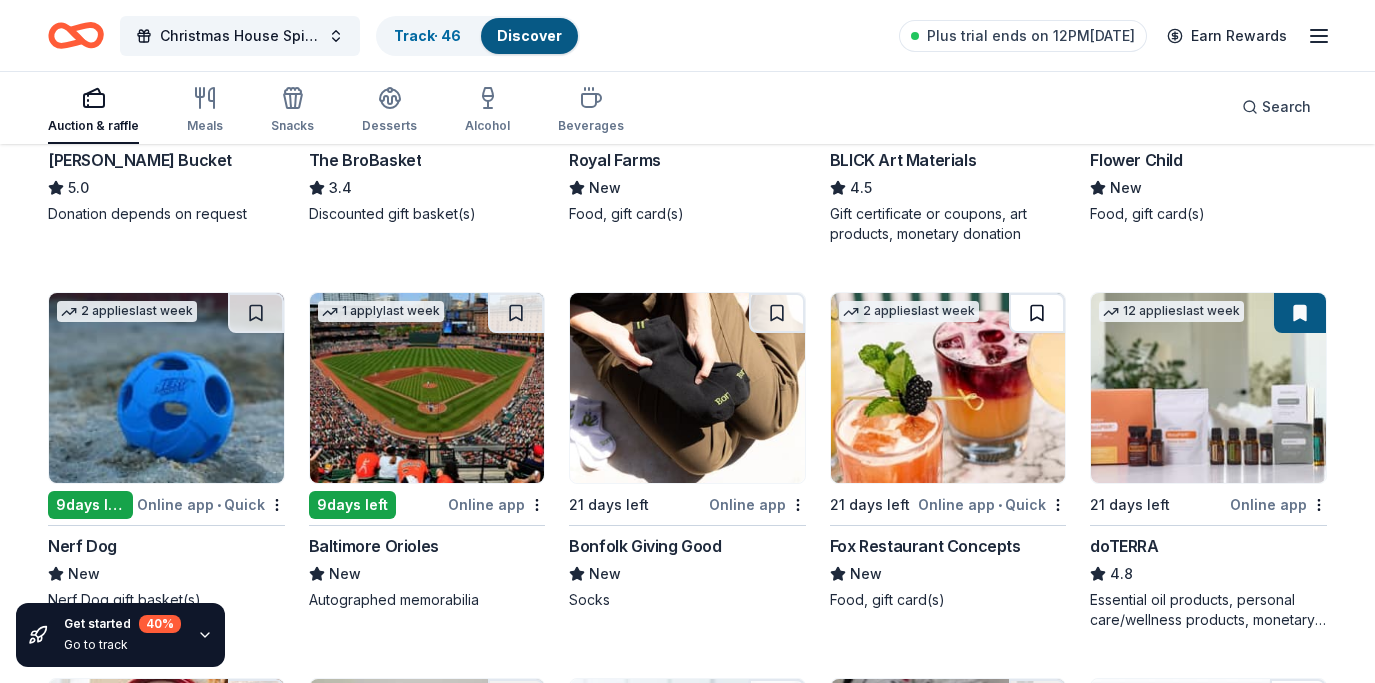 click at bounding box center [1037, 313] 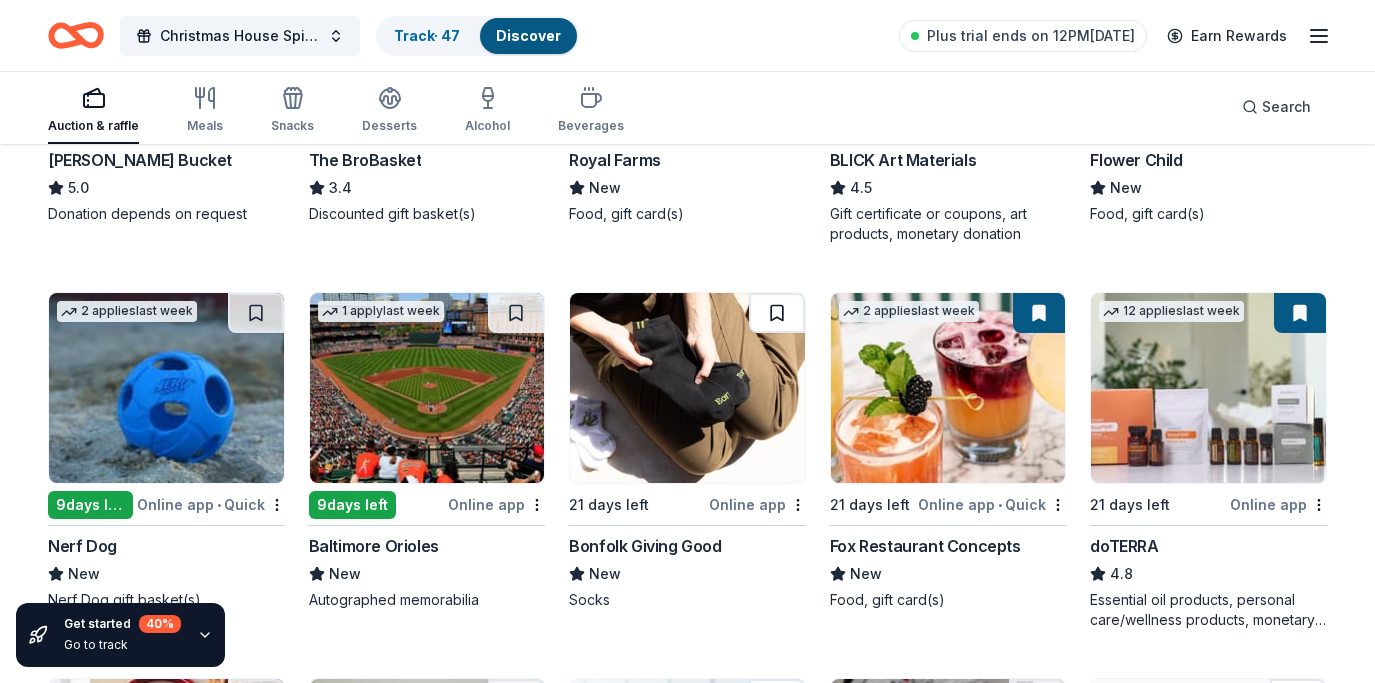 click at bounding box center [777, 313] 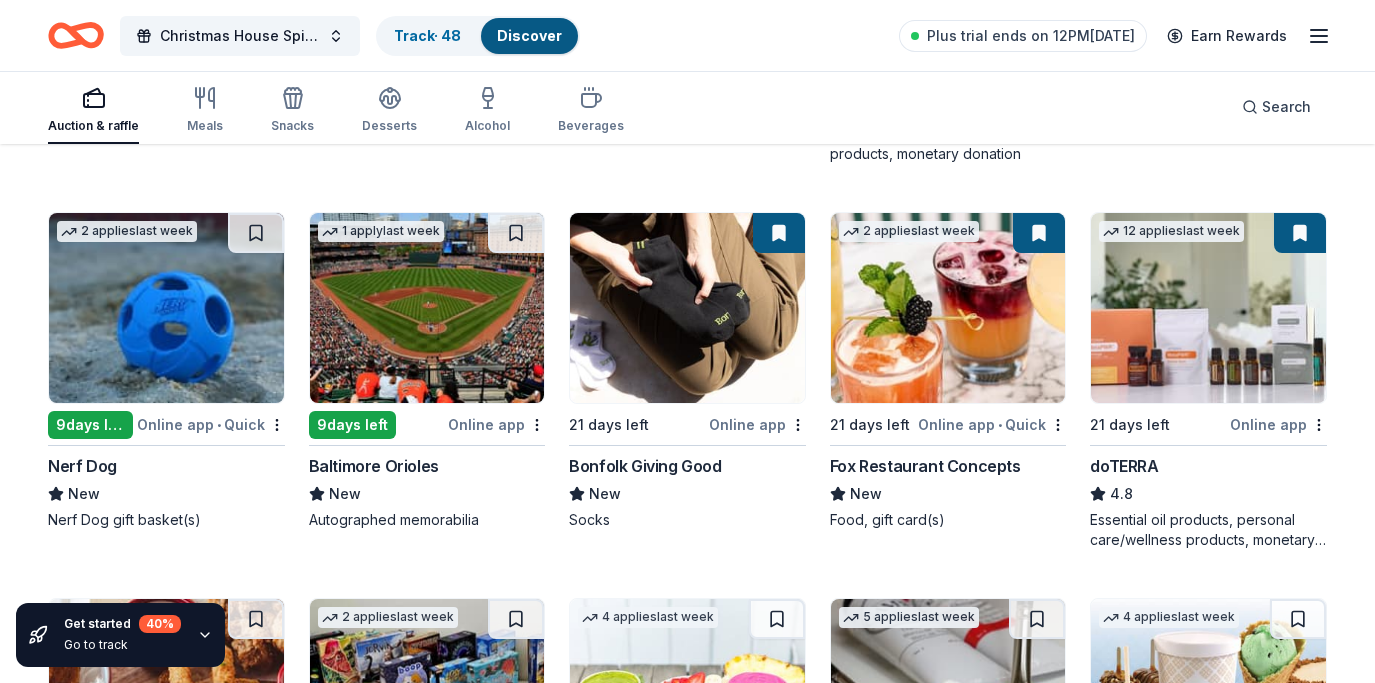 scroll, scrollTop: 3571, scrollLeft: 0, axis: vertical 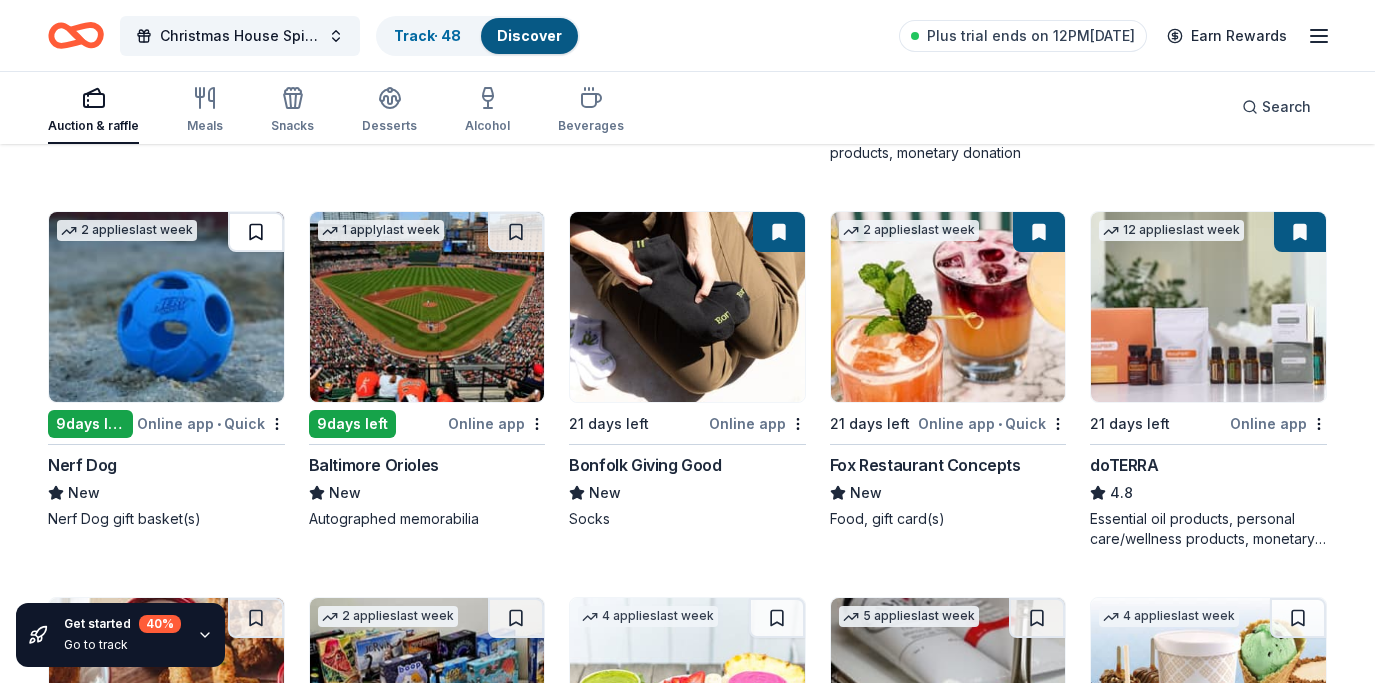 click at bounding box center (256, 232) 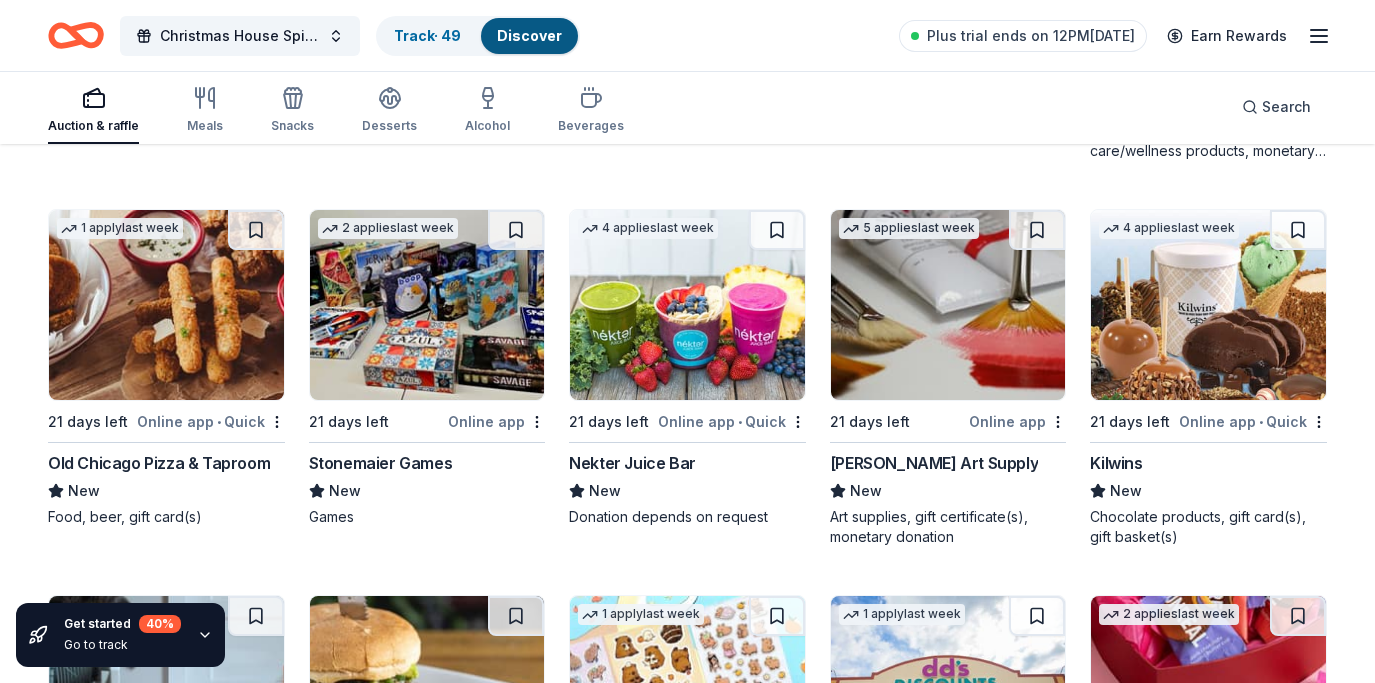 scroll, scrollTop: 3962, scrollLeft: 0, axis: vertical 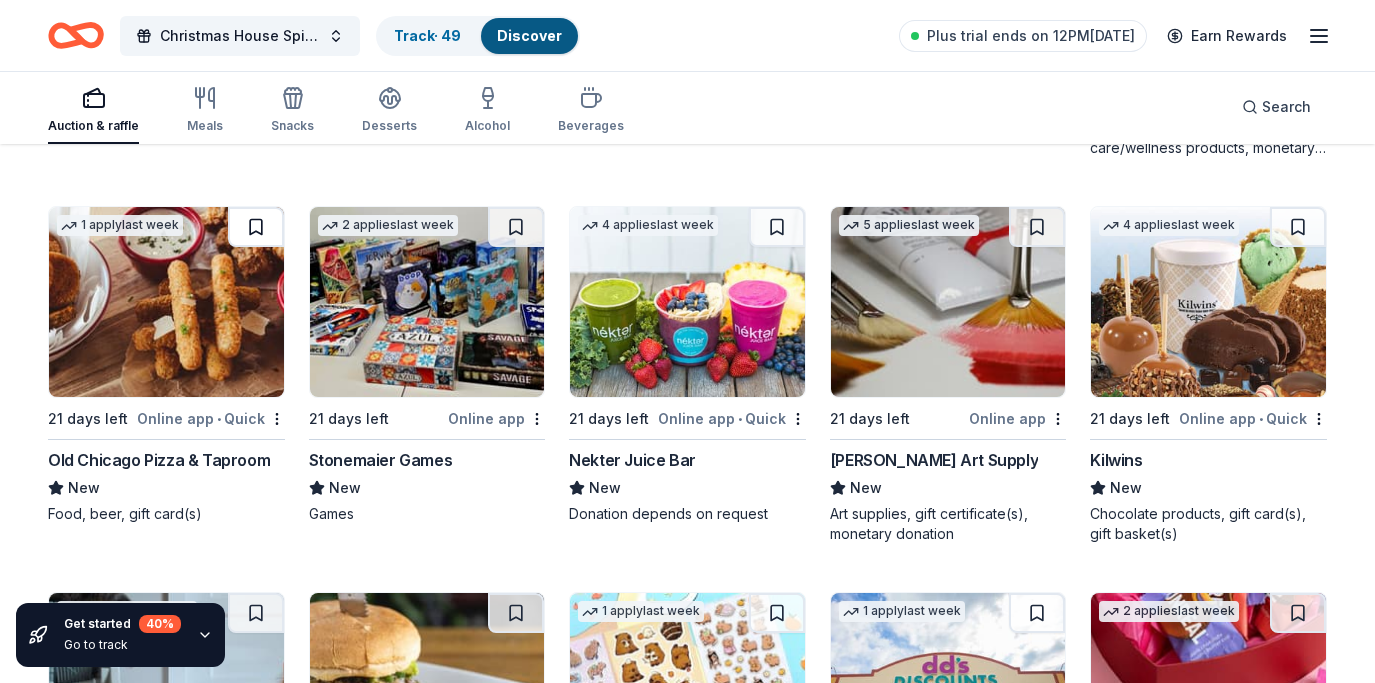 click at bounding box center [256, 227] 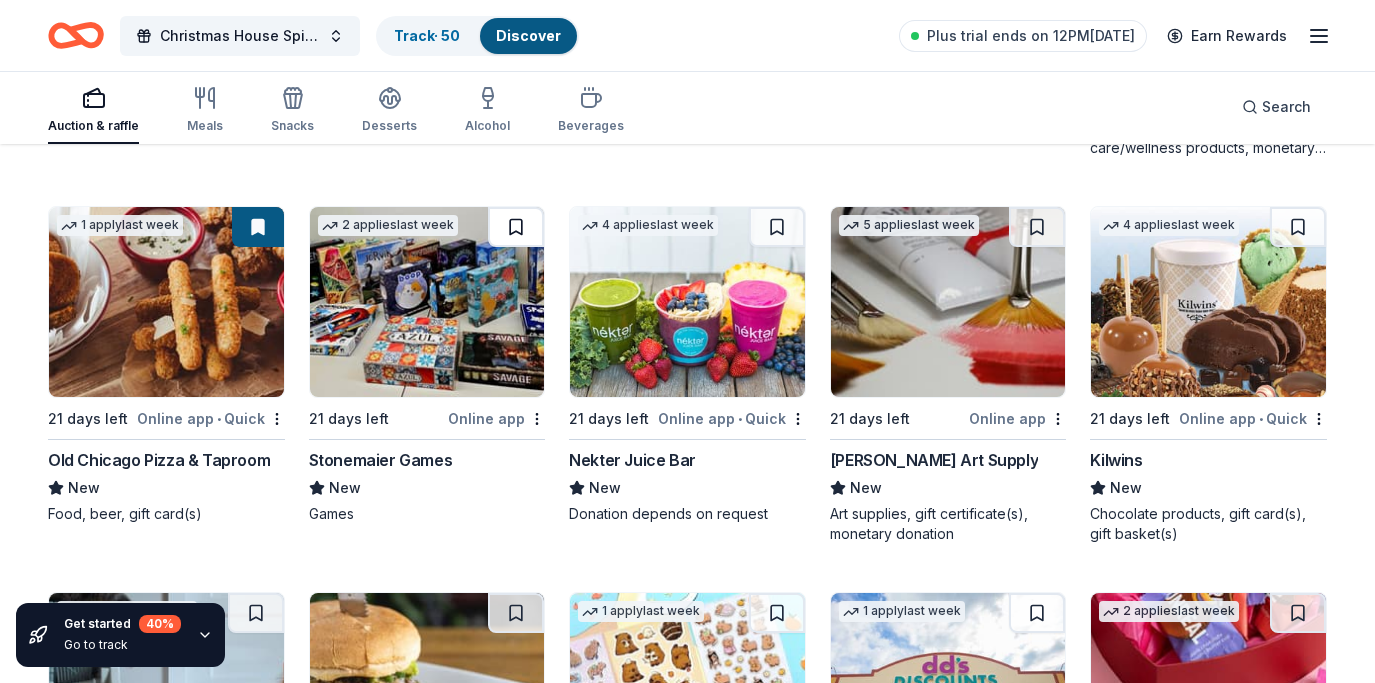 click at bounding box center [516, 227] 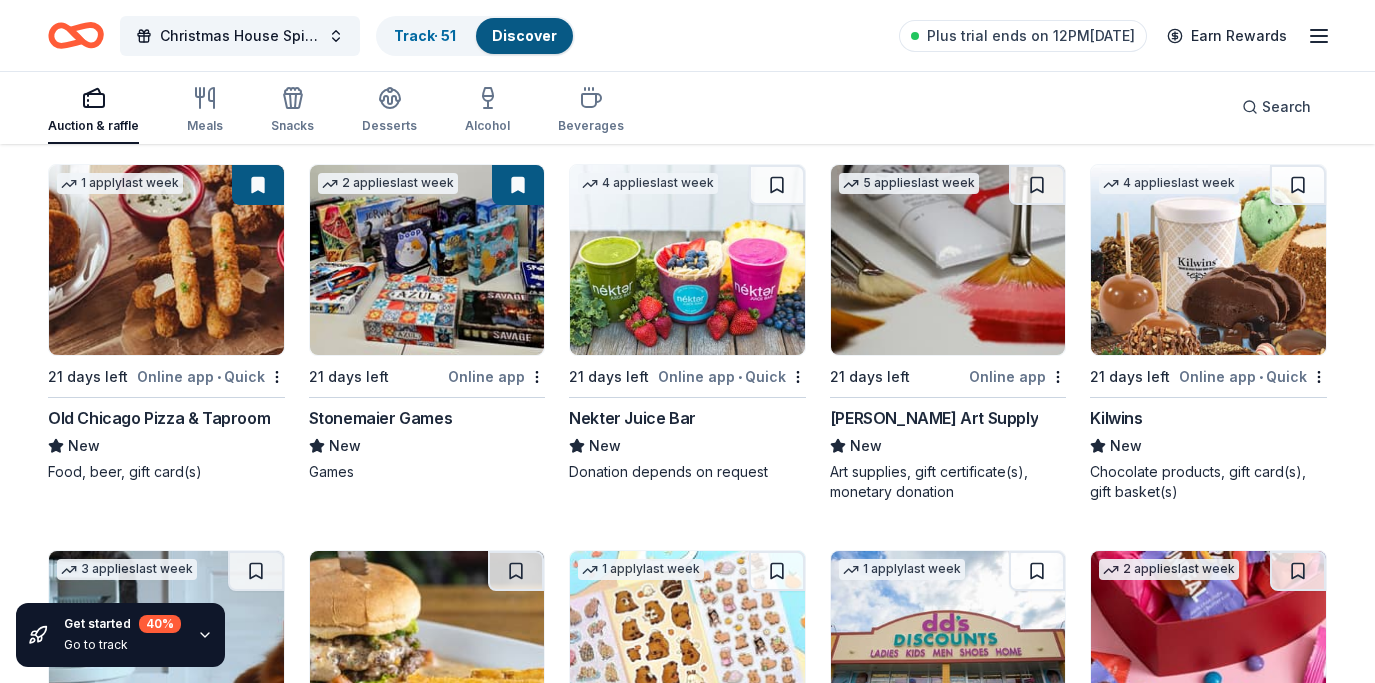 scroll, scrollTop: 4008, scrollLeft: 0, axis: vertical 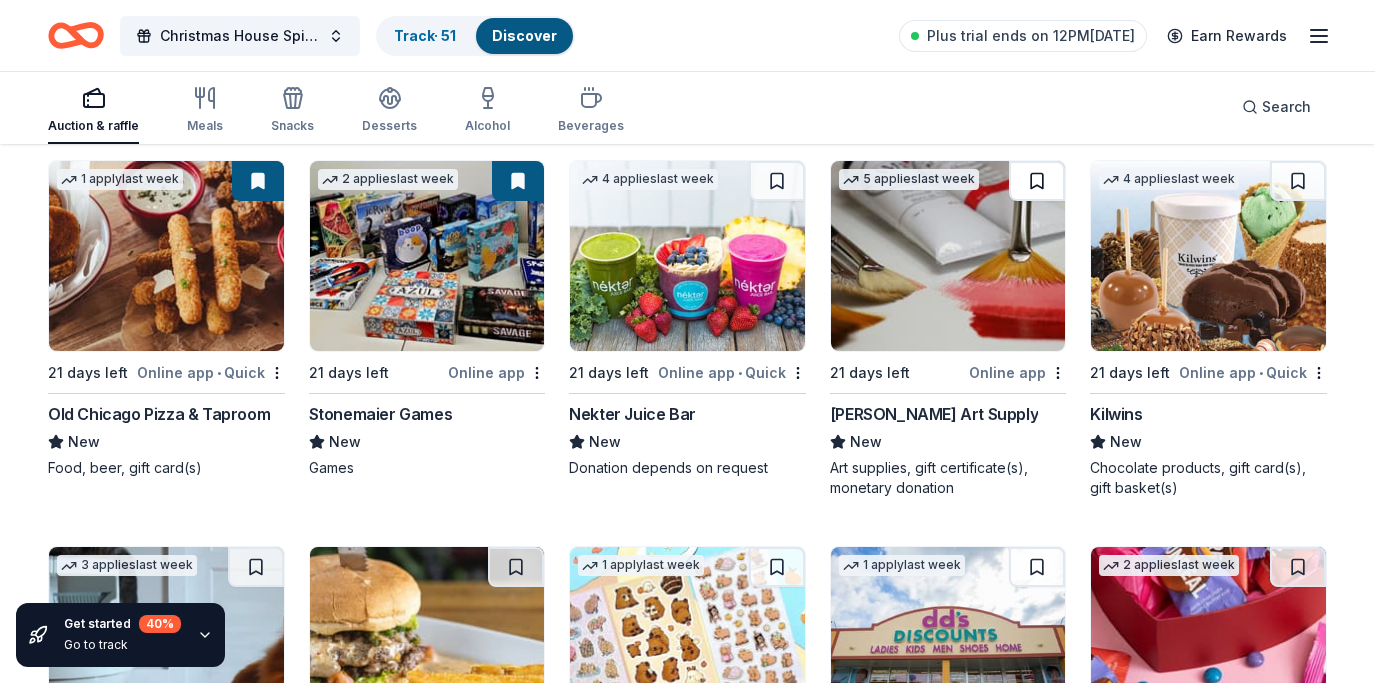 click at bounding box center [1037, 181] 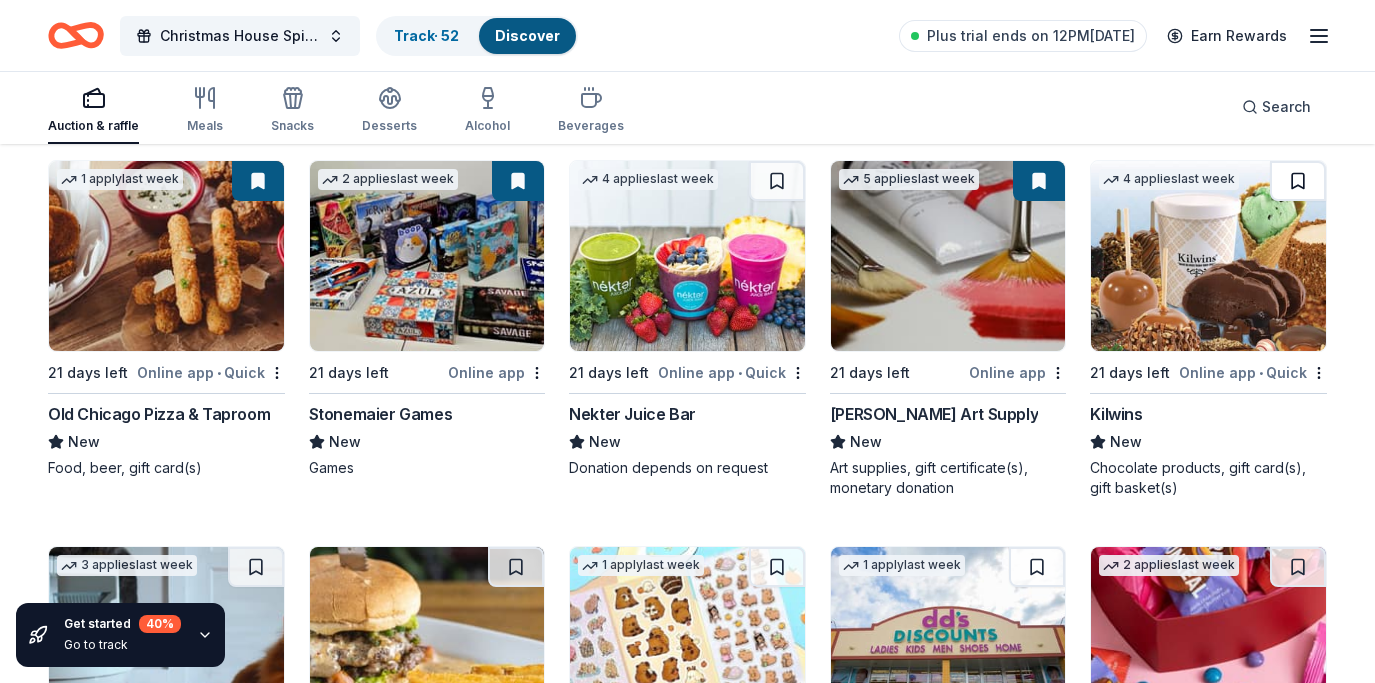 click at bounding box center [1298, 181] 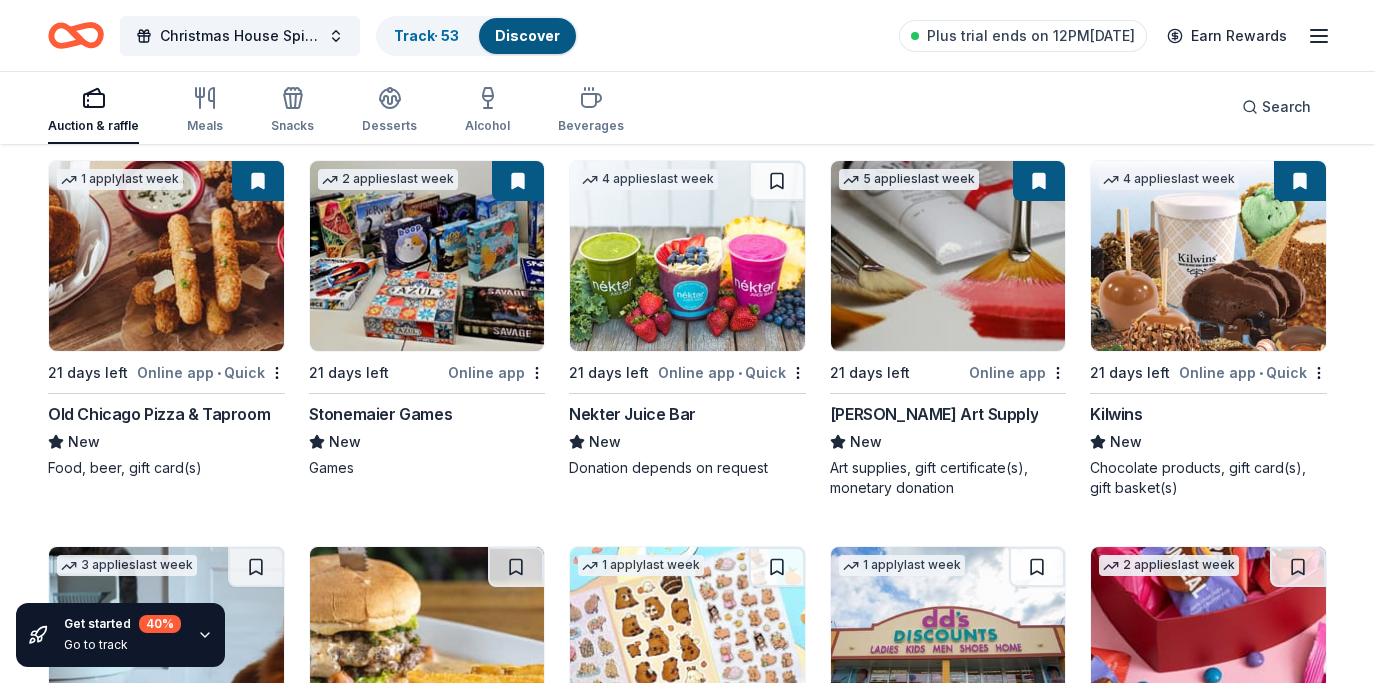 click at bounding box center (687, 256) 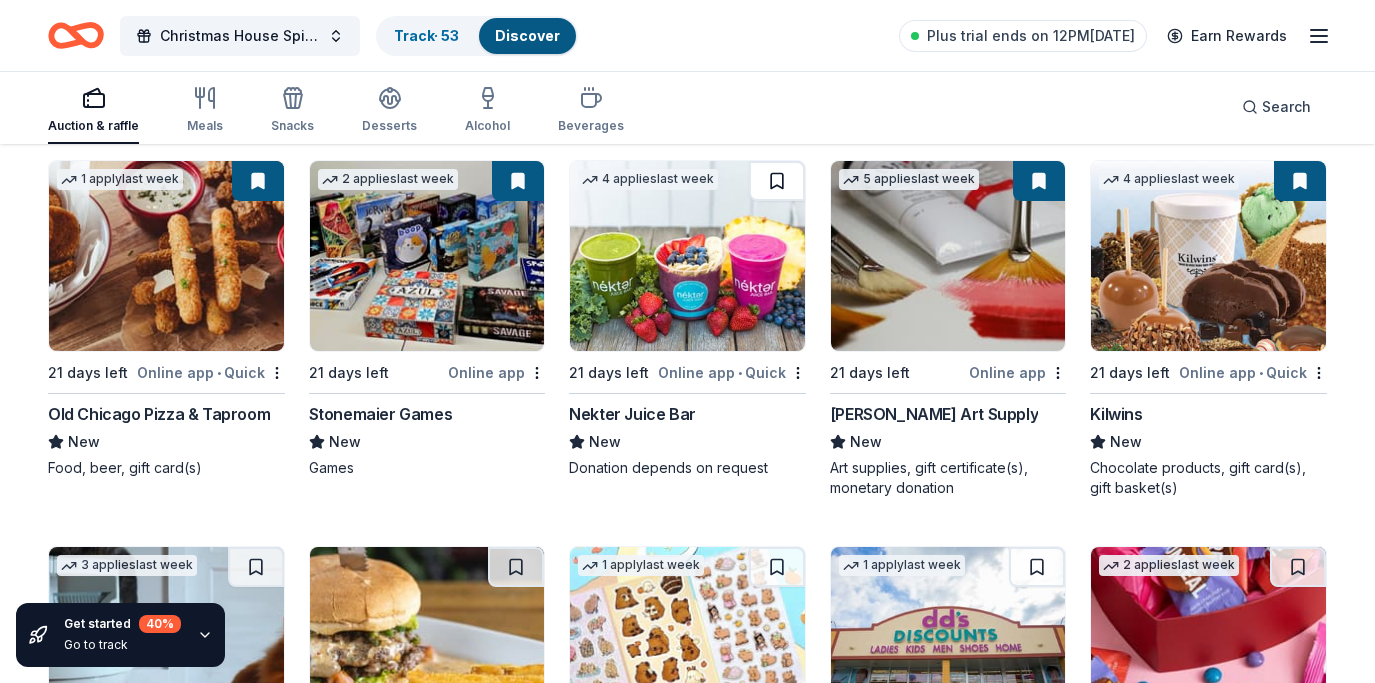 click at bounding box center [777, 181] 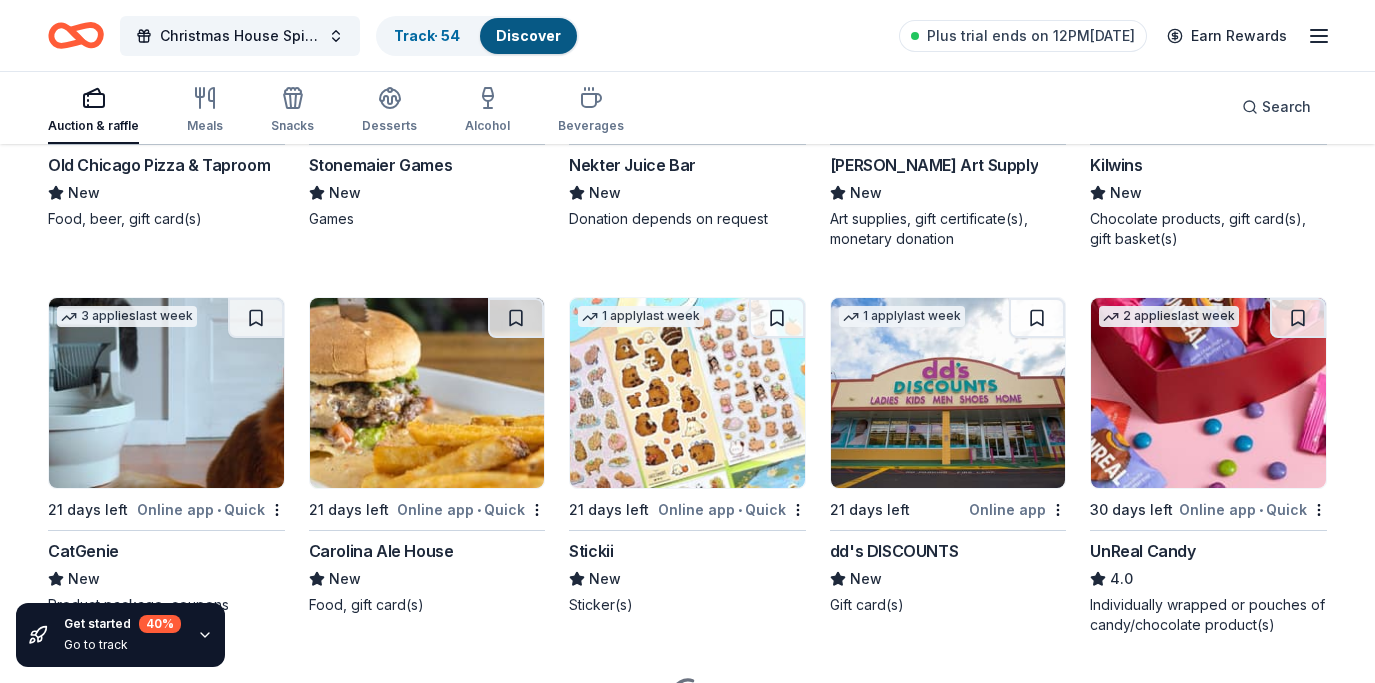 scroll, scrollTop: 4300, scrollLeft: 0, axis: vertical 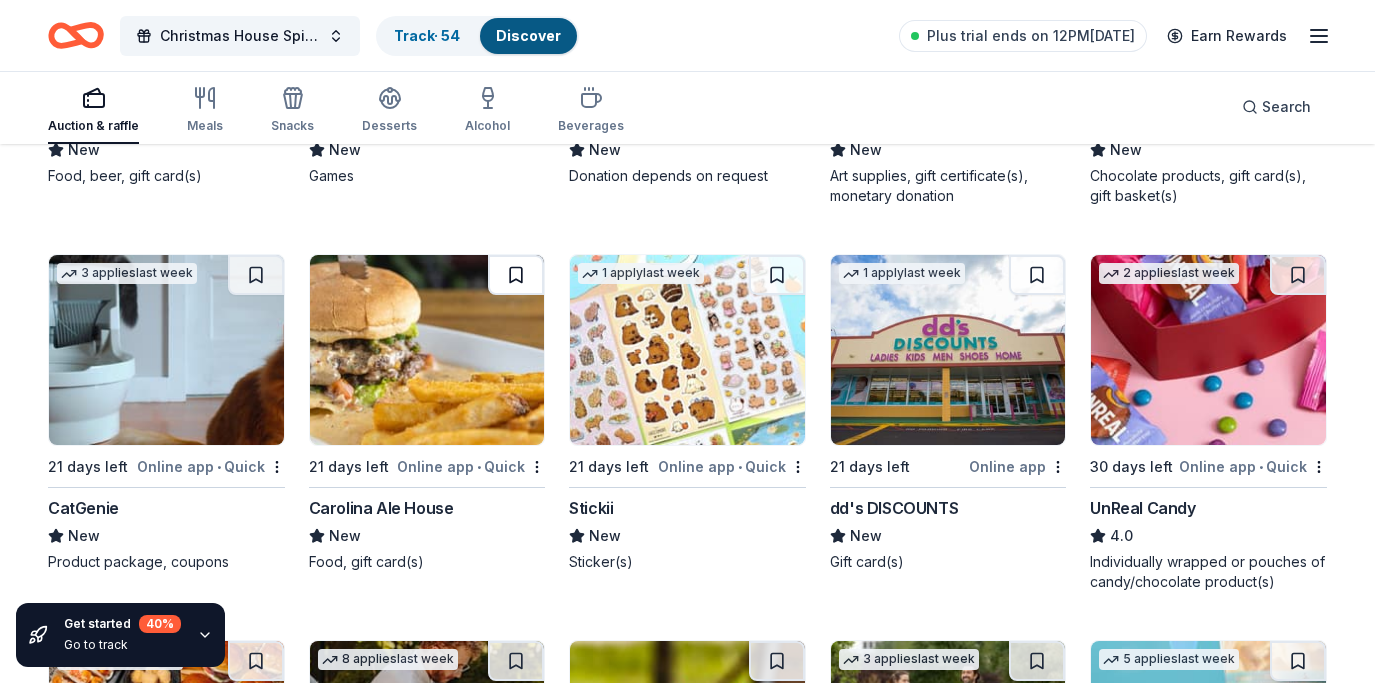 click at bounding box center [516, 275] 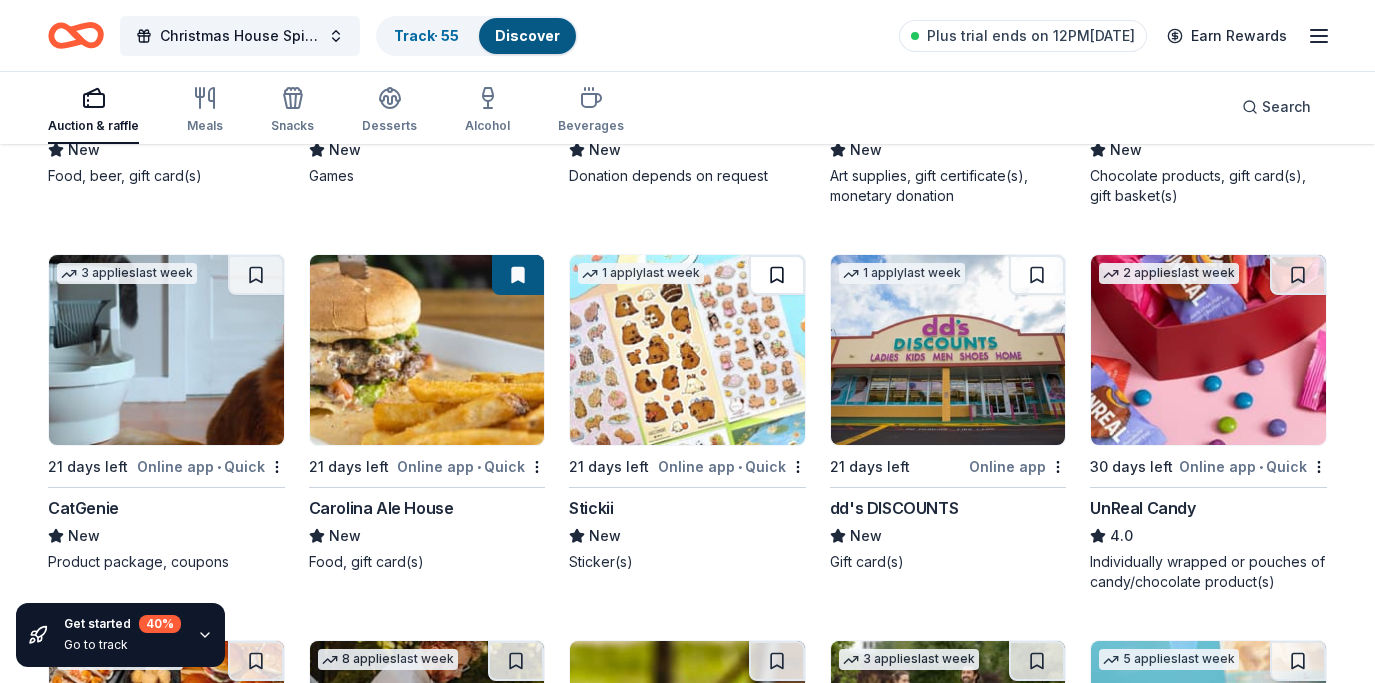 click at bounding box center [777, 275] 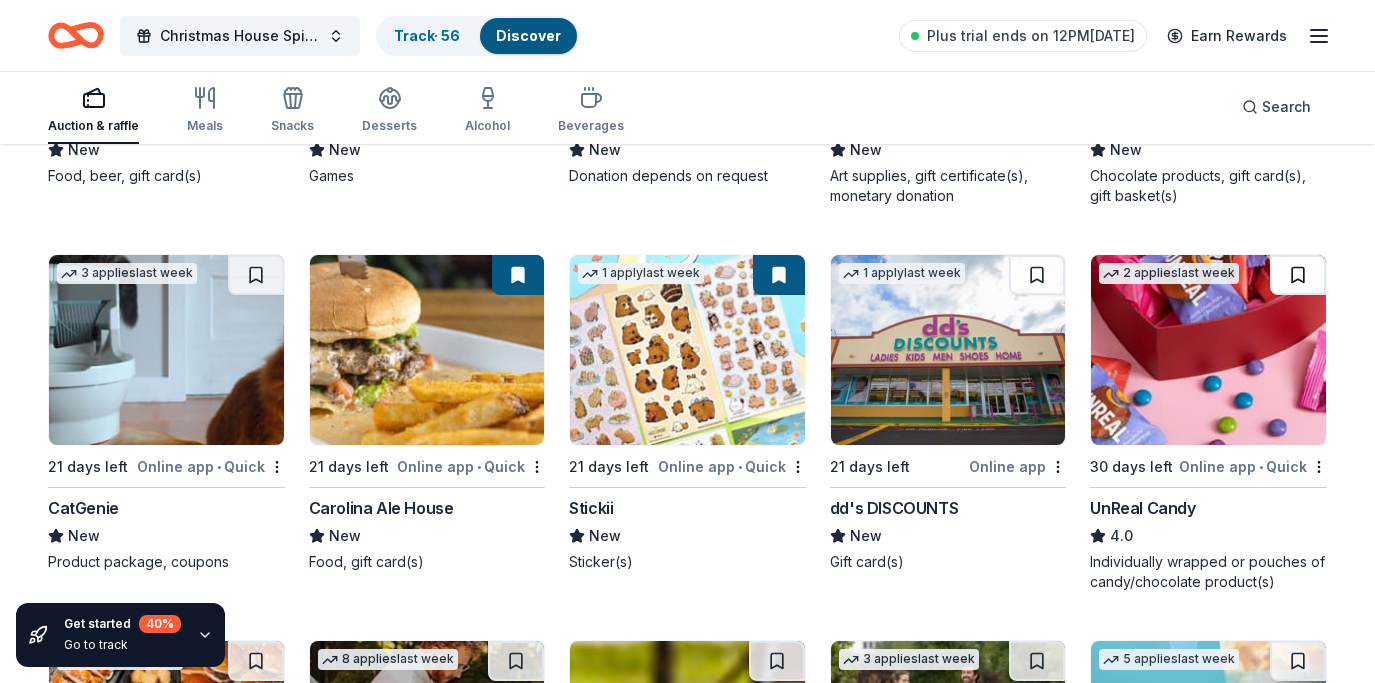 click at bounding box center (1298, 275) 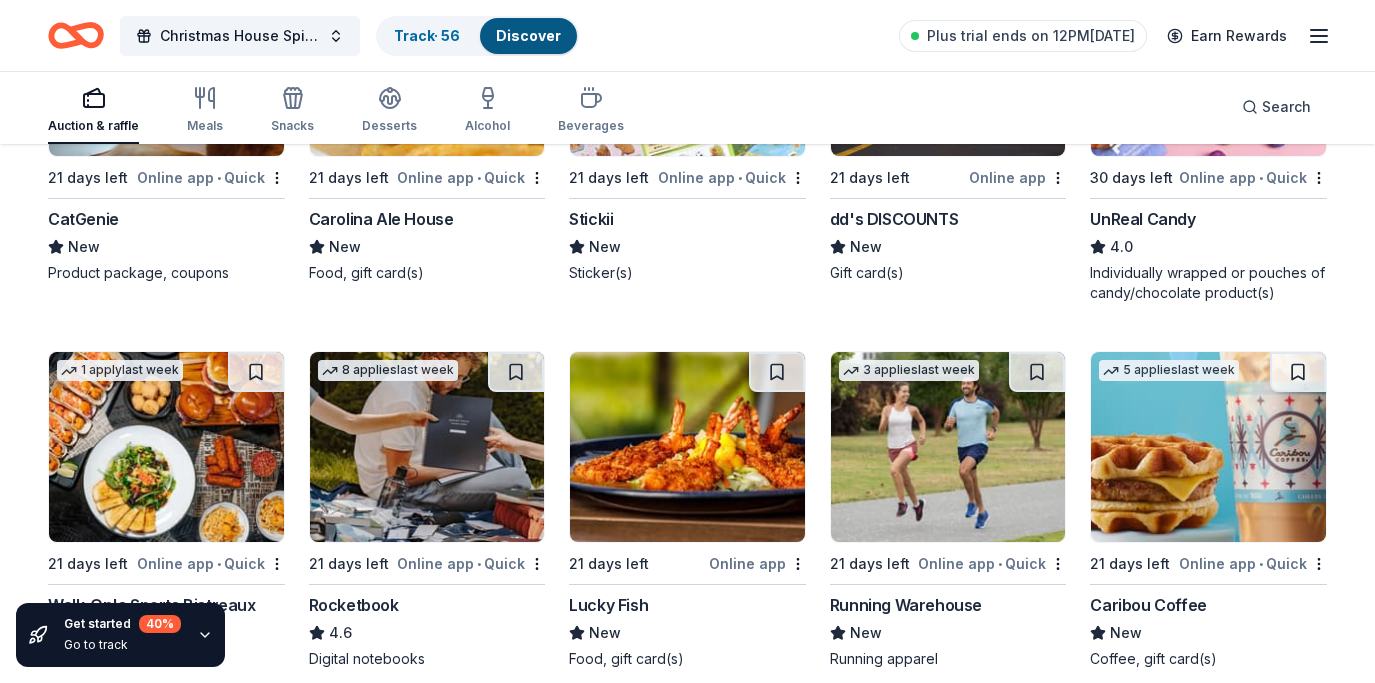 scroll, scrollTop: 4609, scrollLeft: 0, axis: vertical 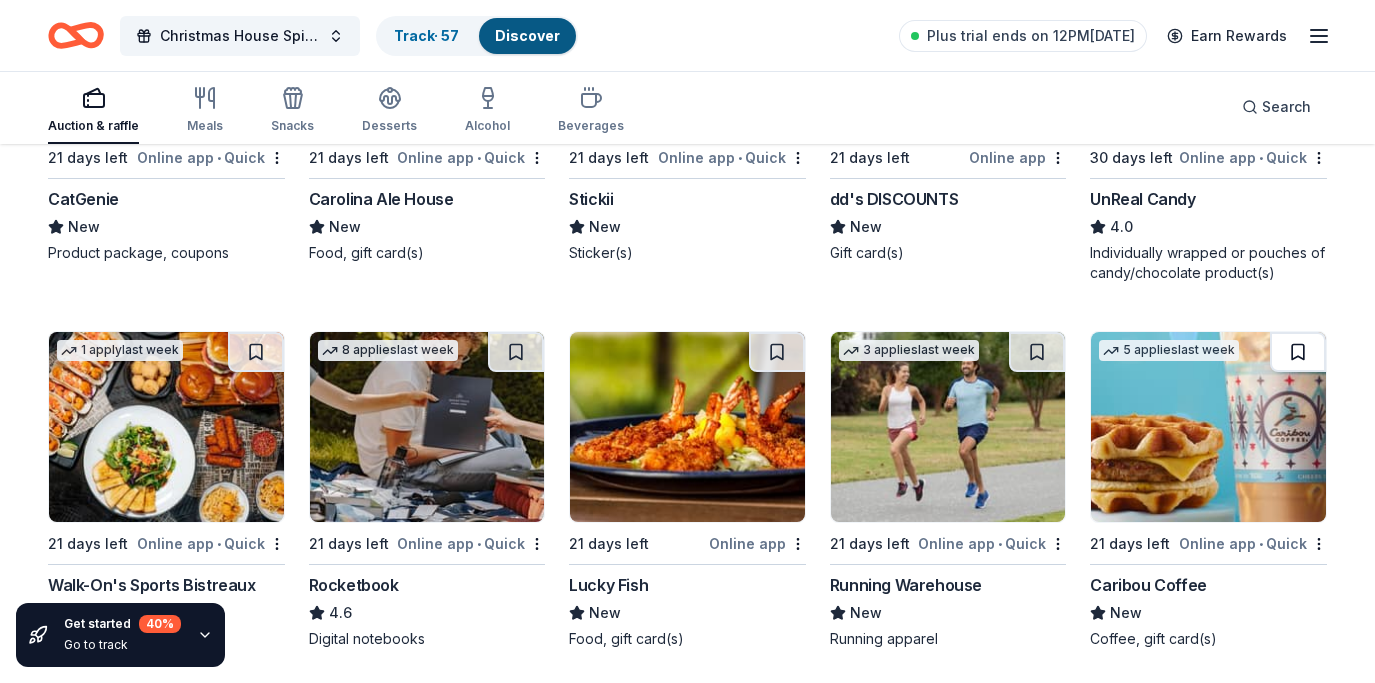 click at bounding box center (1298, 352) 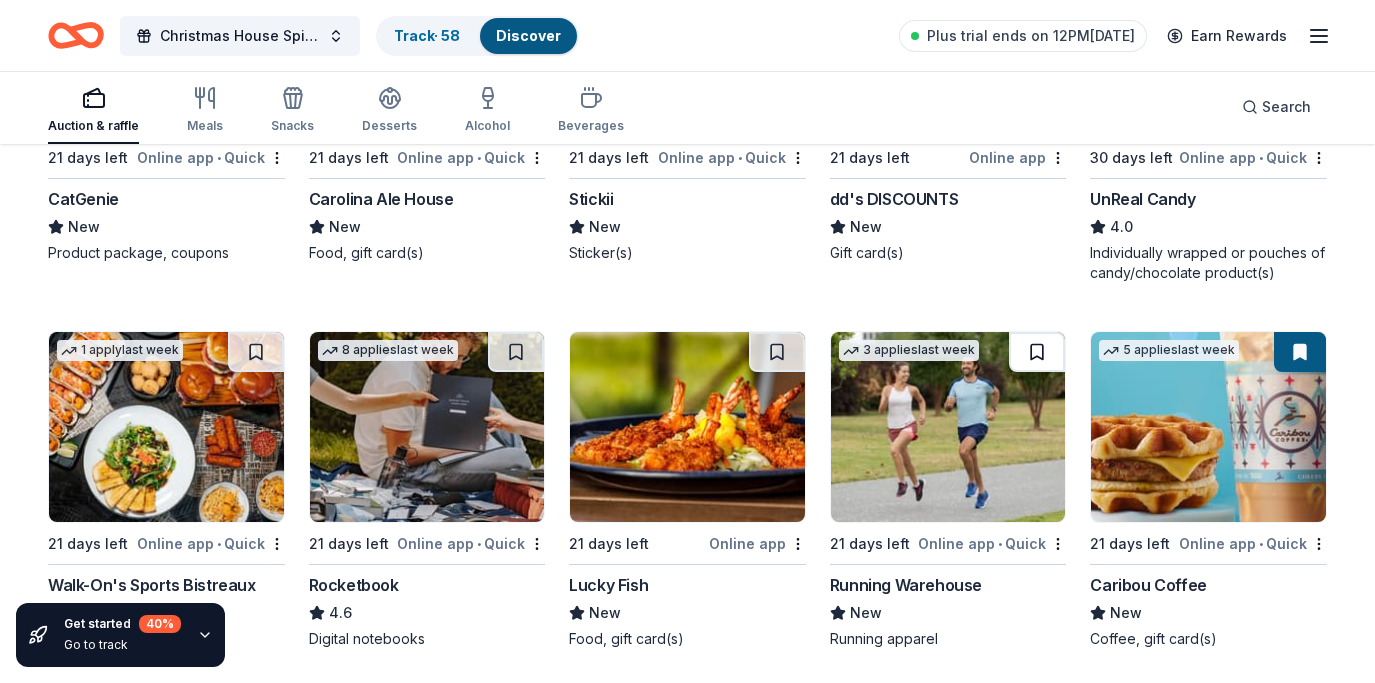 click at bounding box center (1037, 352) 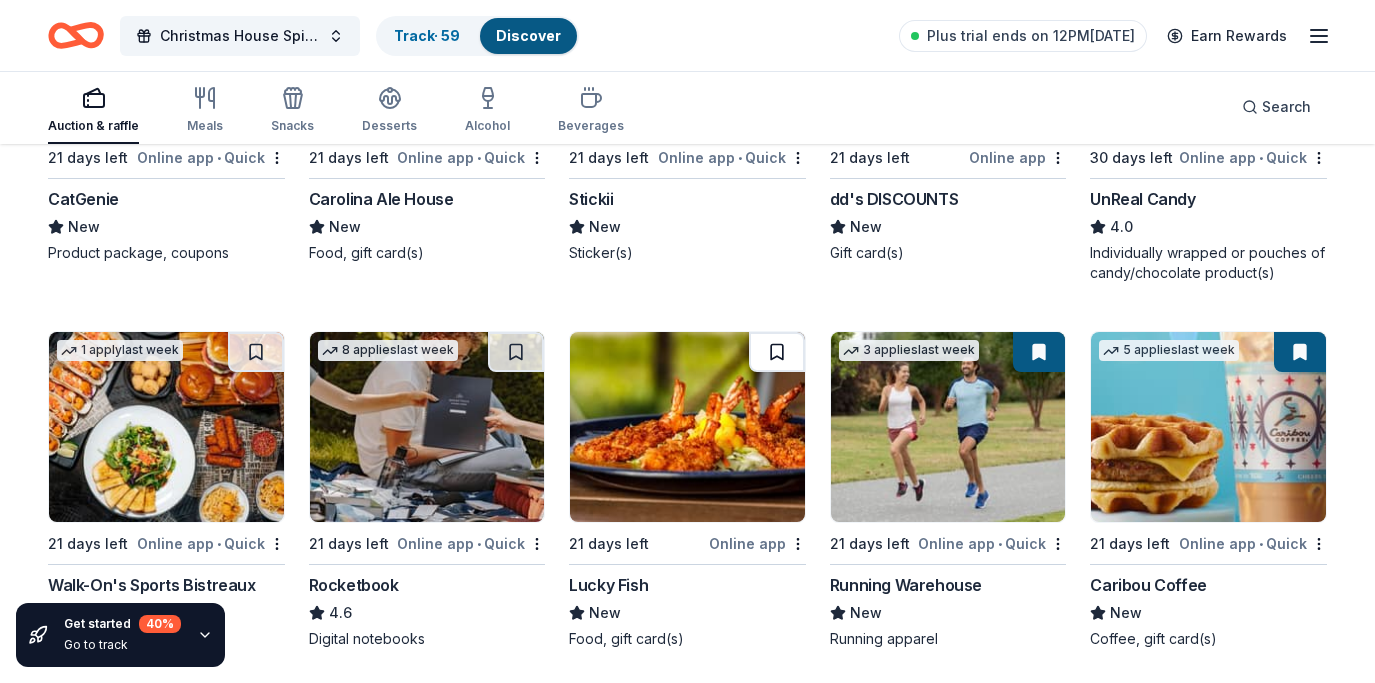 click at bounding box center [777, 352] 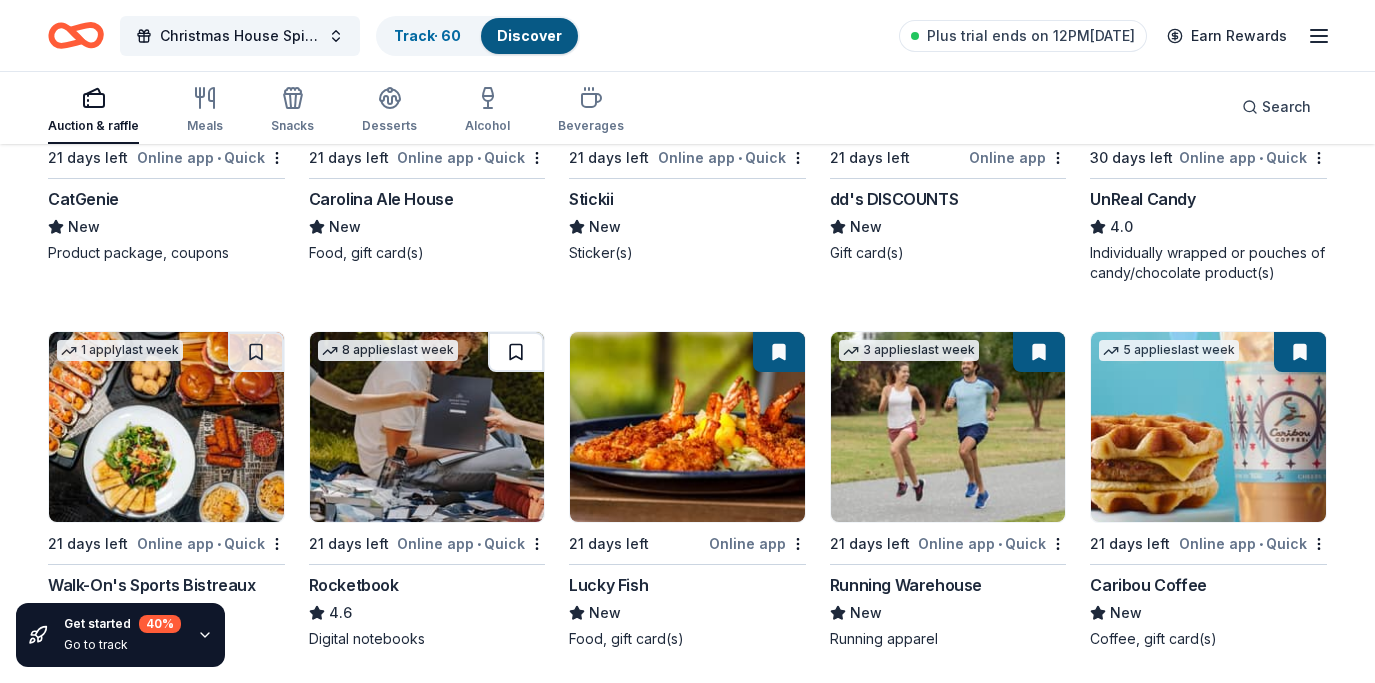 click at bounding box center [516, 352] 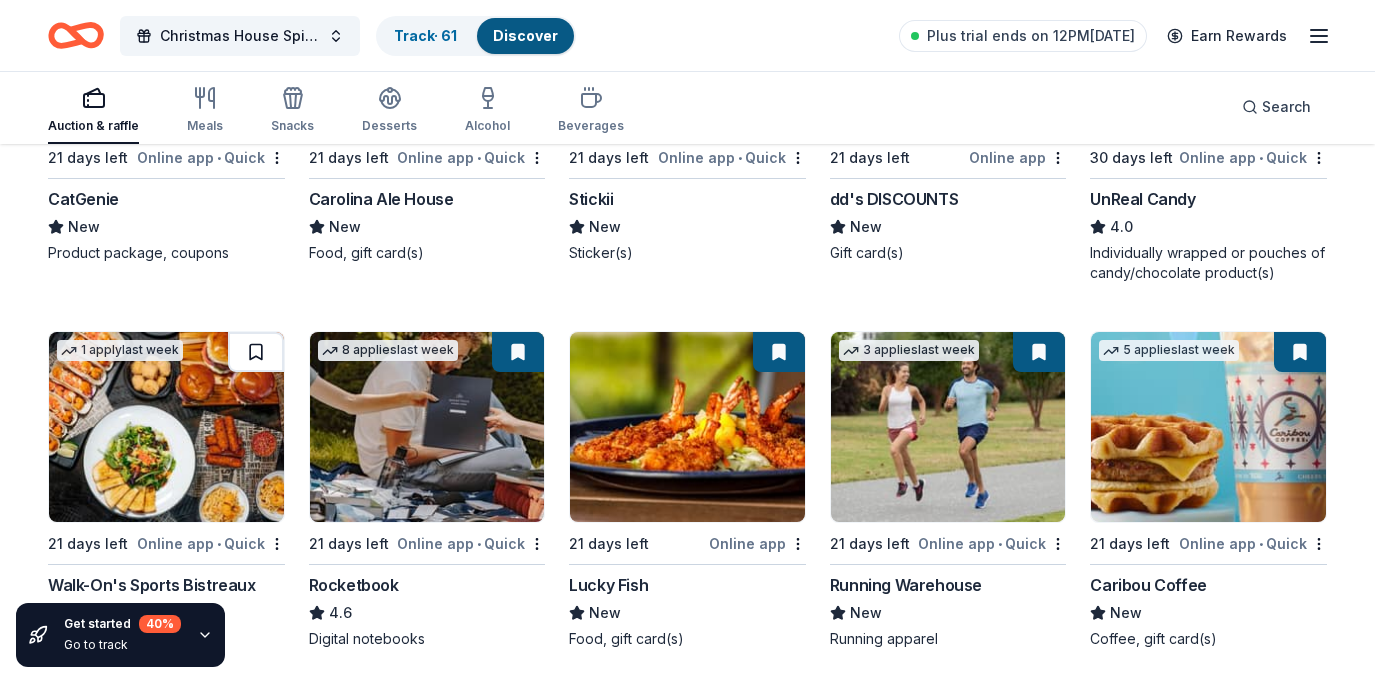 click at bounding box center [256, 352] 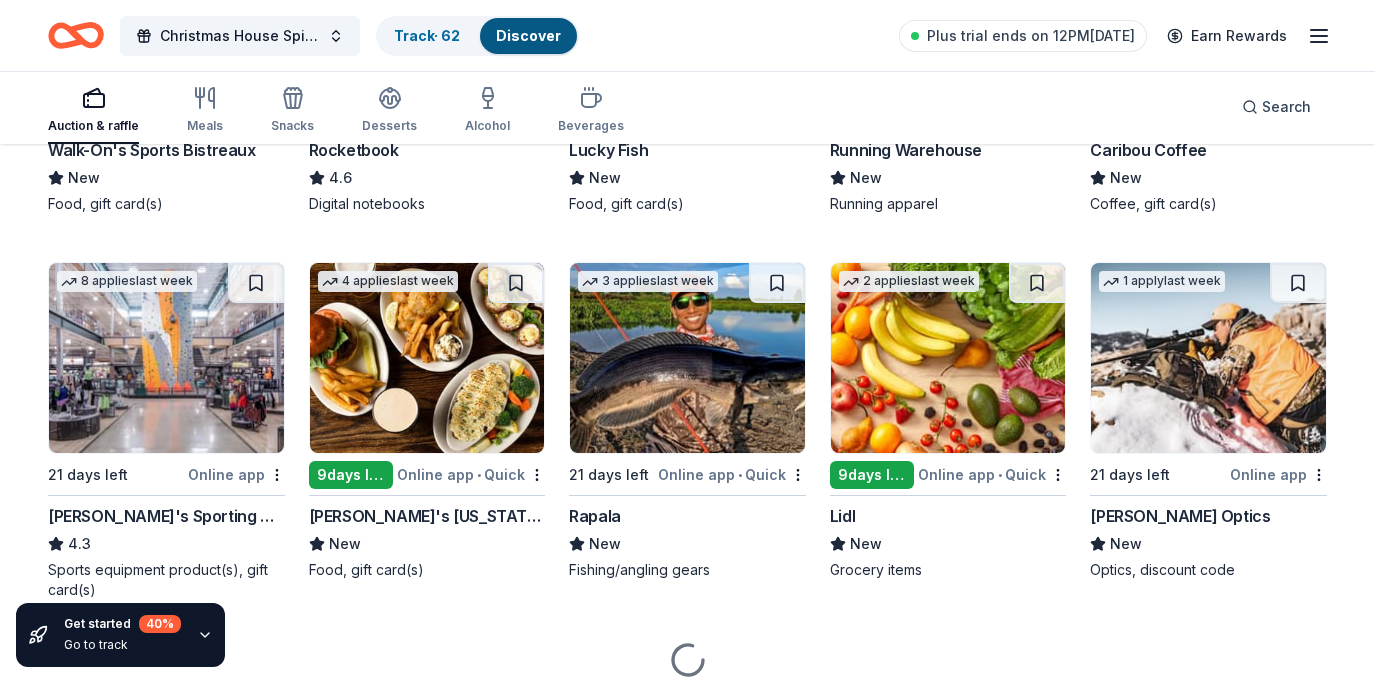 scroll, scrollTop: 5046, scrollLeft: 0, axis: vertical 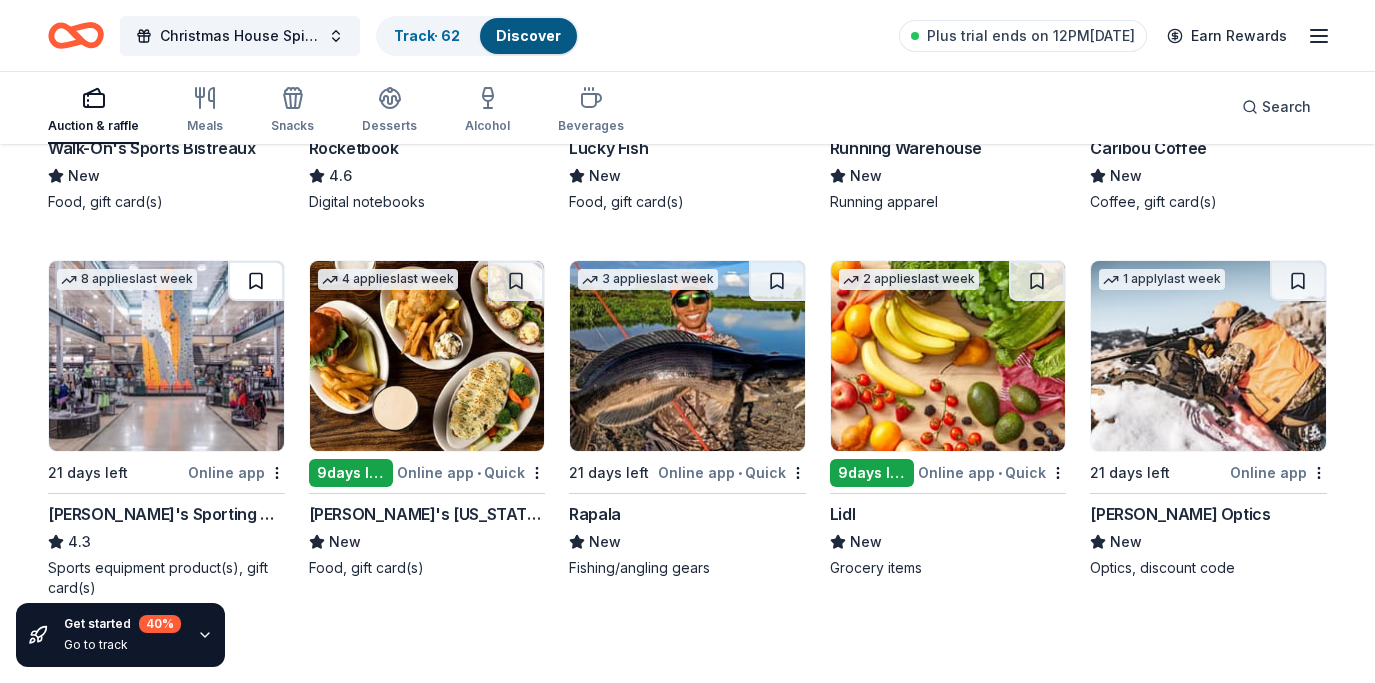 click at bounding box center [256, 281] 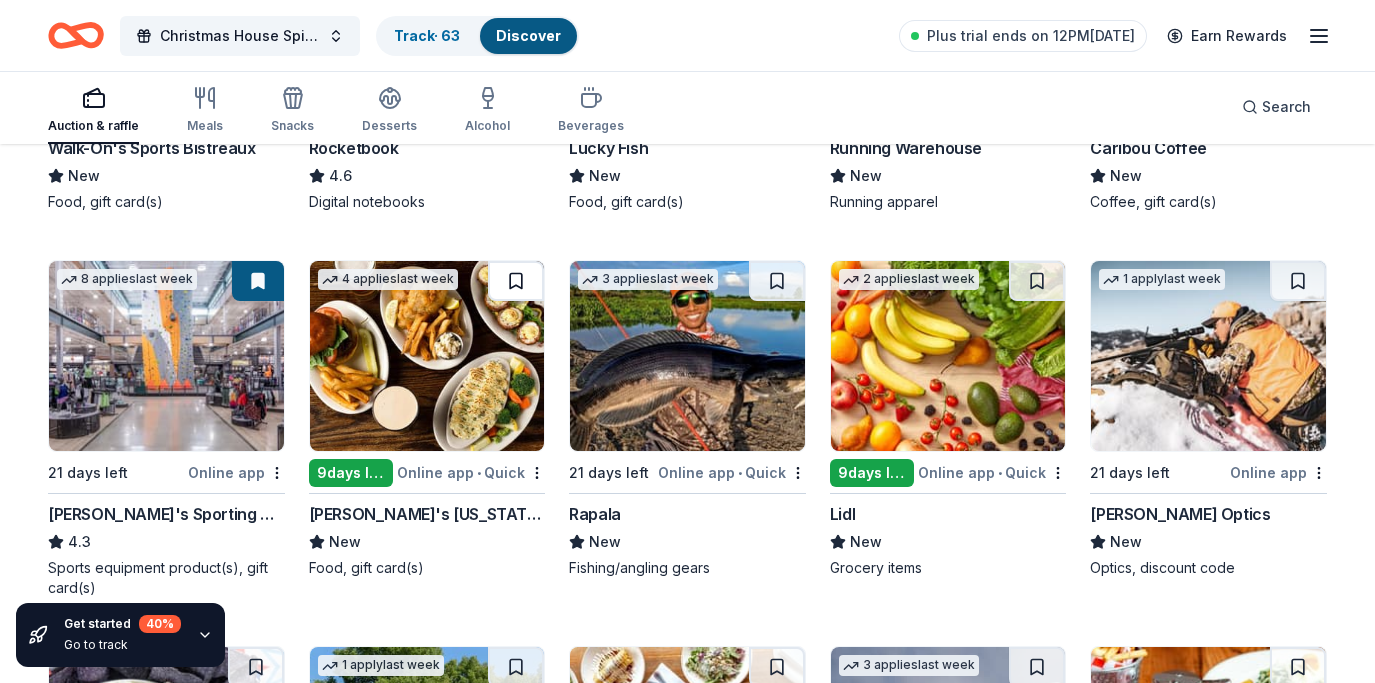 click at bounding box center (516, 281) 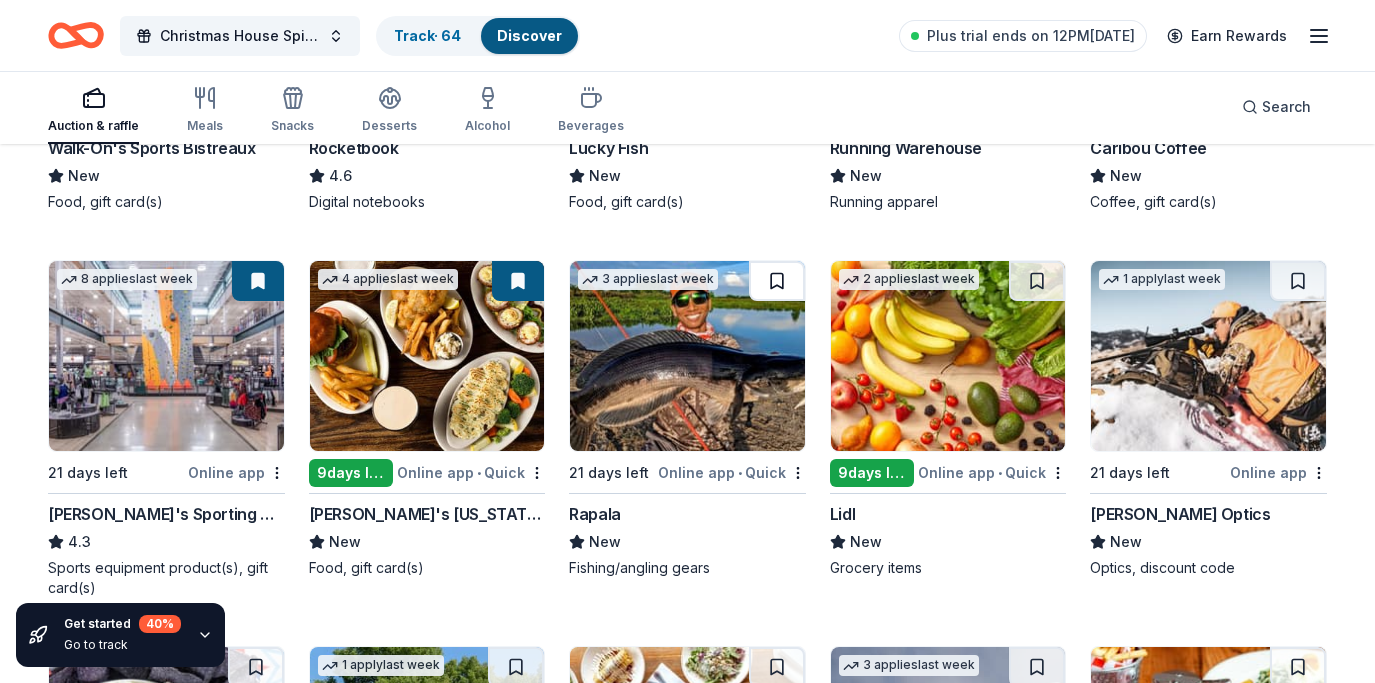 click at bounding box center [777, 281] 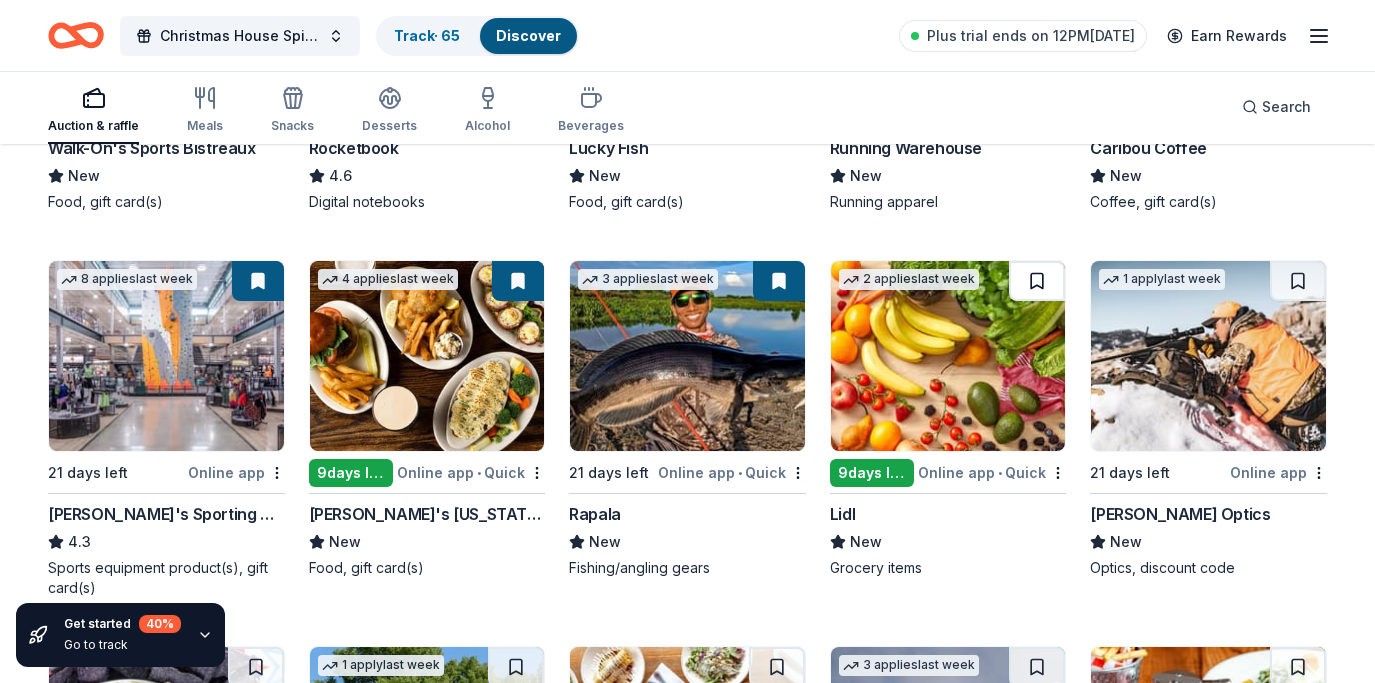 click at bounding box center [1037, 281] 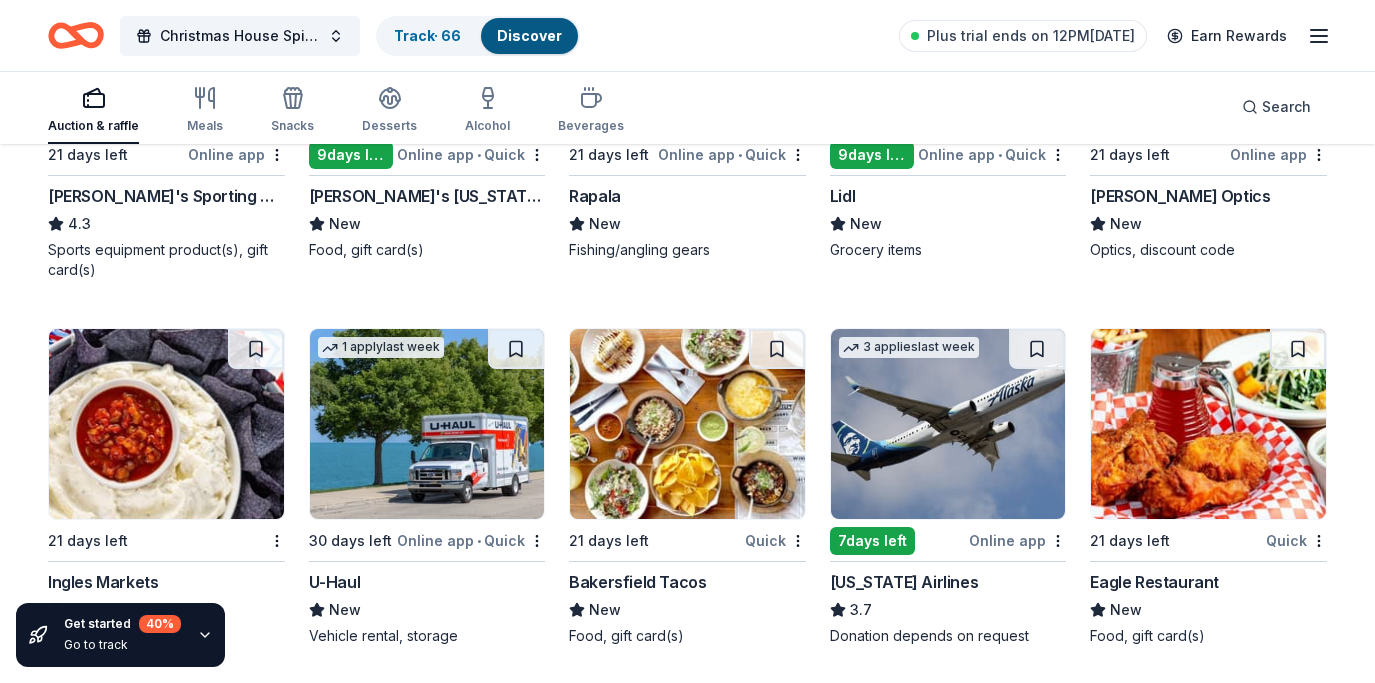 scroll, scrollTop: 5366, scrollLeft: 0, axis: vertical 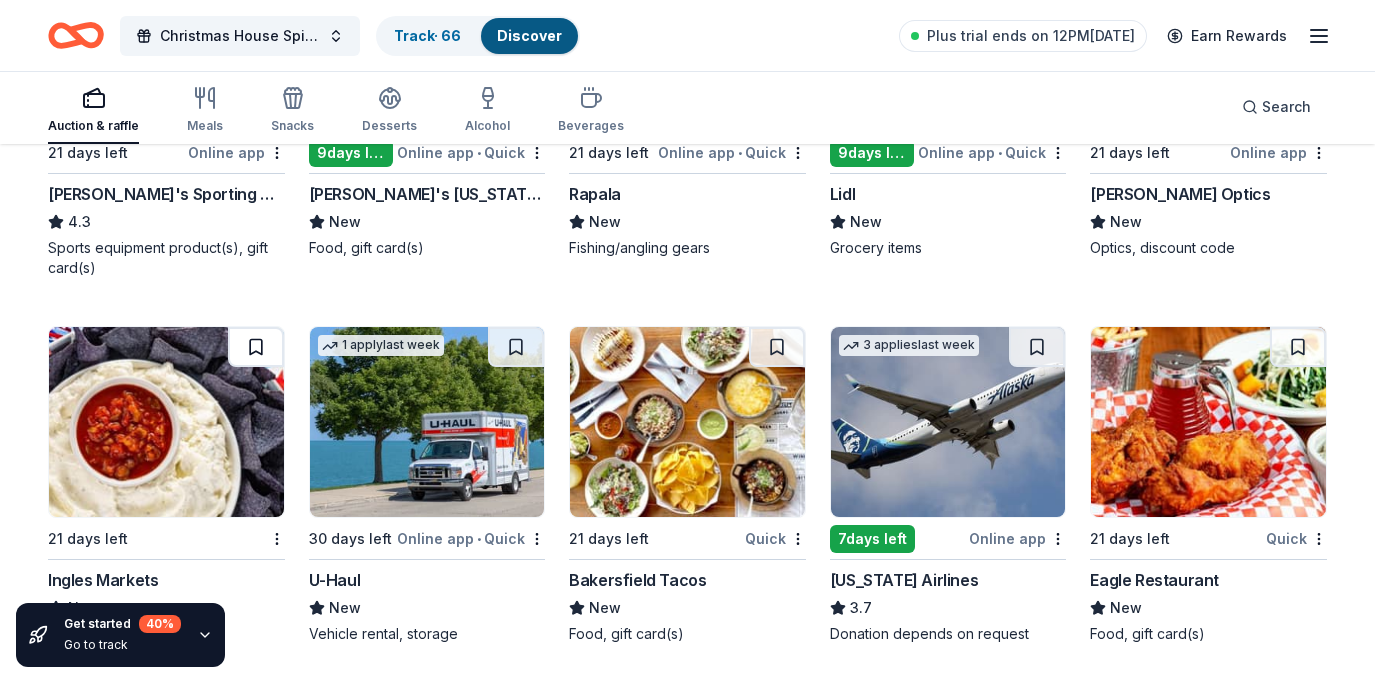 click at bounding box center [256, 347] 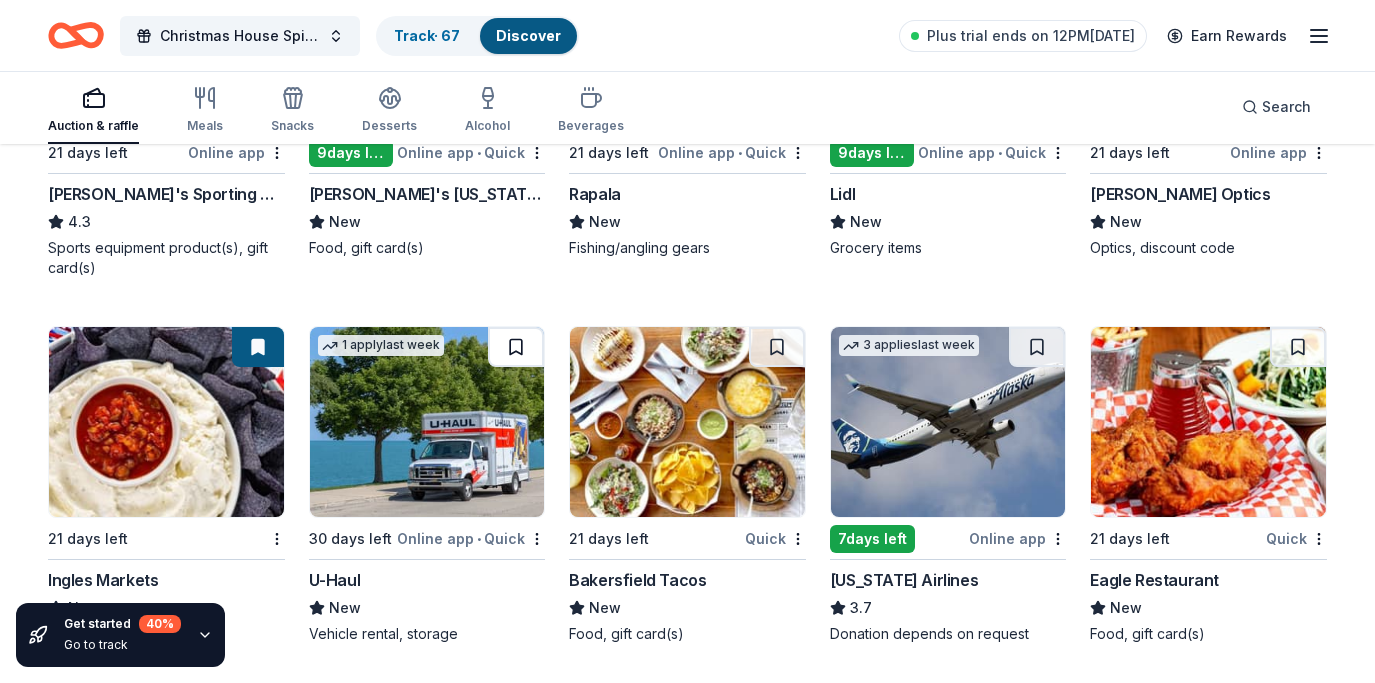 click at bounding box center (516, 347) 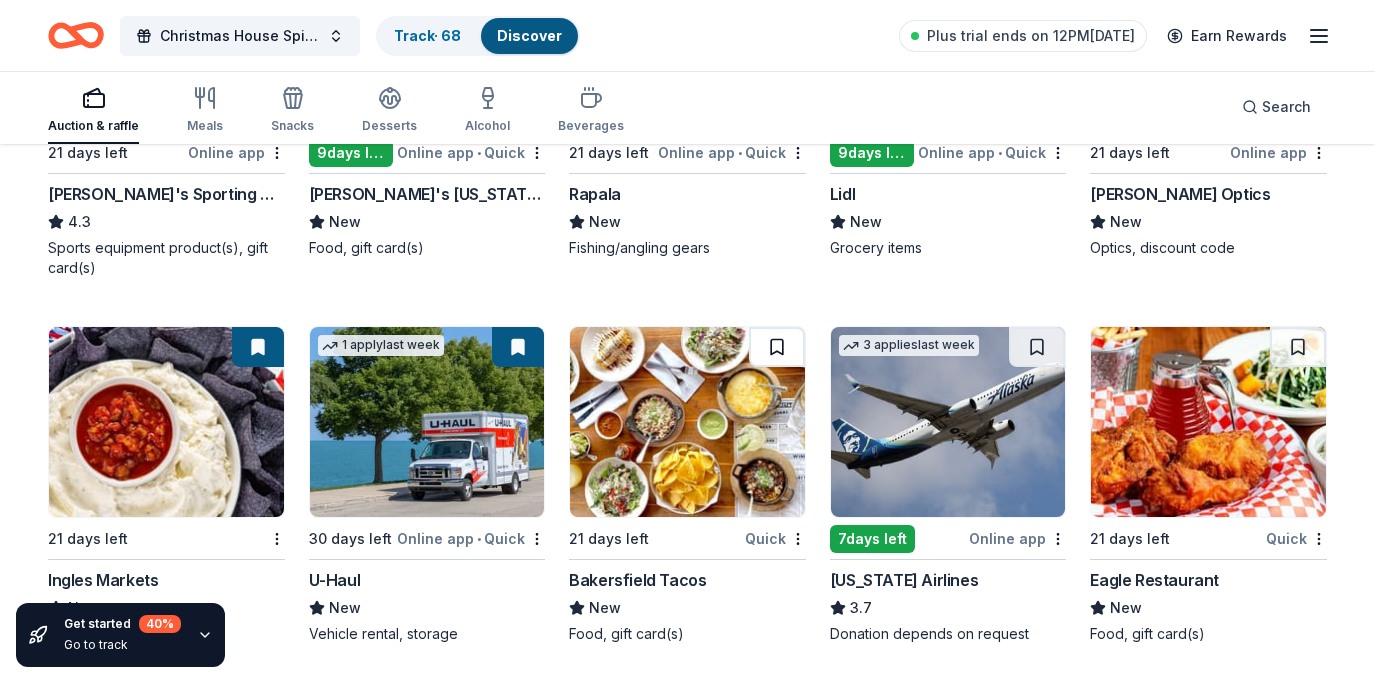 click at bounding box center [777, 347] 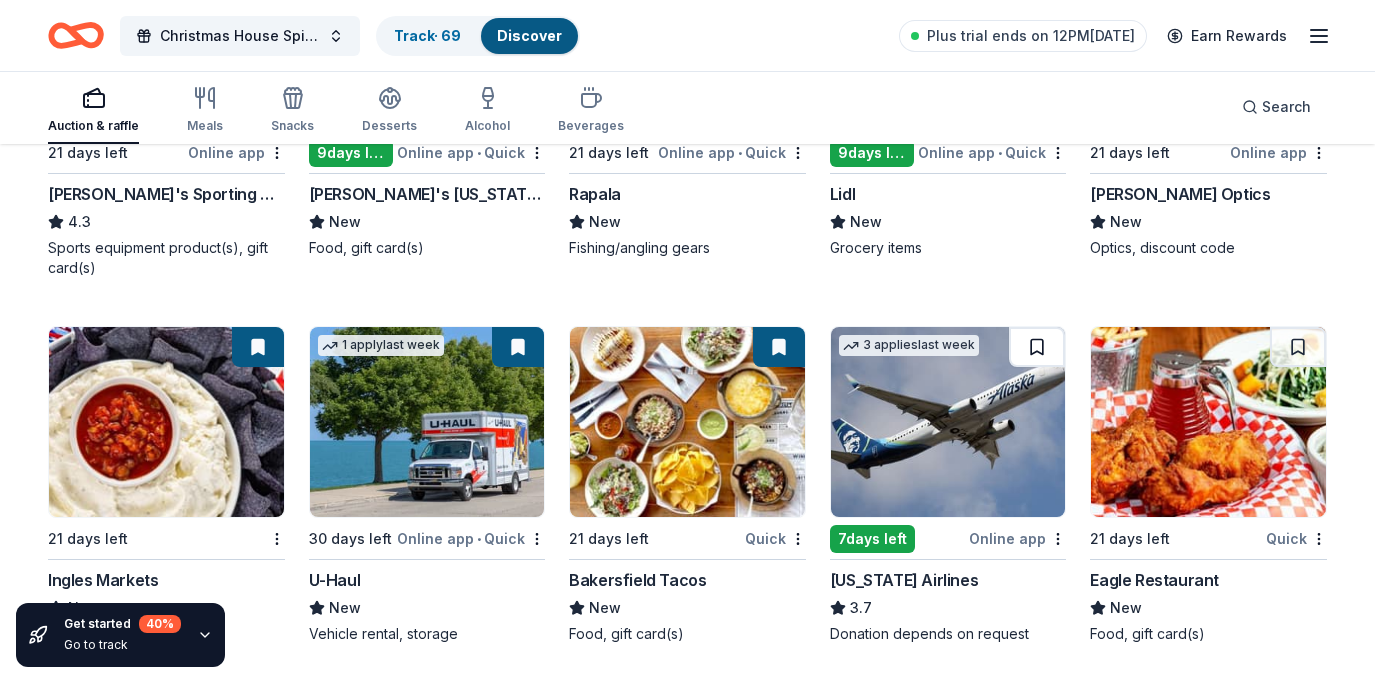 click at bounding box center [1037, 347] 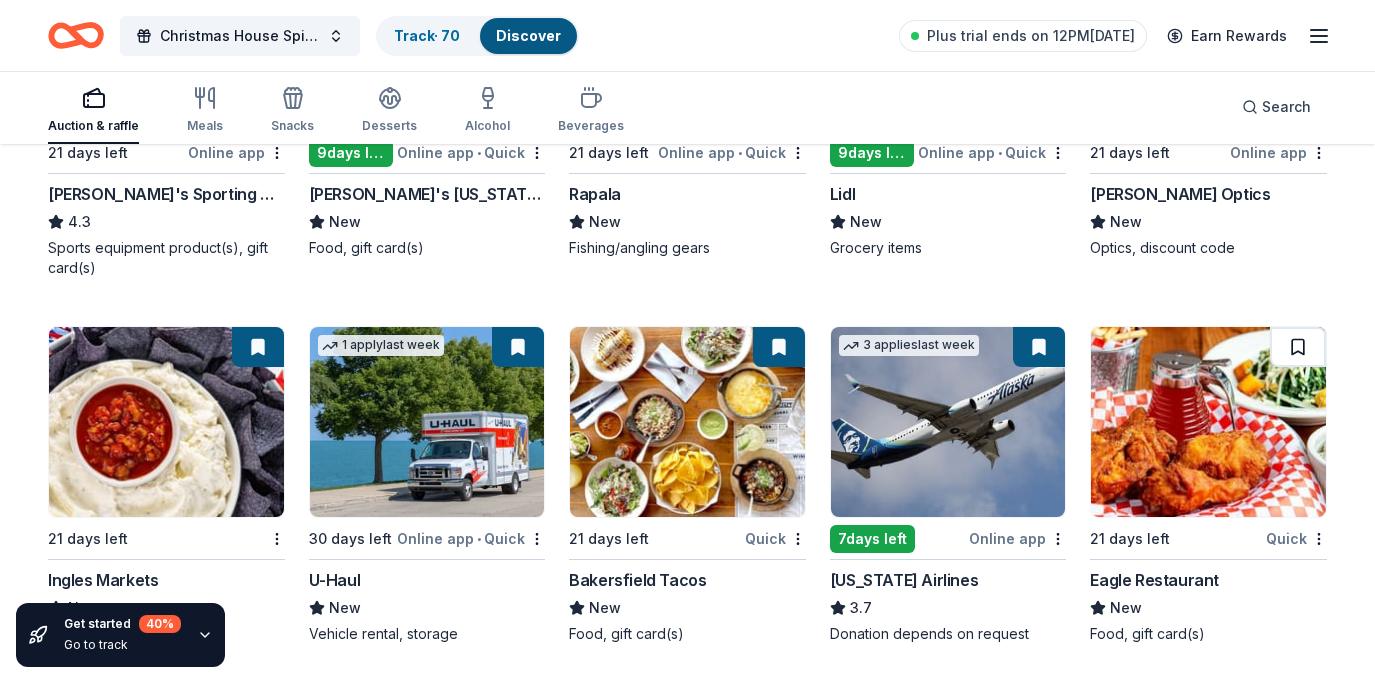 click at bounding box center [1298, 347] 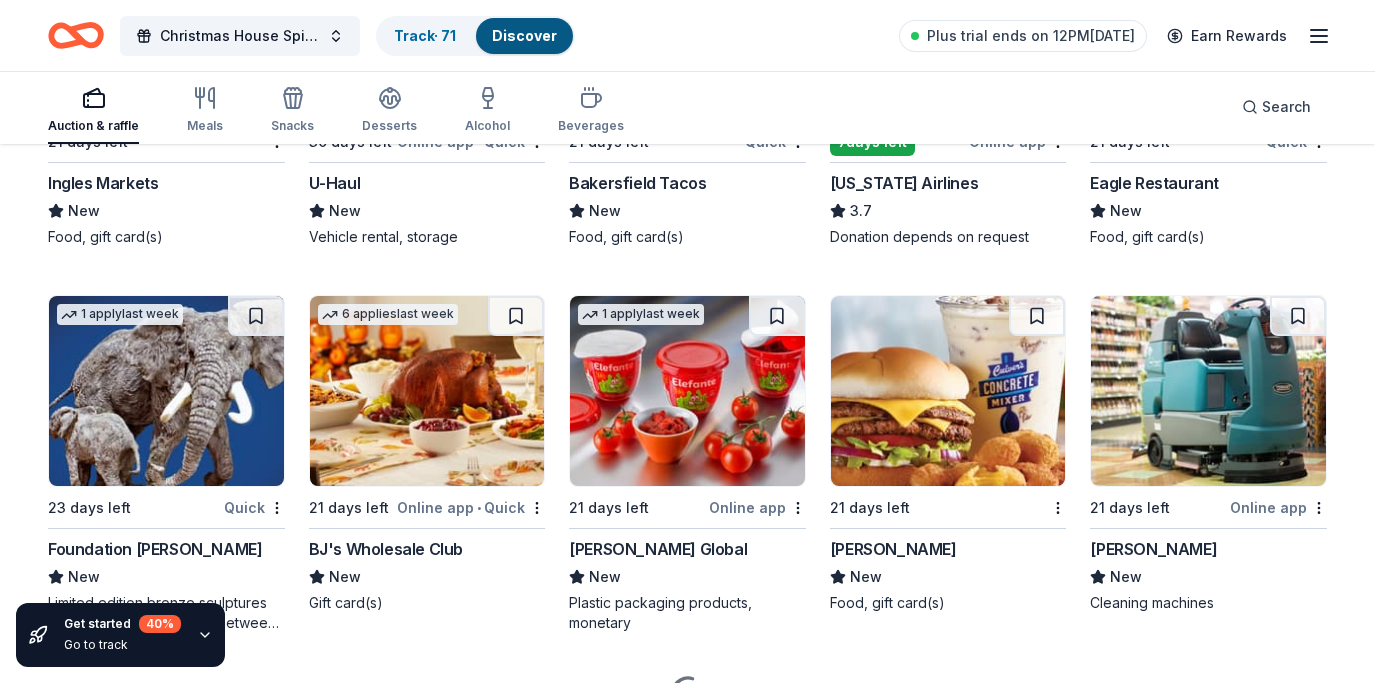 scroll, scrollTop: 5768, scrollLeft: 0, axis: vertical 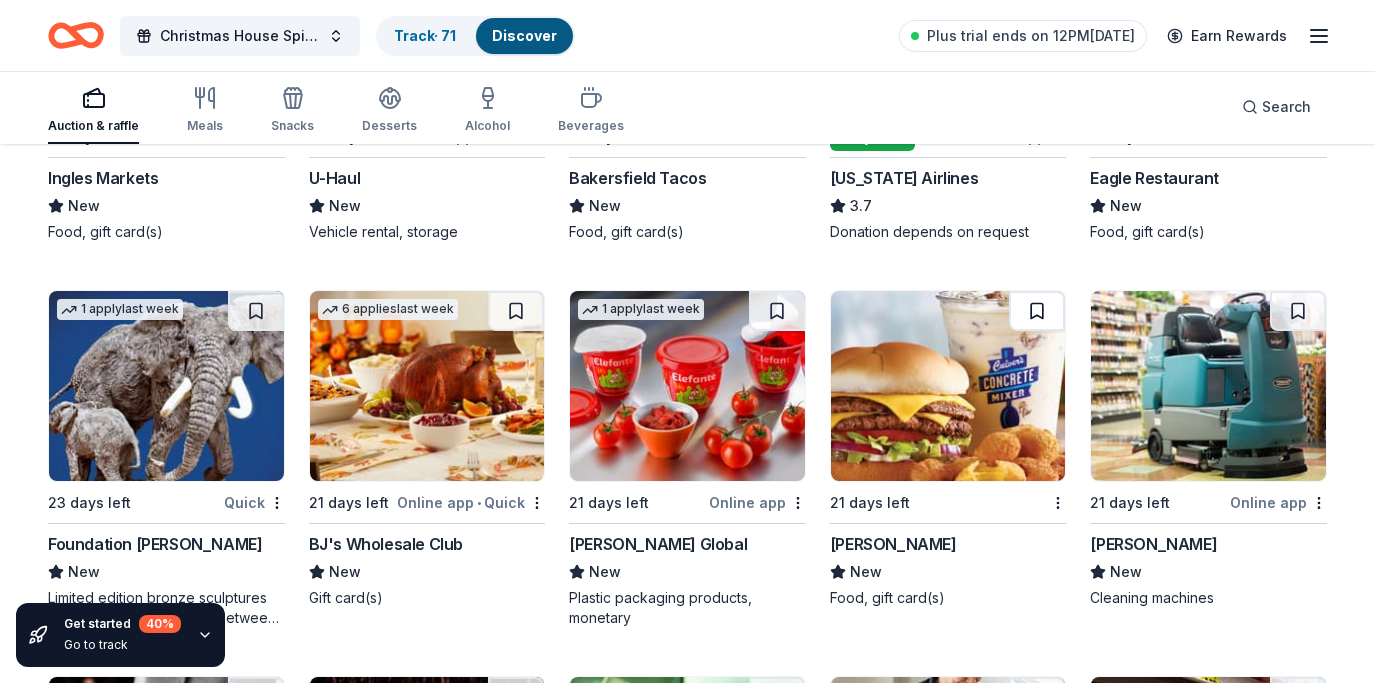 click at bounding box center [1037, 311] 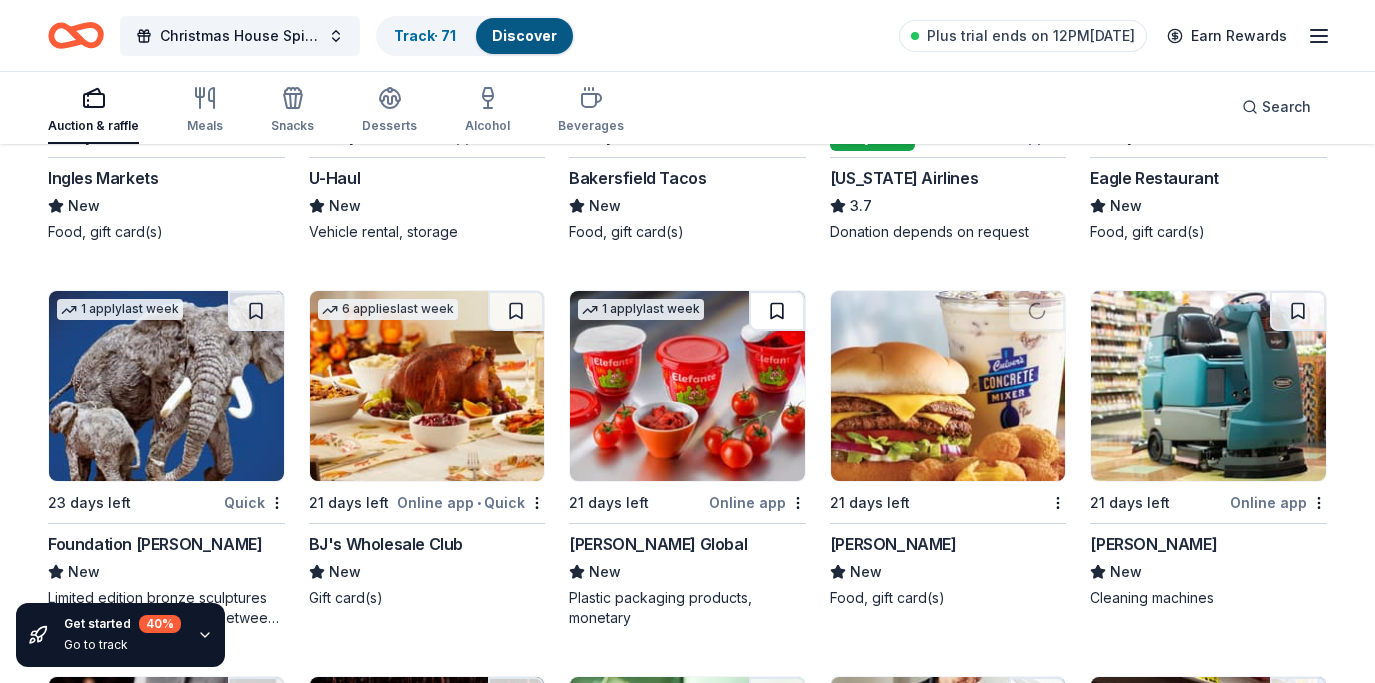 click at bounding box center [777, 311] 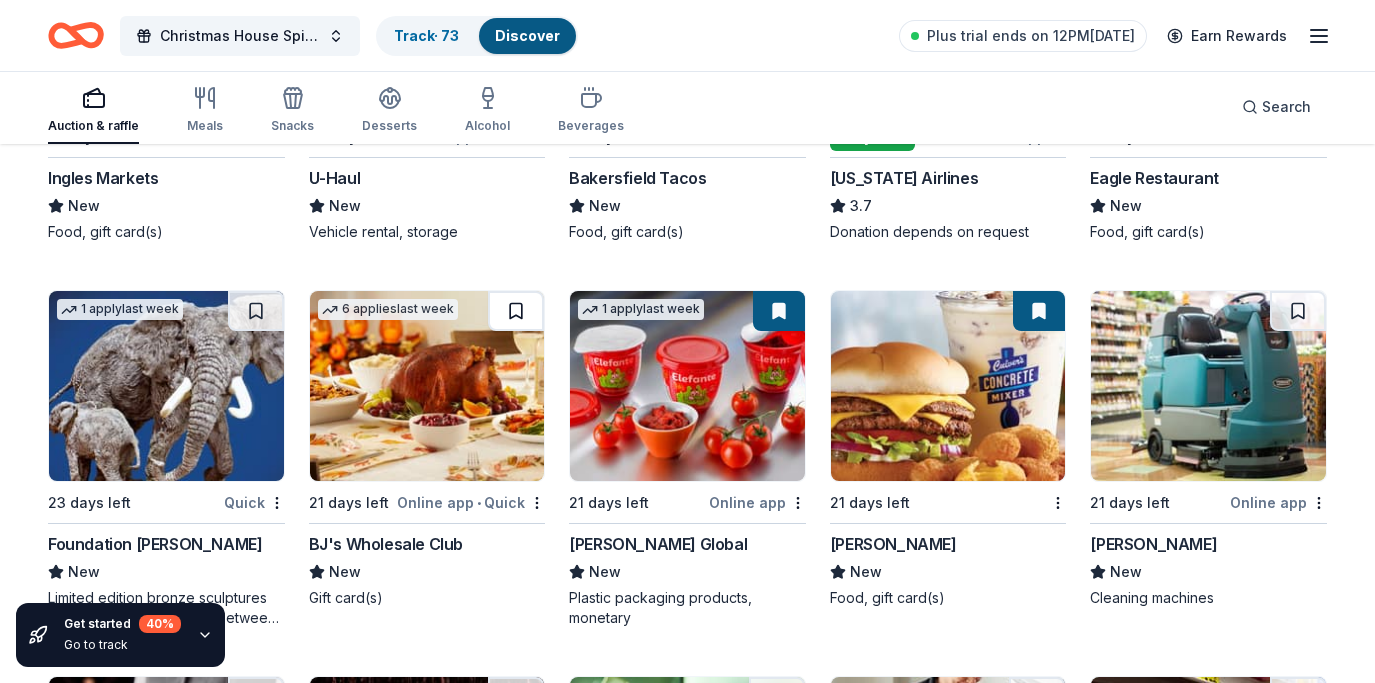 click at bounding box center (516, 311) 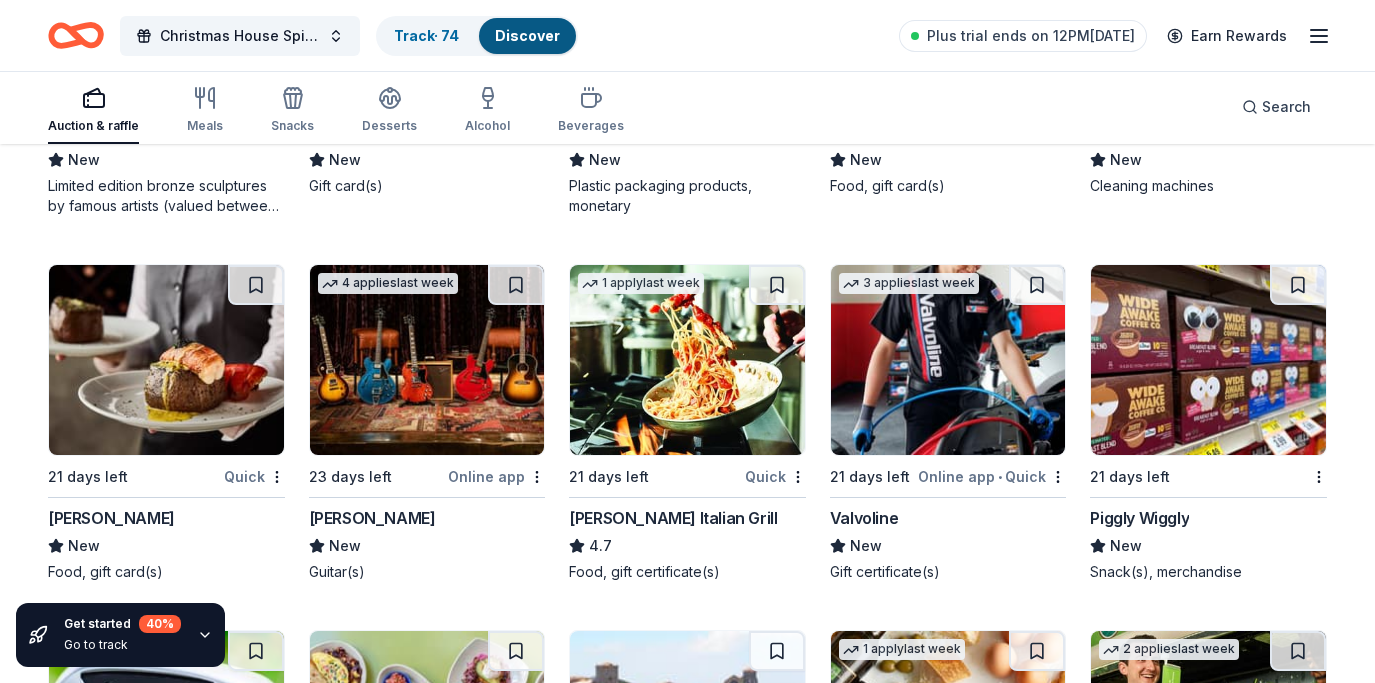 scroll, scrollTop: 6183, scrollLeft: 0, axis: vertical 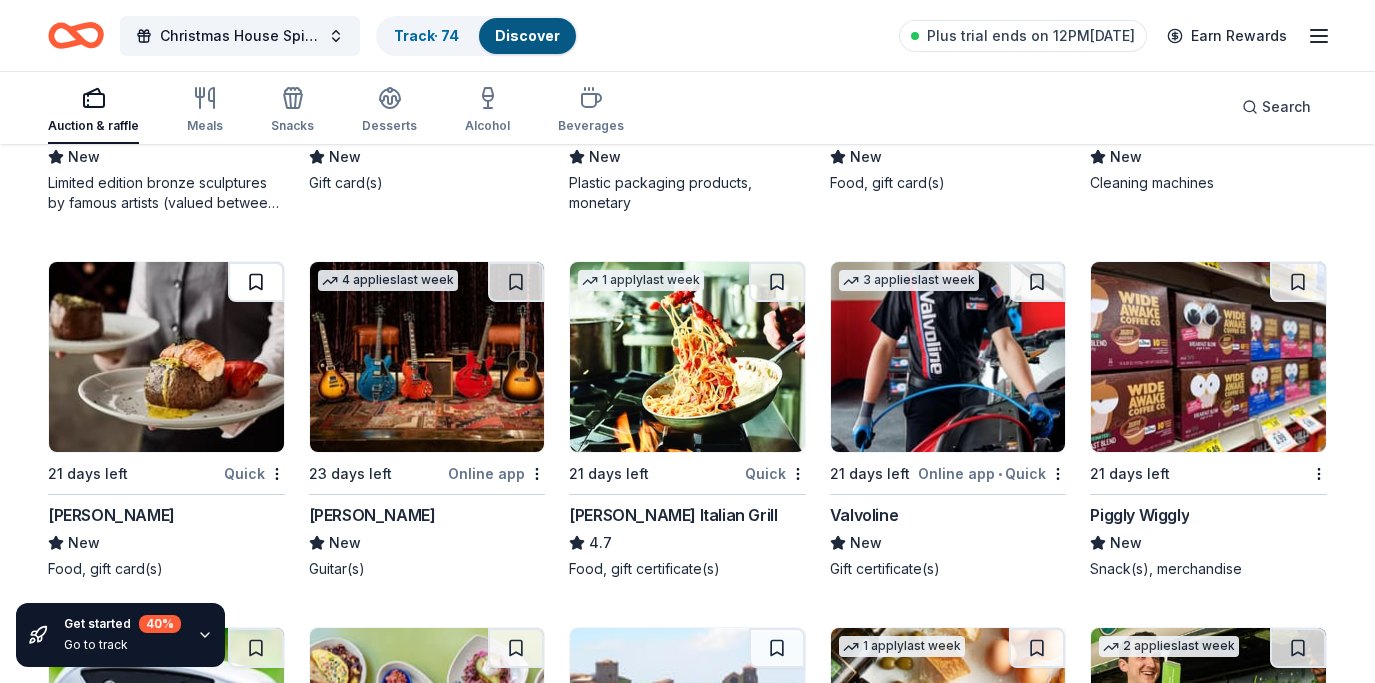 click at bounding box center [256, 282] 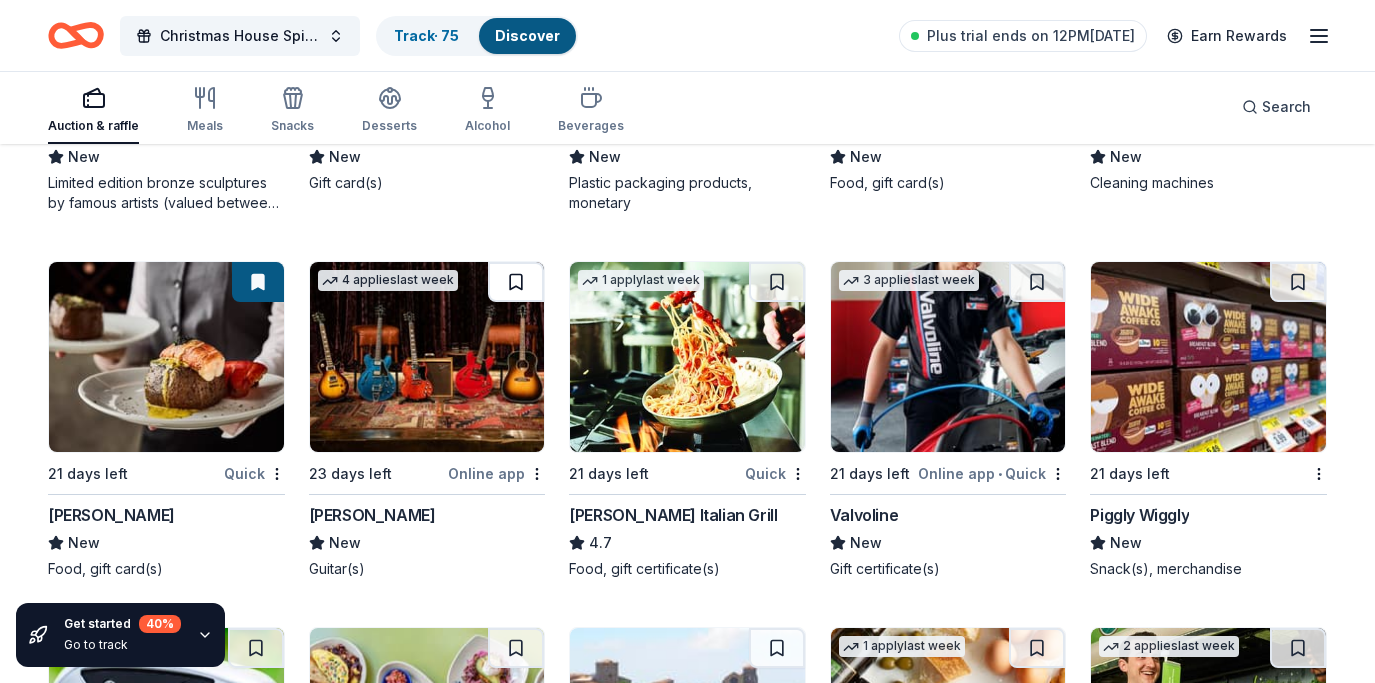 click at bounding box center [516, 282] 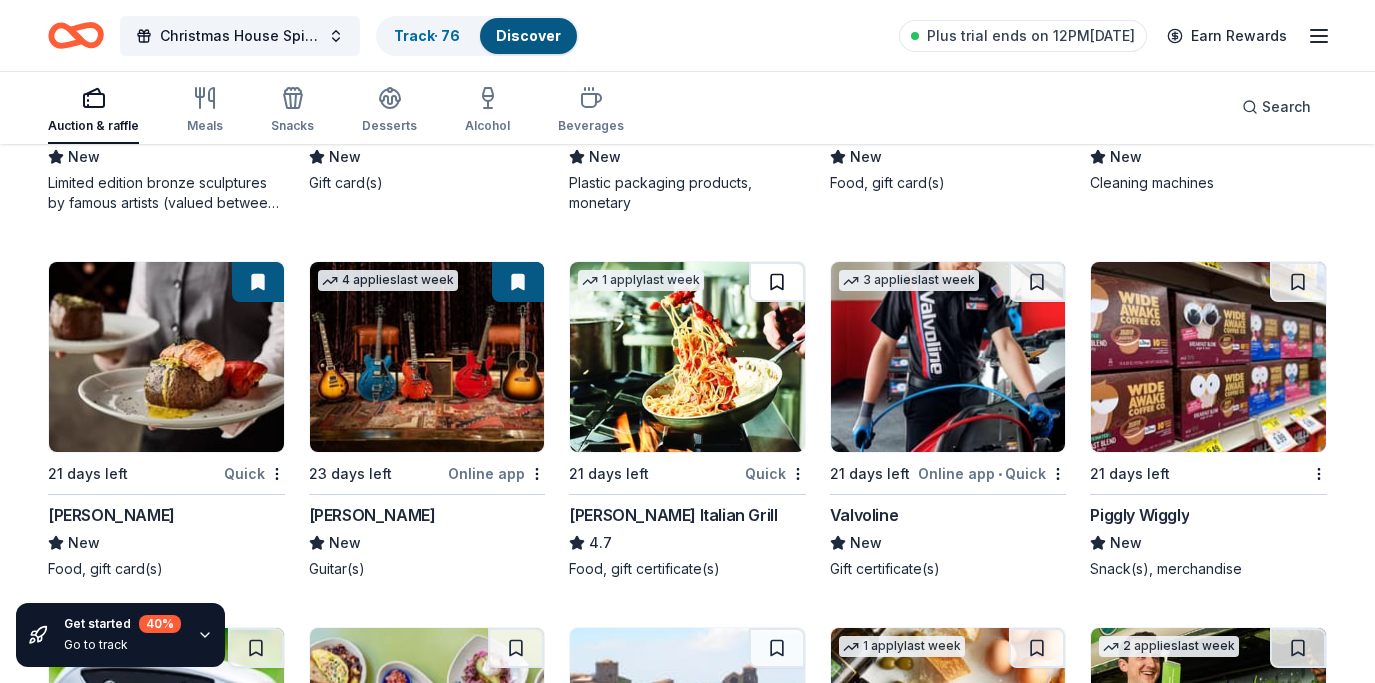 click at bounding box center (777, 282) 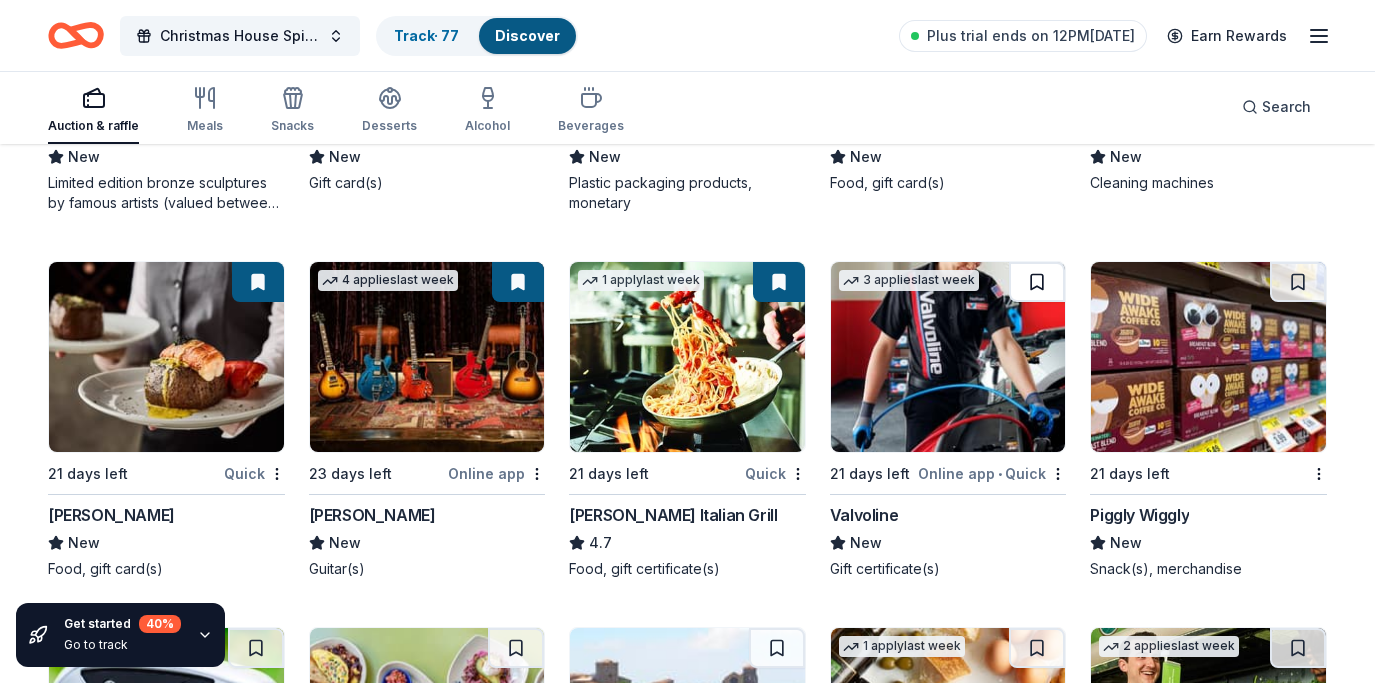 click at bounding box center [1037, 282] 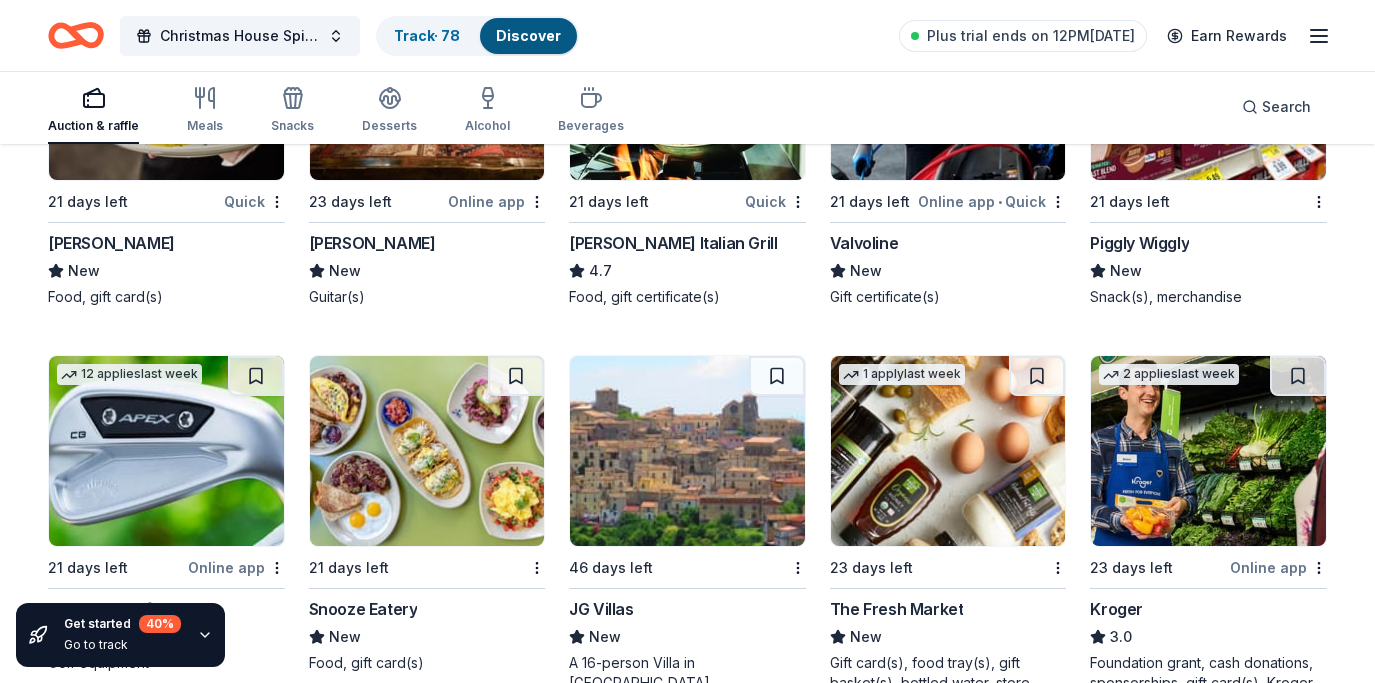 scroll, scrollTop: 6462, scrollLeft: 0, axis: vertical 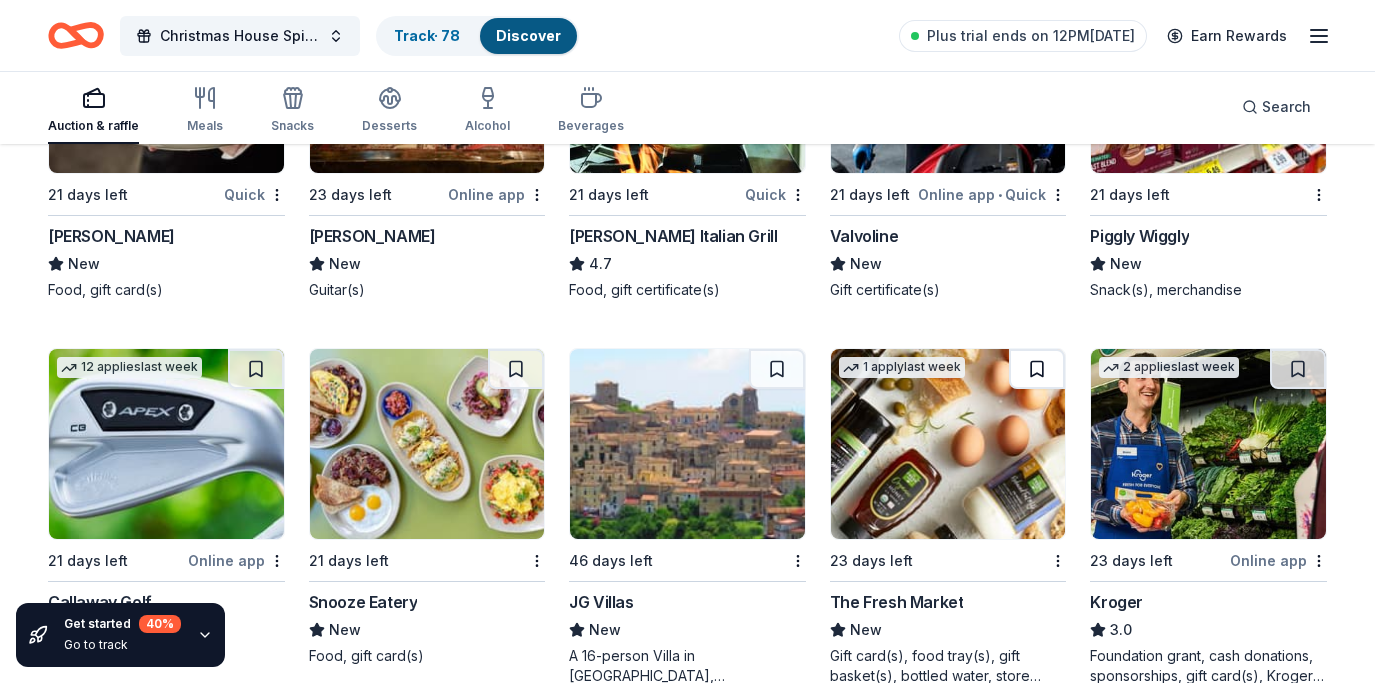 click at bounding box center [1037, 369] 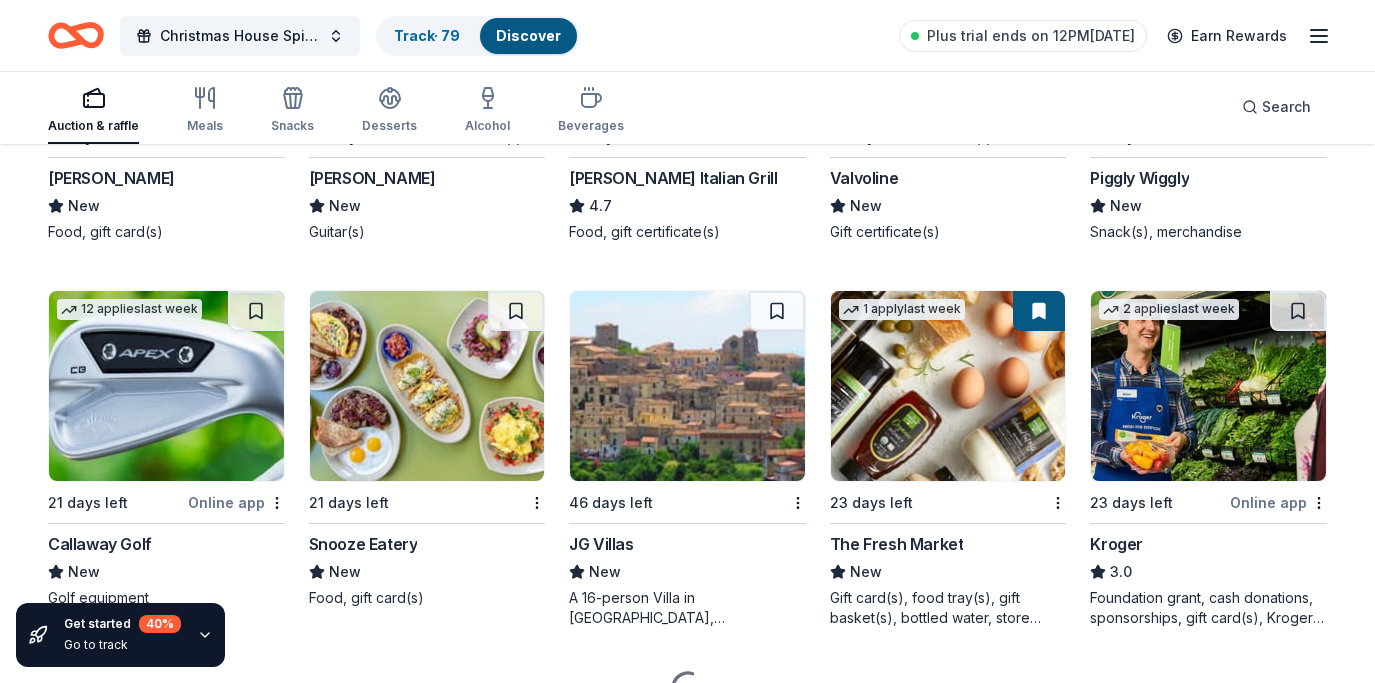 scroll, scrollTop: 6522, scrollLeft: 0, axis: vertical 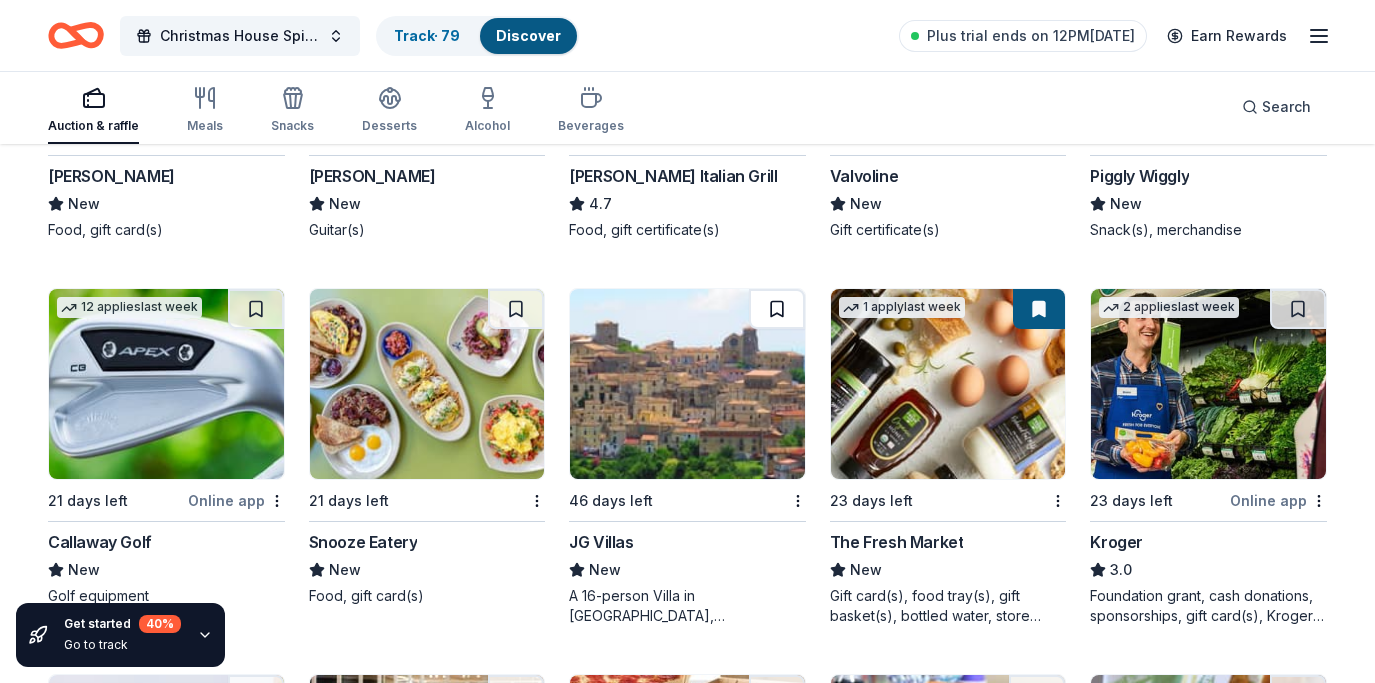 click at bounding box center (777, 309) 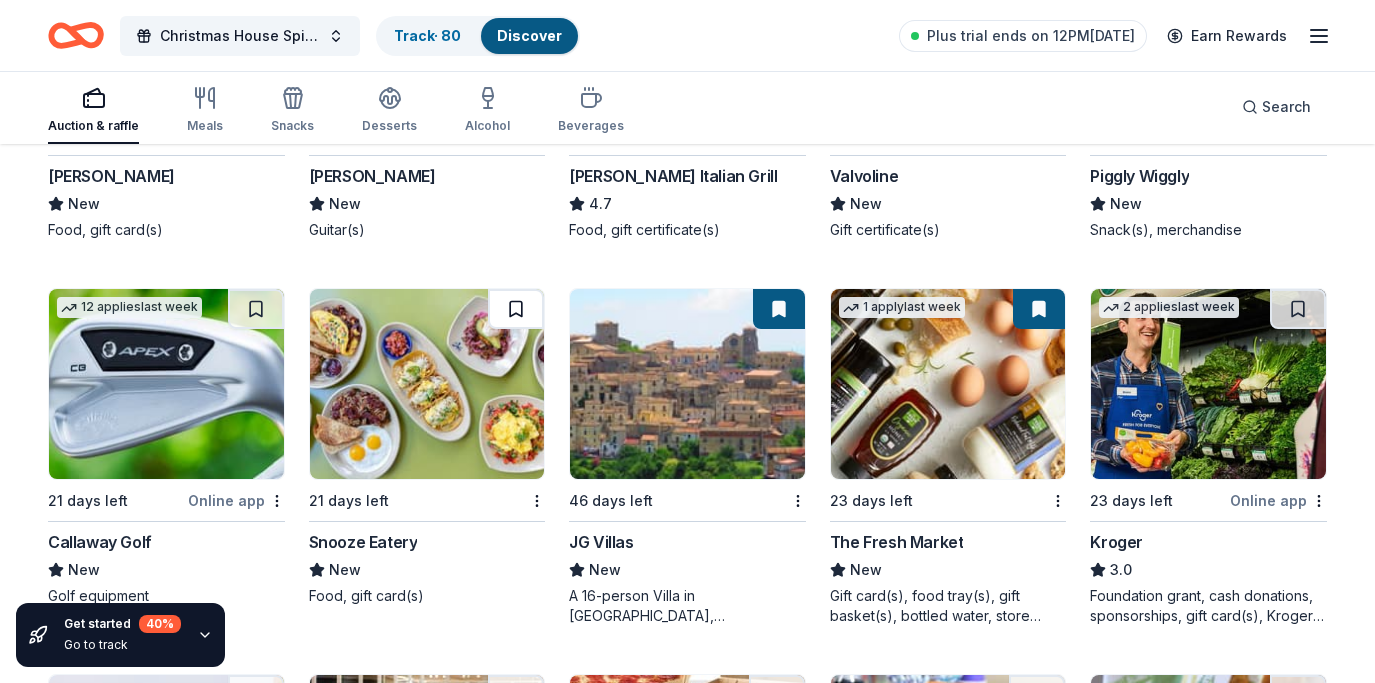 click at bounding box center [516, 309] 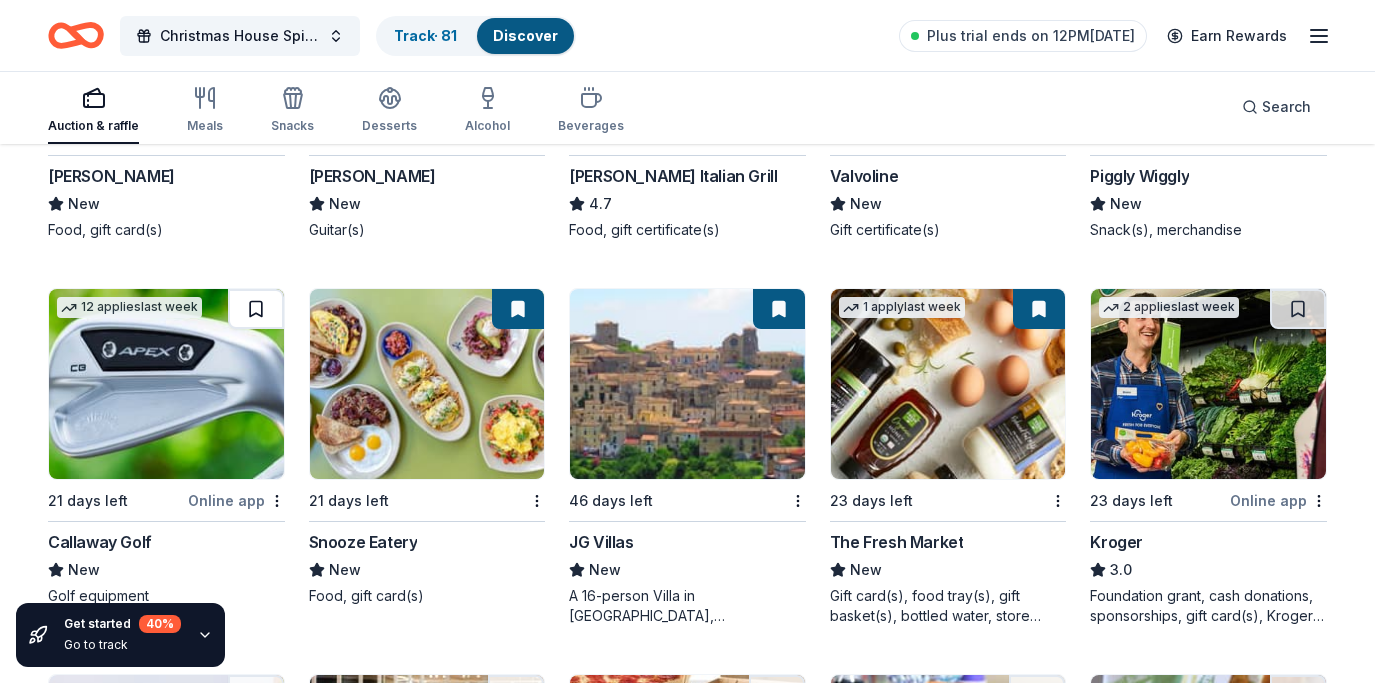 click at bounding box center (256, 309) 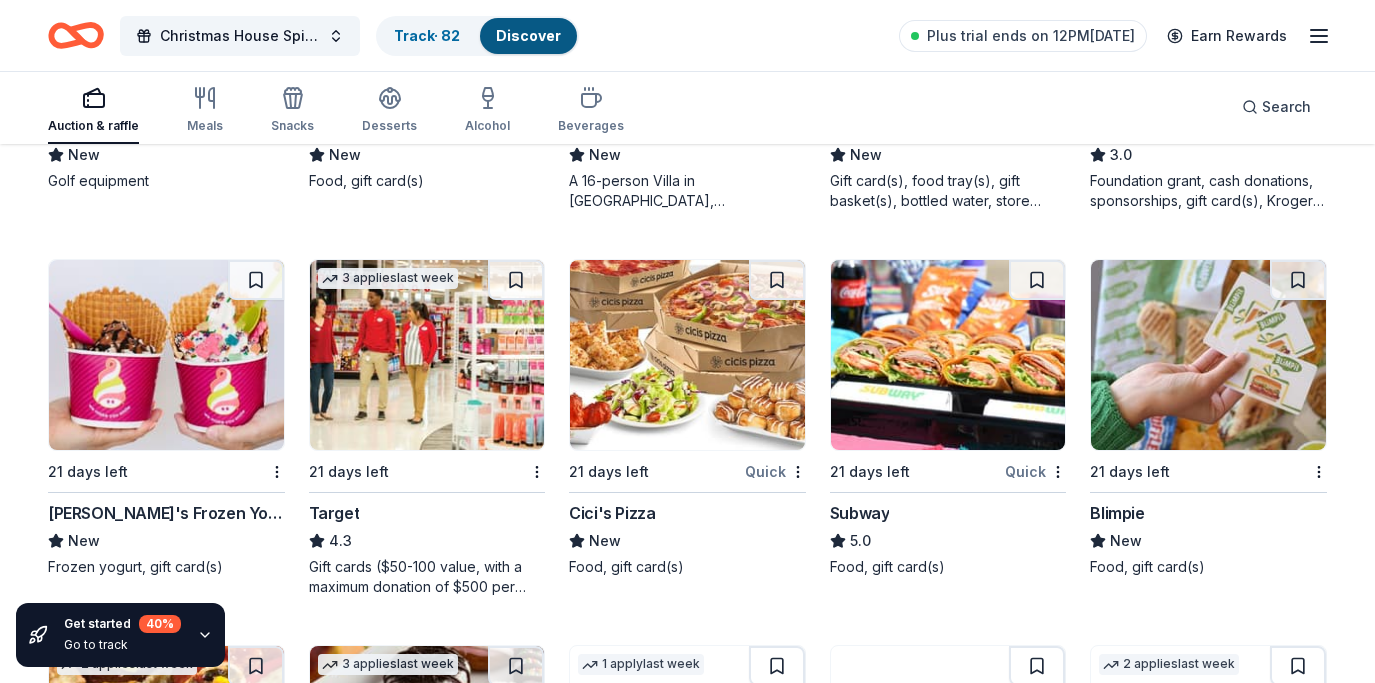 scroll, scrollTop: 6942, scrollLeft: 0, axis: vertical 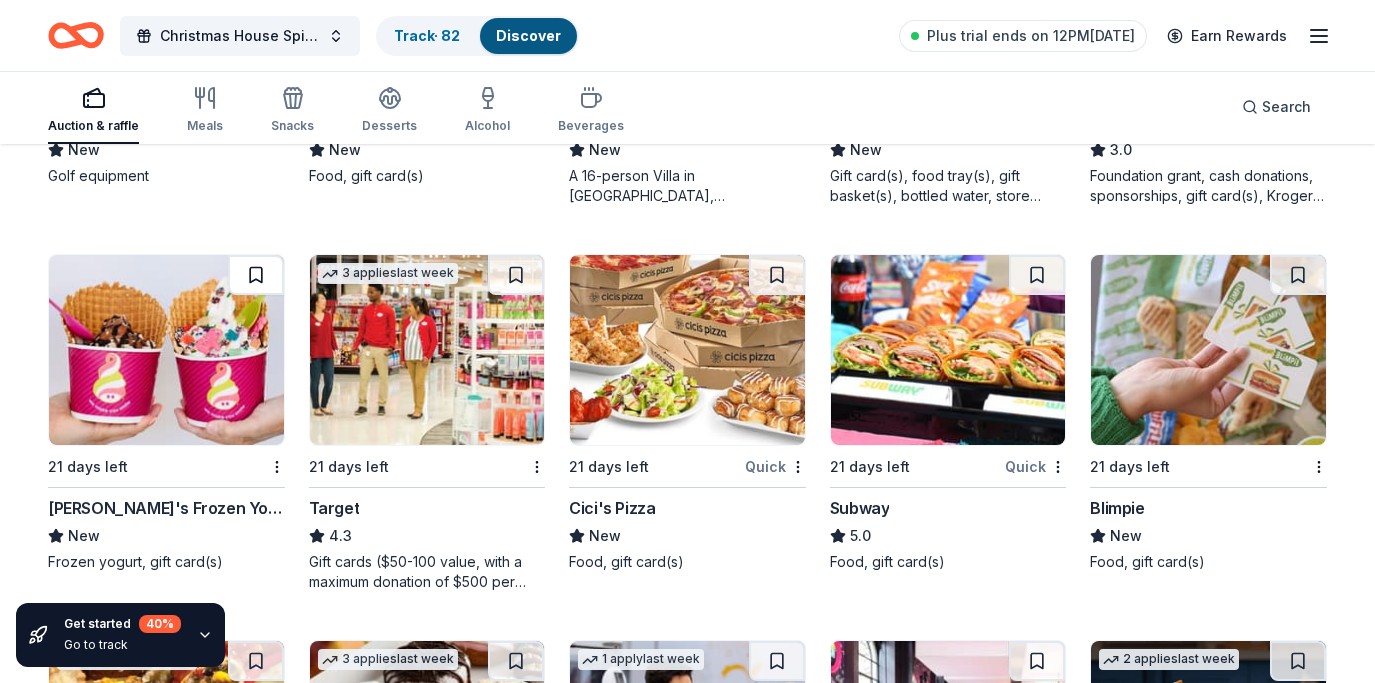 click at bounding box center (256, 275) 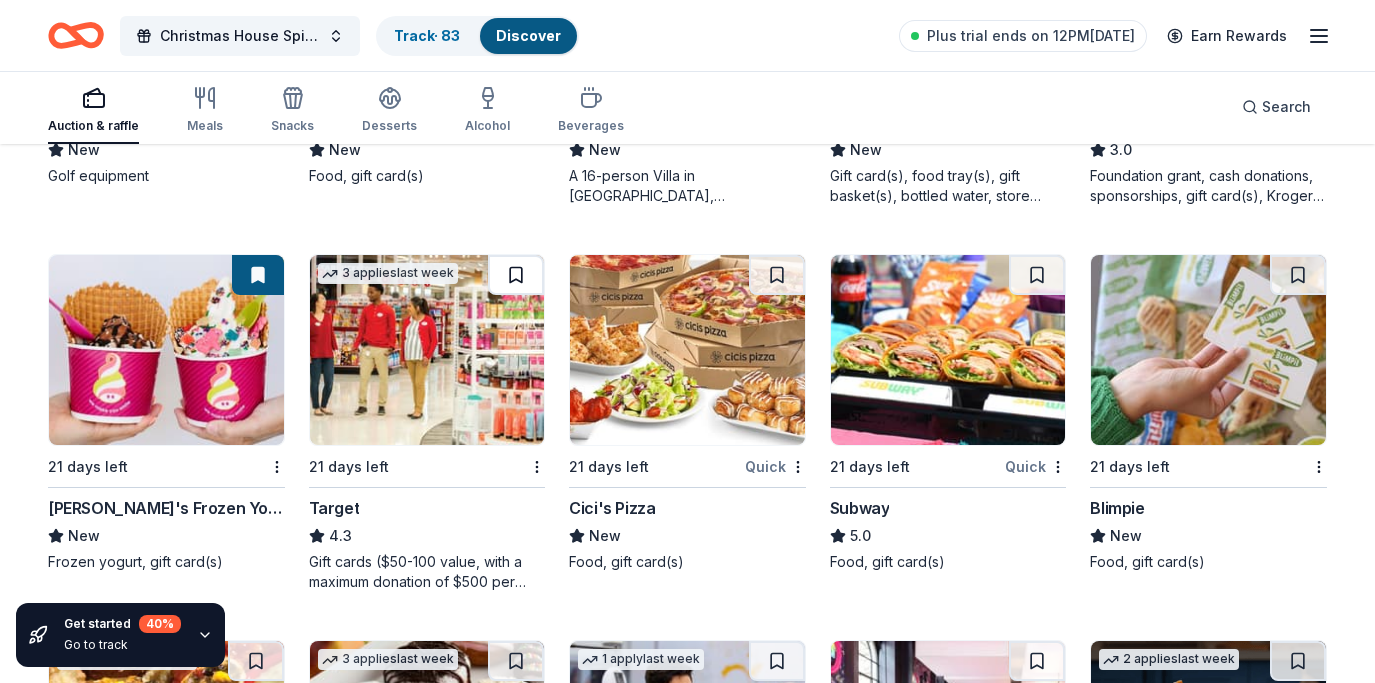 click at bounding box center [516, 275] 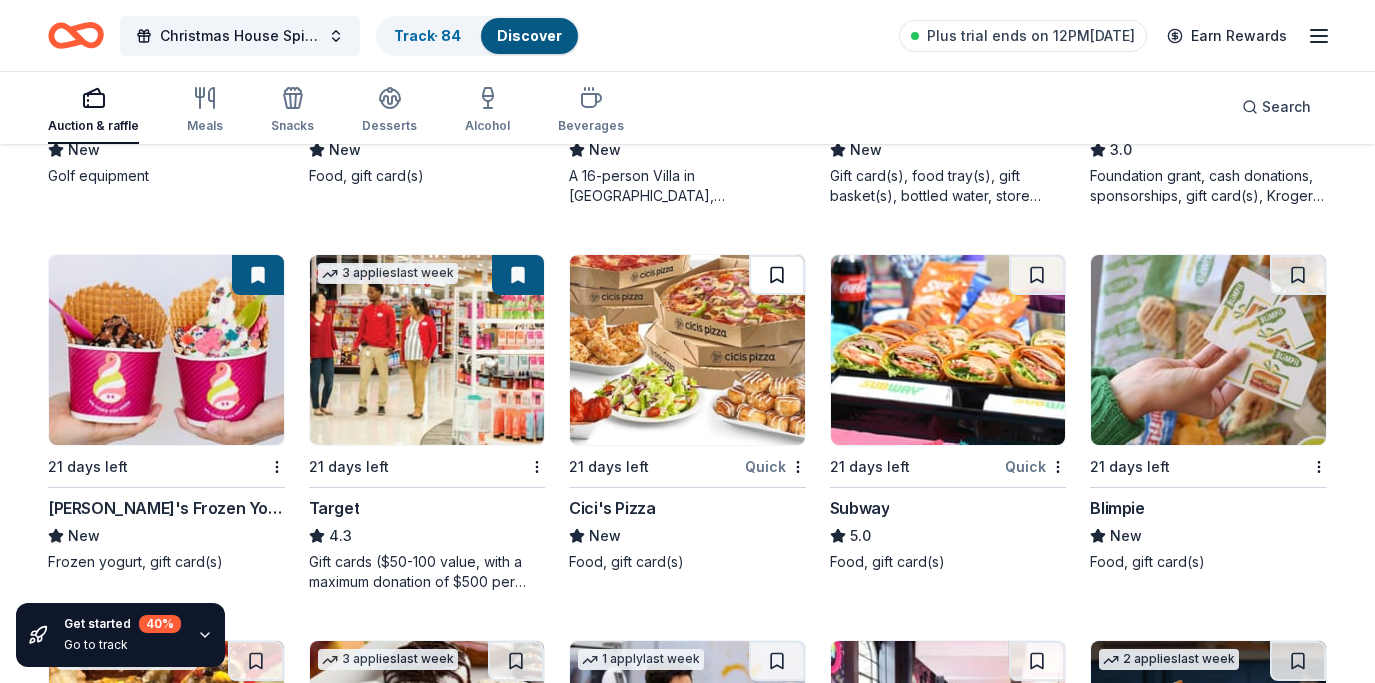 click at bounding box center (777, 275) 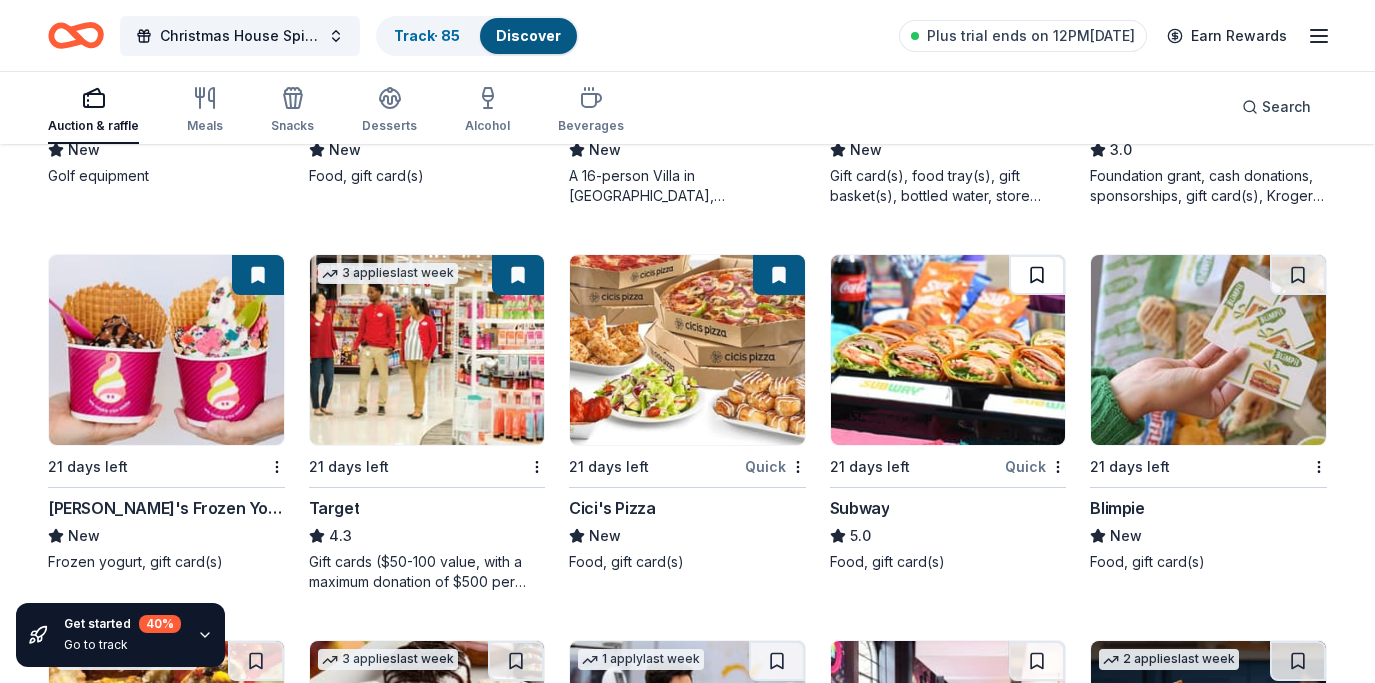 click at bounding box center (1037, 275) 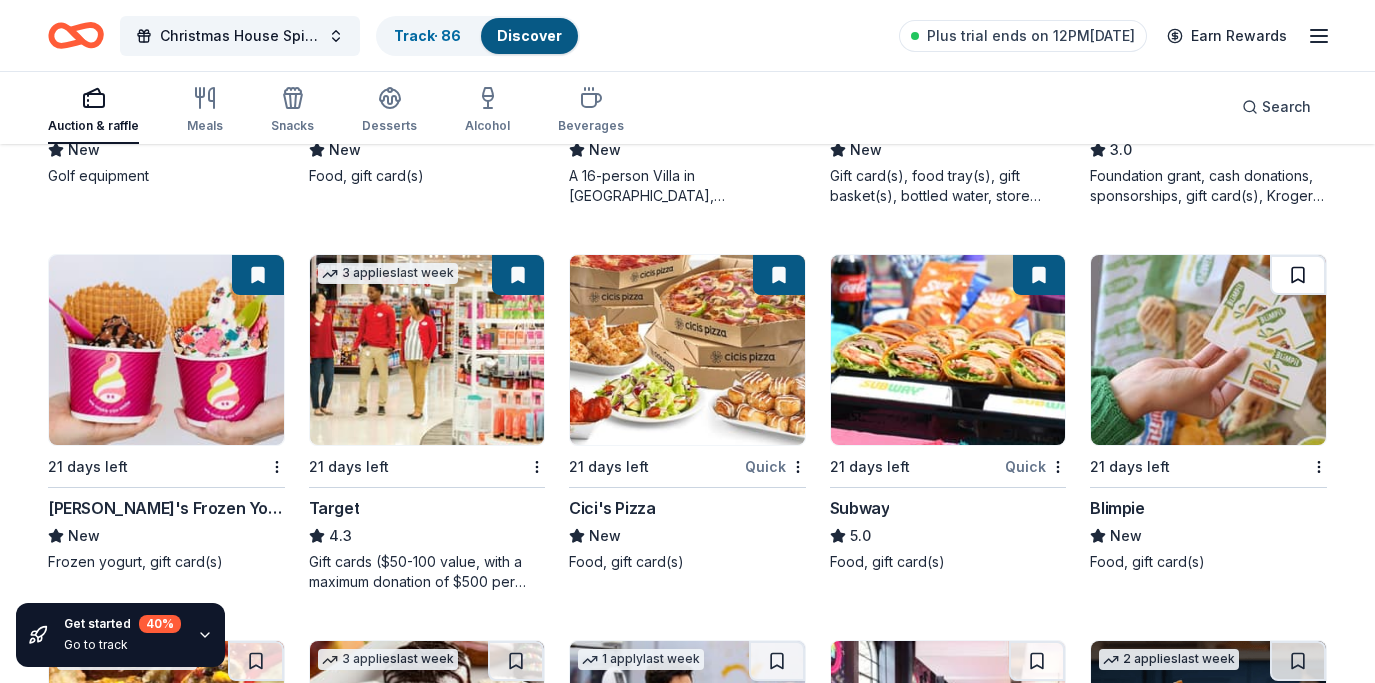 click at bounding box center (1298, 275) 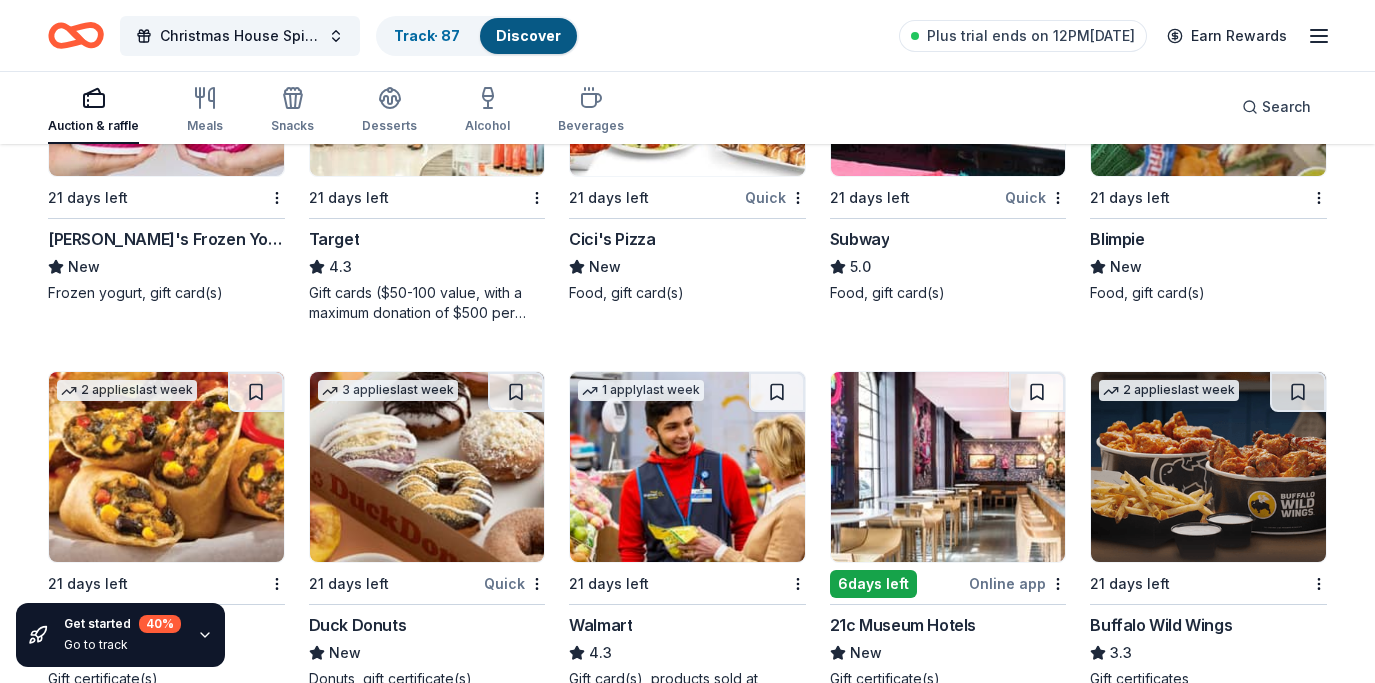 scroll, scrollTop: 7219, scrollLeft: 0, axis: vertical 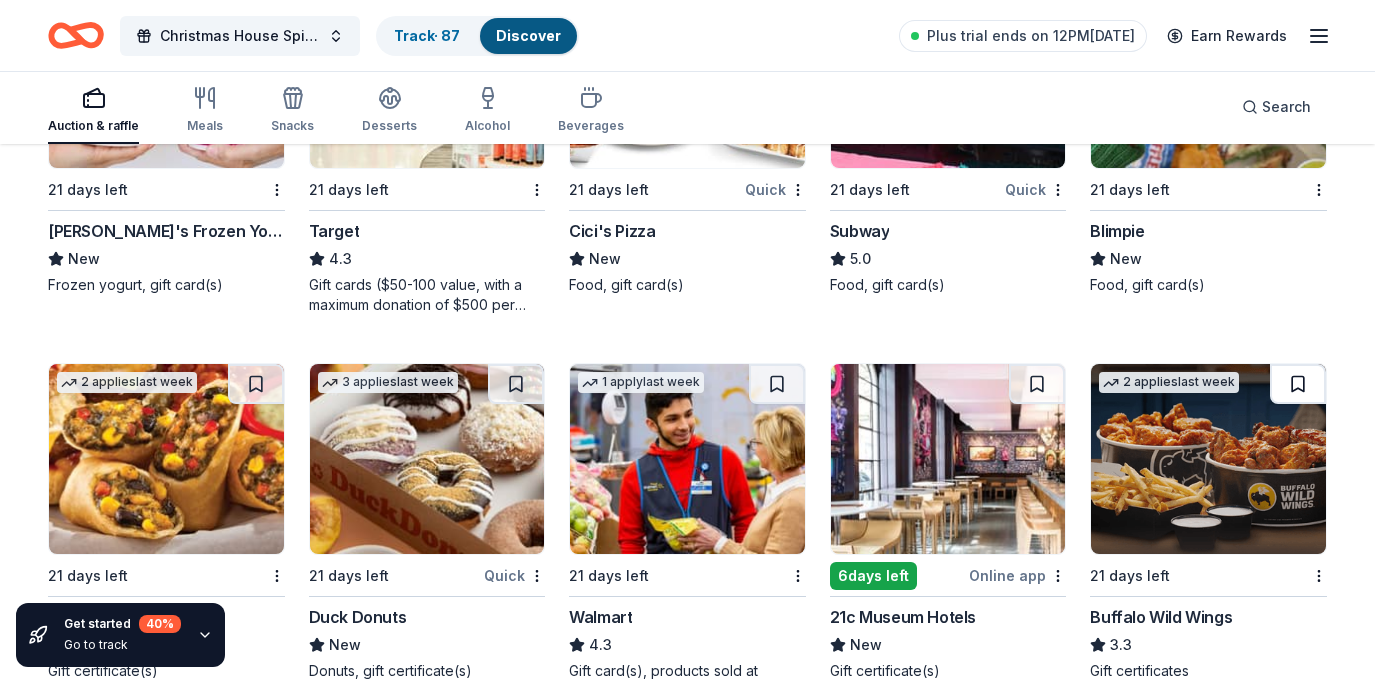 click at bounding box center [1298, 384] 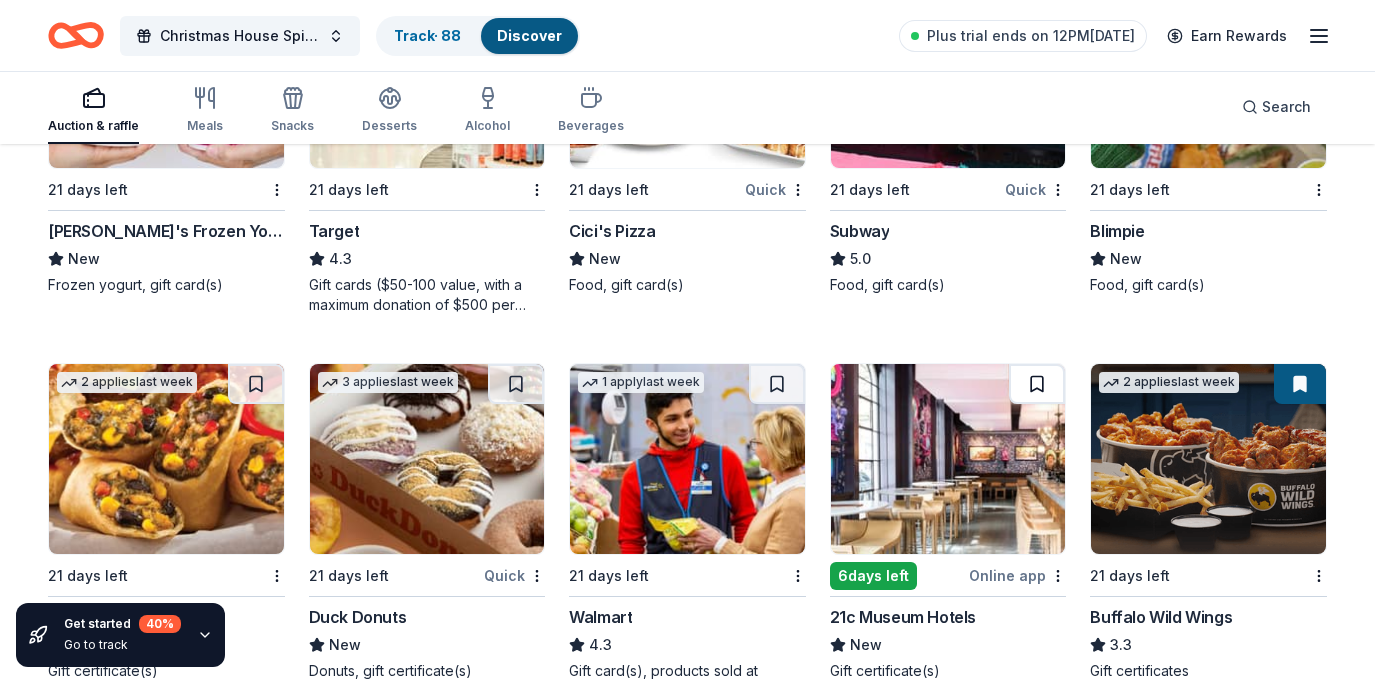 click at bounding box center (1037, 384) 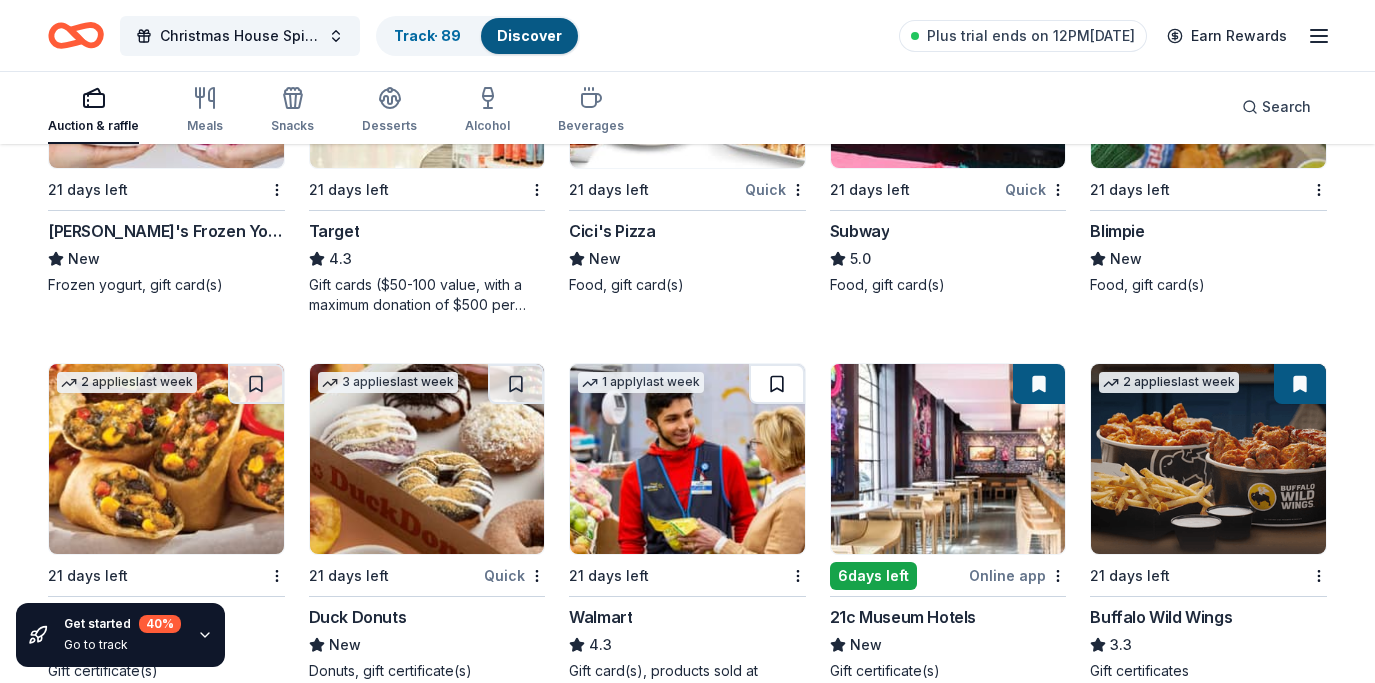 click at bounding box center [777, 384] 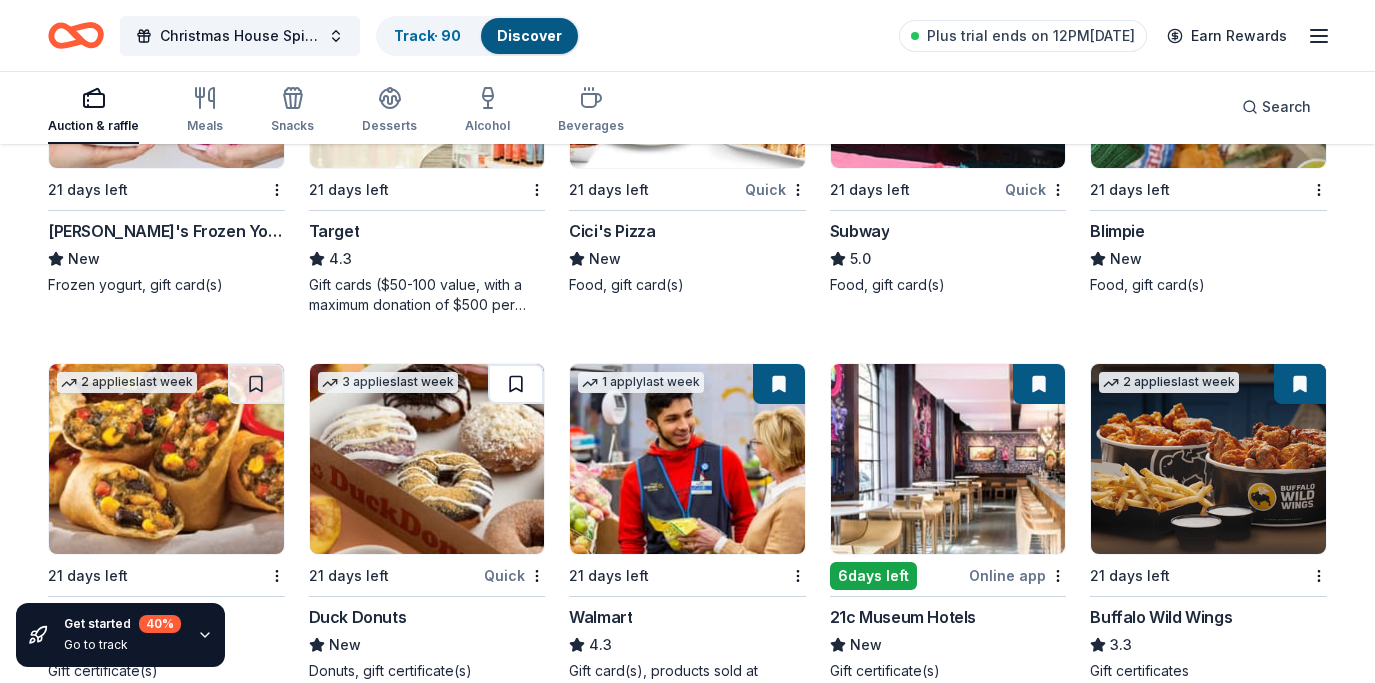 click at bounding box center [516, 384] 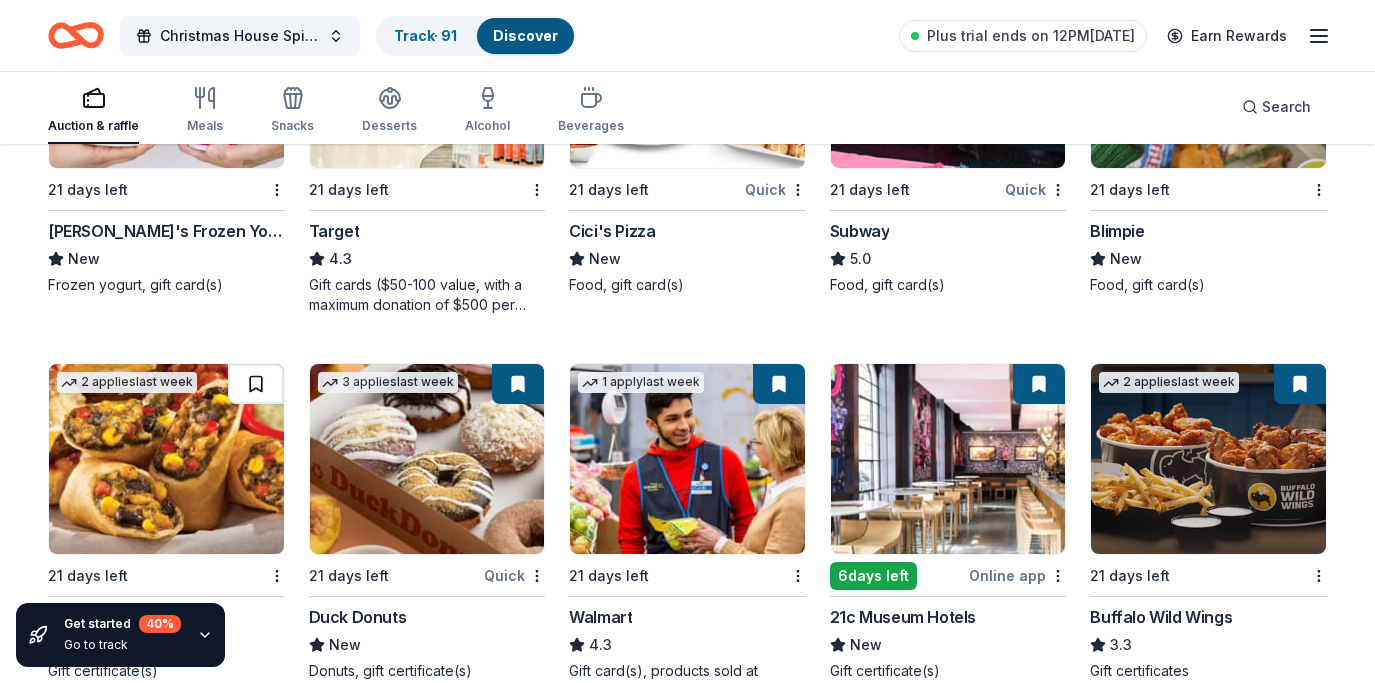 click at bounding box center [256, 384] 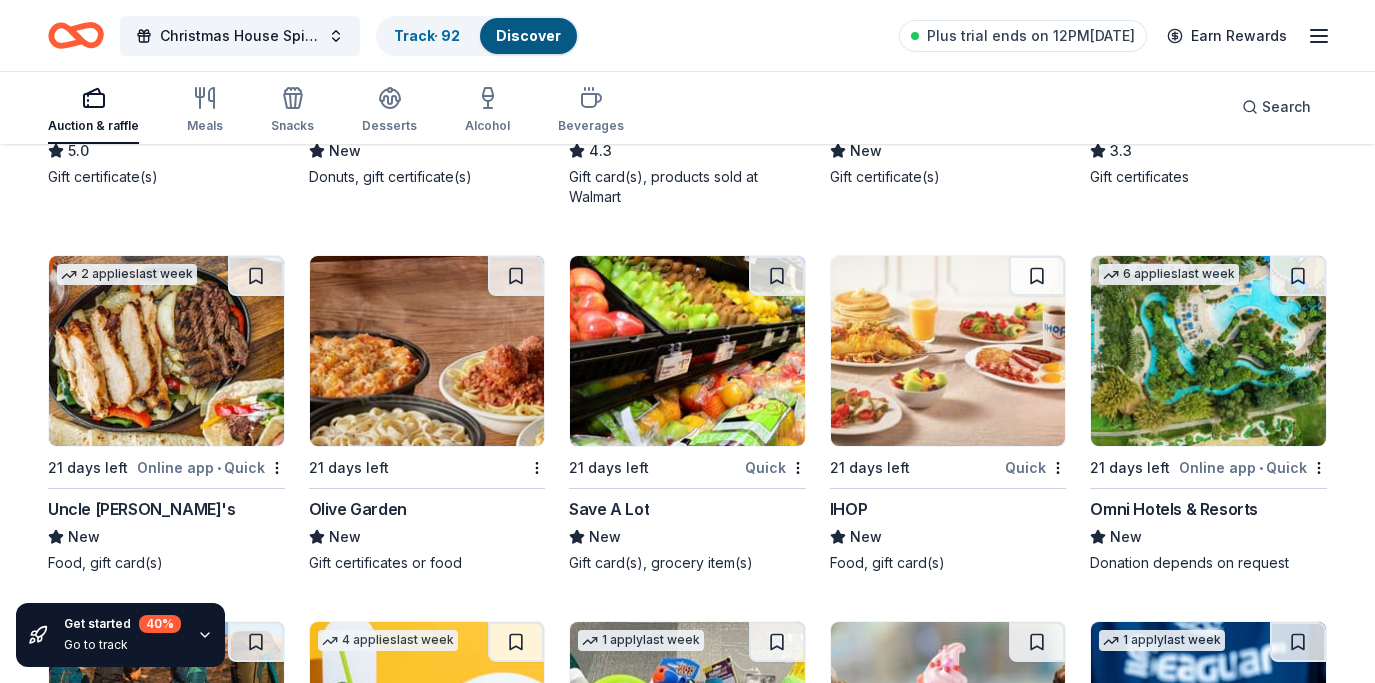 scroll, scrollTop: 7719, scrollLeft: 0, axis: vertical 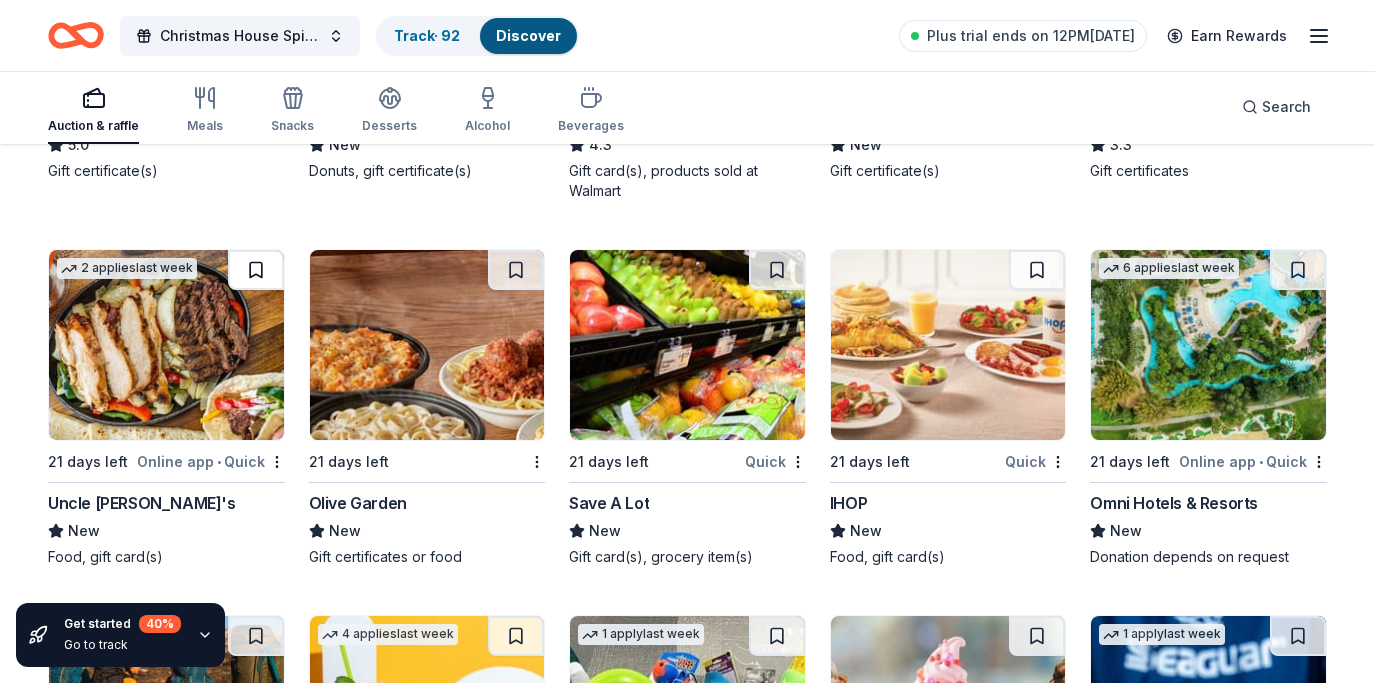 click at bounding box center (256, 270) 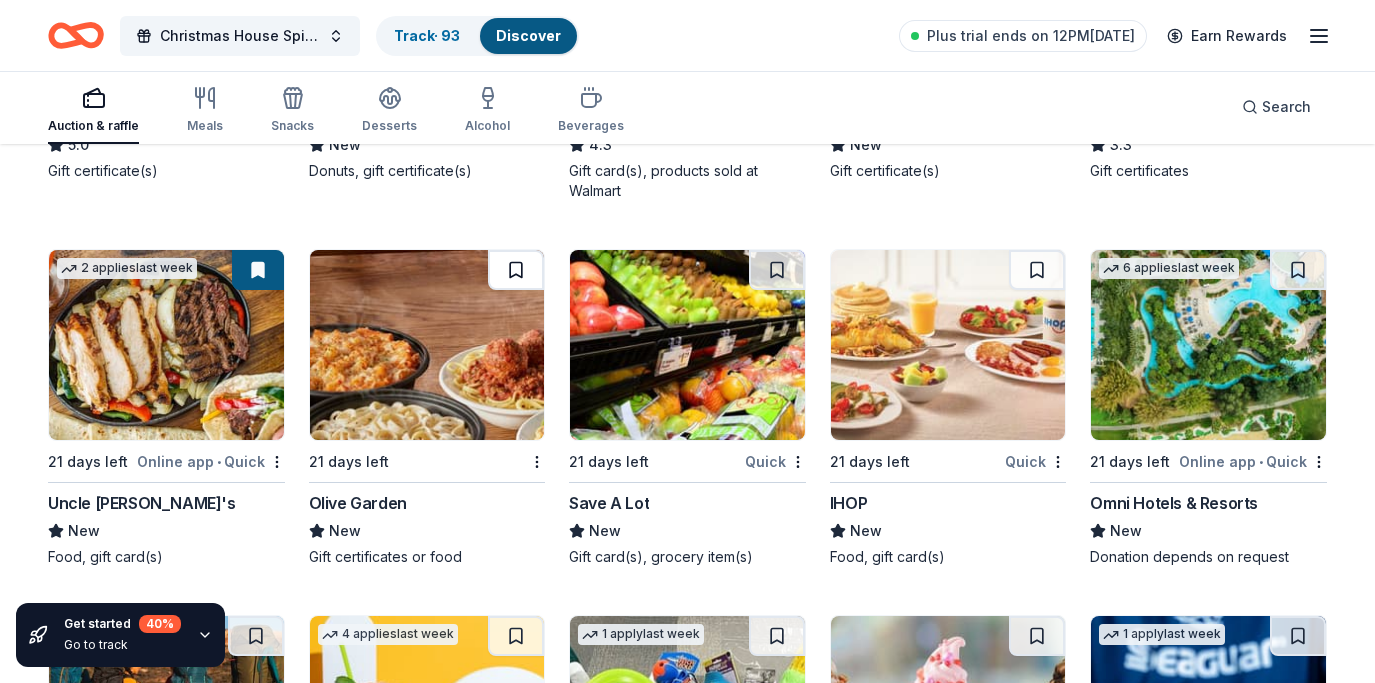 click at bounding box center [516, 270] 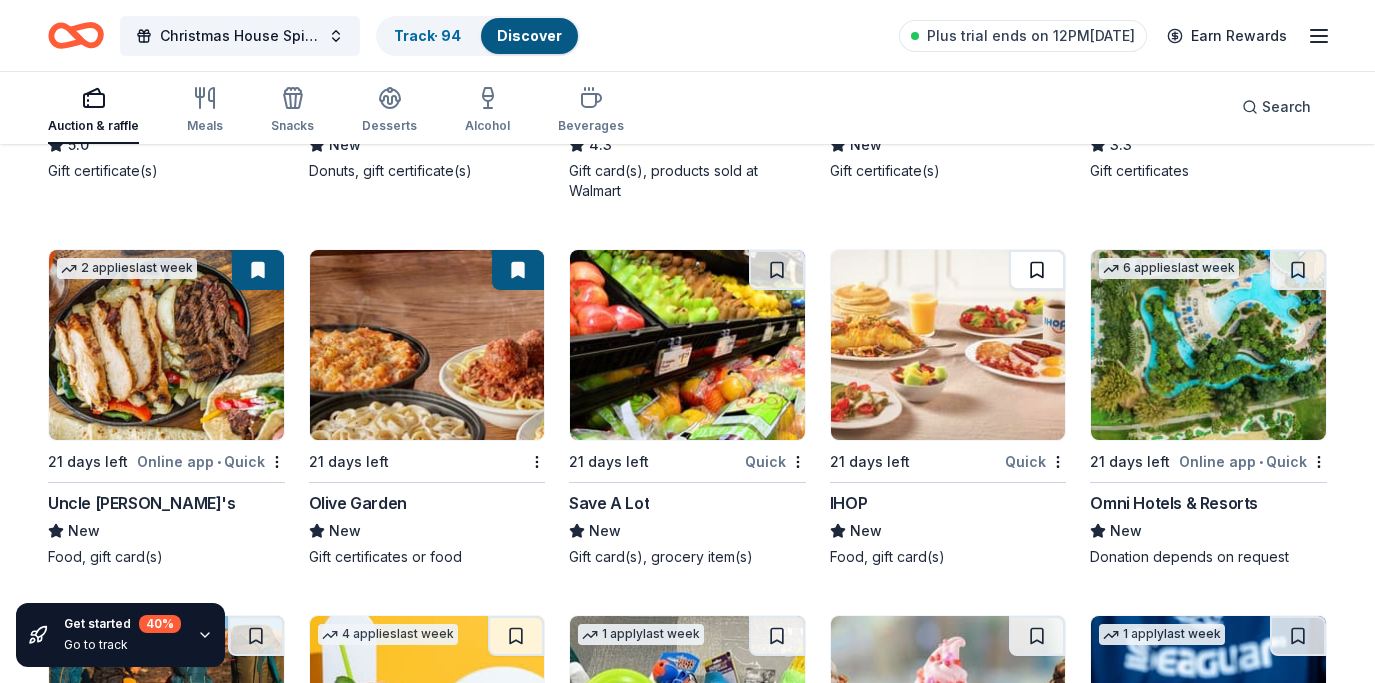 click at bounding box center (1037, 270) 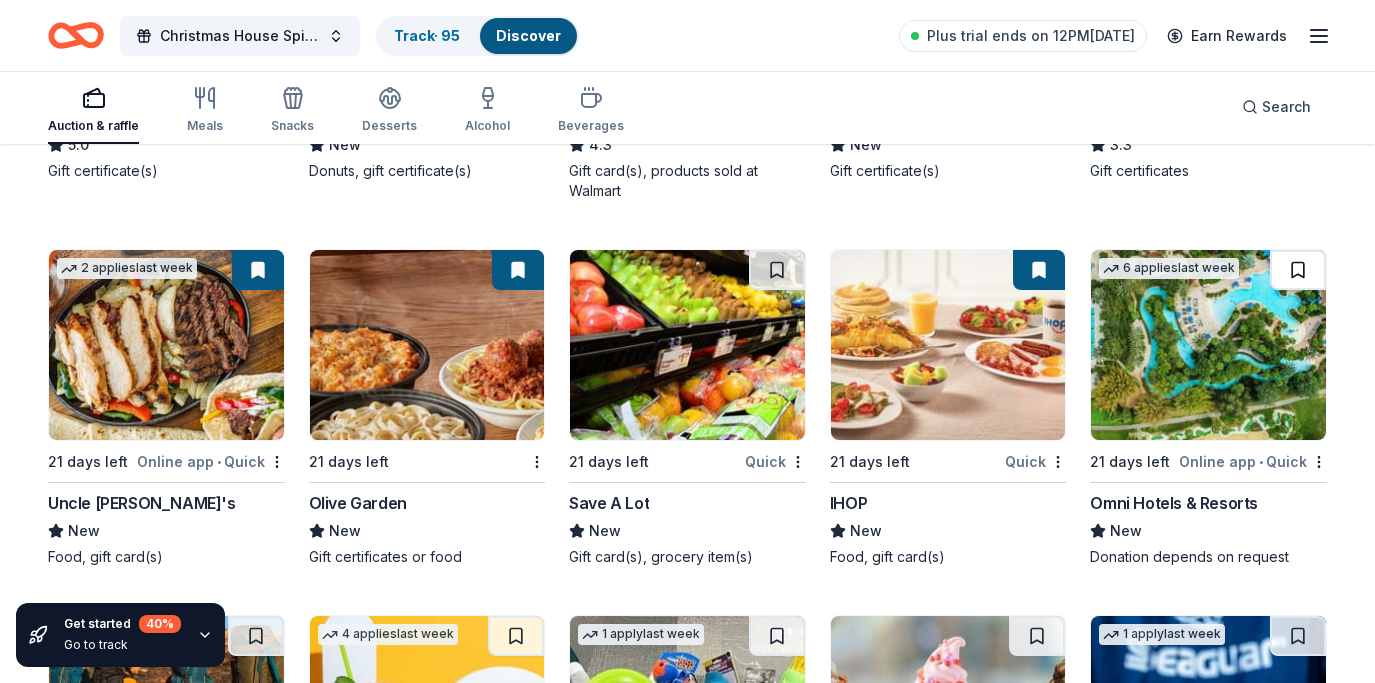 click at bounding box center (1298, 270) 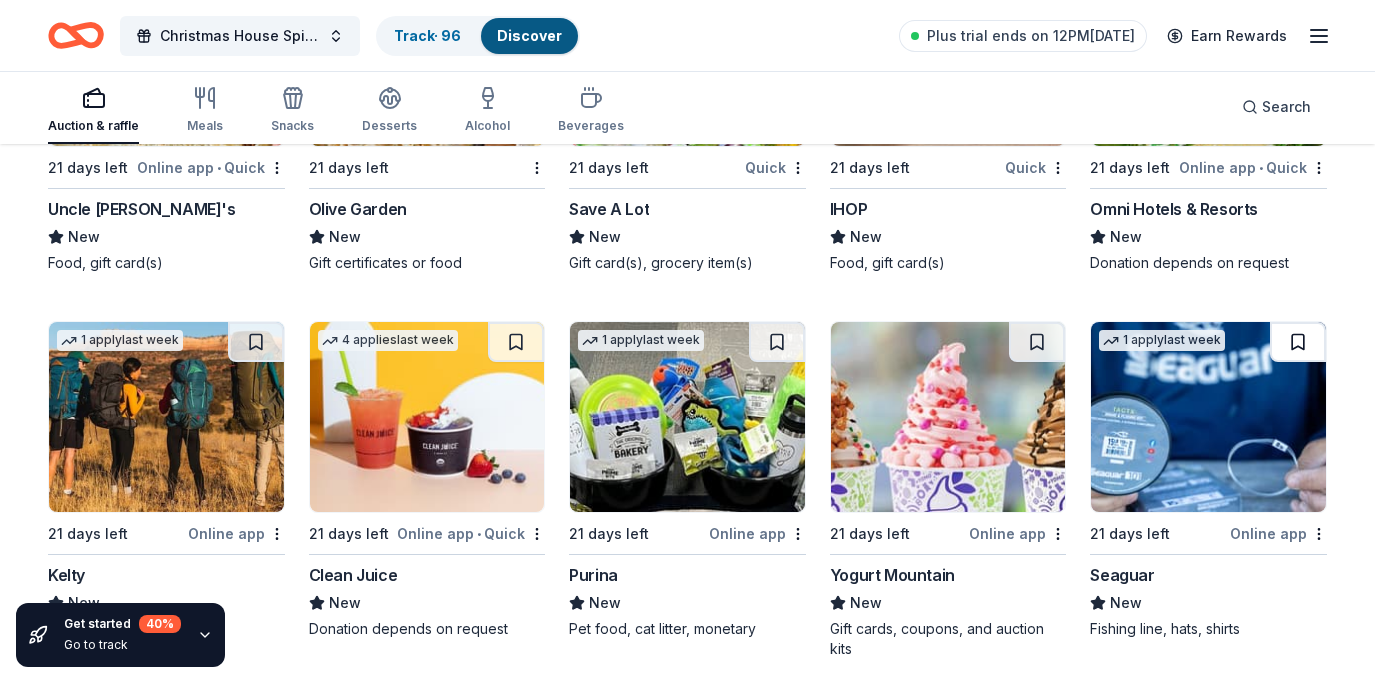 scroll, scrollTop: 8014, scrollLeft: 0, axis: vertical 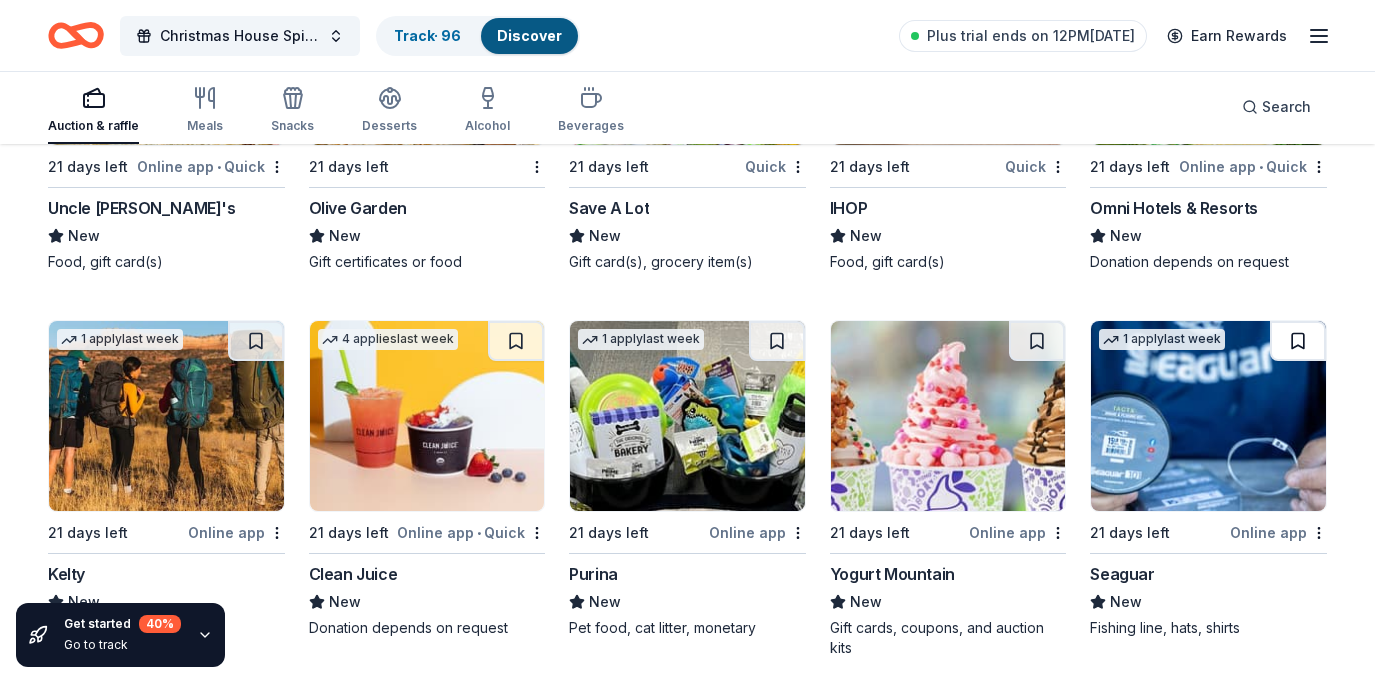 click at bounding box center [1298, 341] 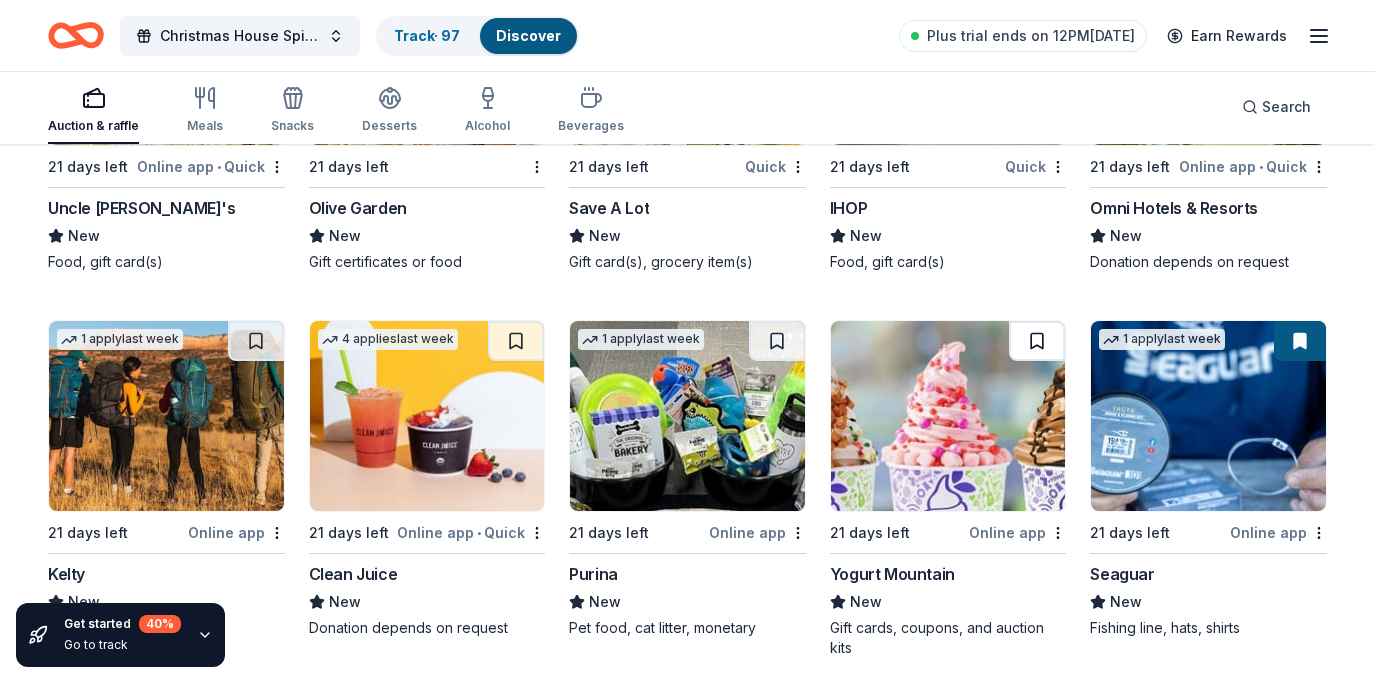 click at bounding box center [1037, 341] 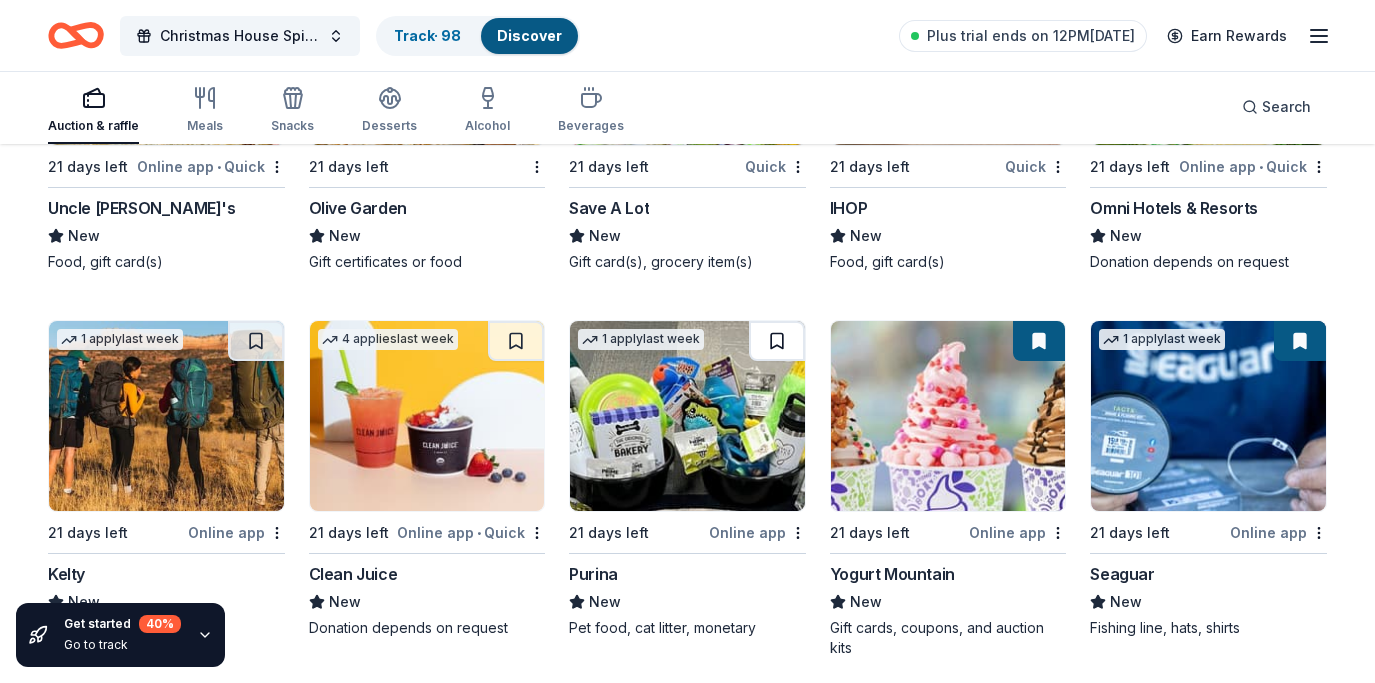 click at bounding box center (777, 341) 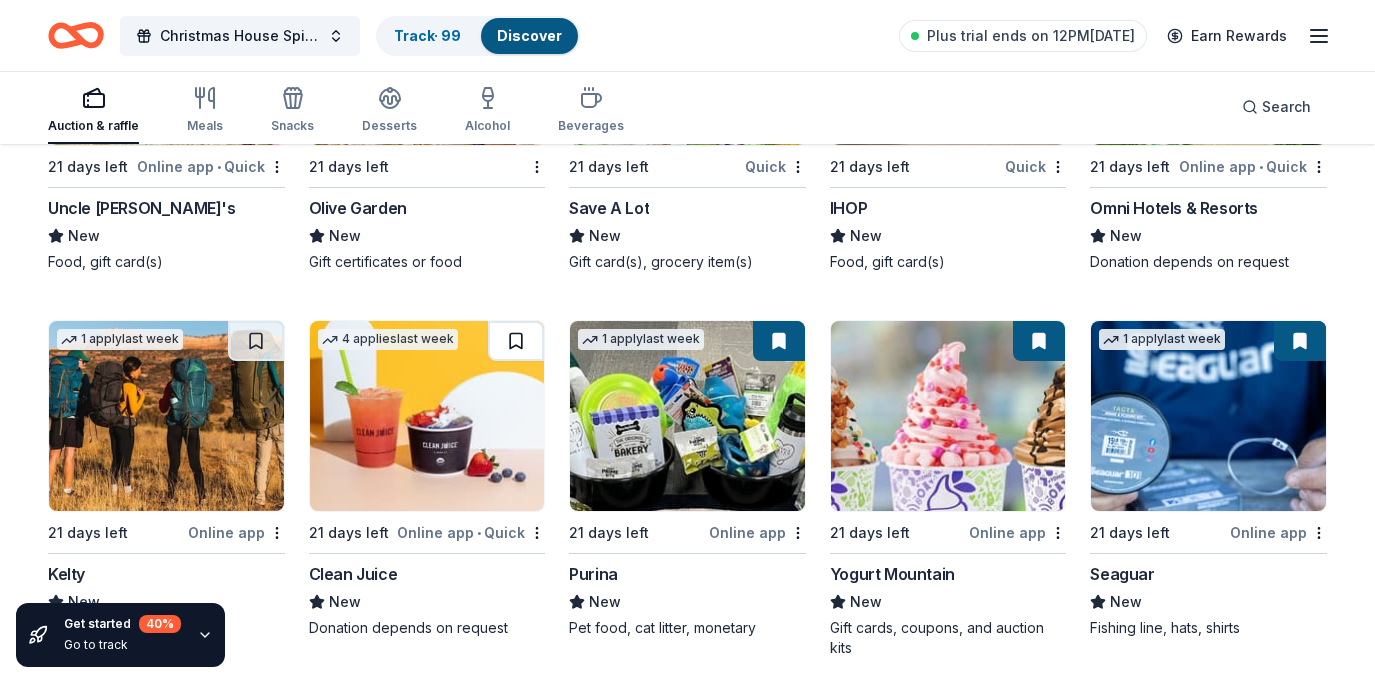 click at bounding box center [516, 341] 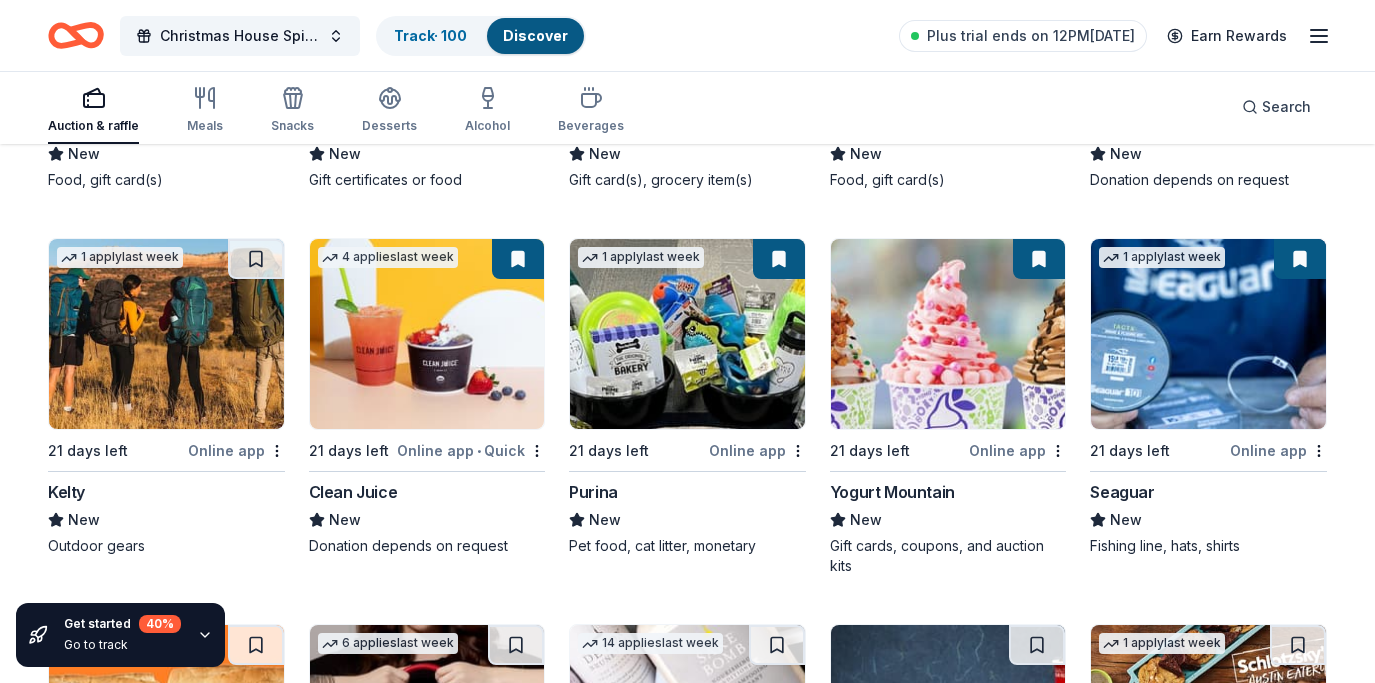 scroll, scrollTop: 8100, scrollLeft: 0, axis: vertical 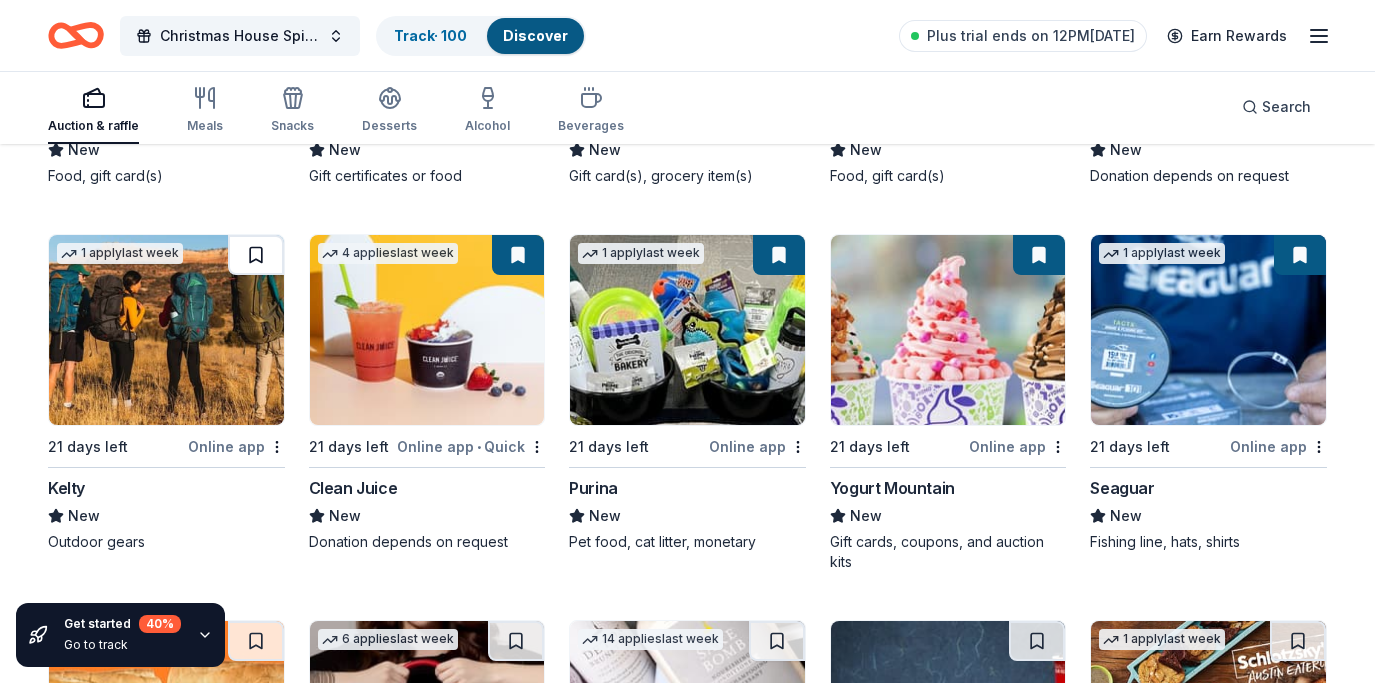 click at bounding box center [256, 255] 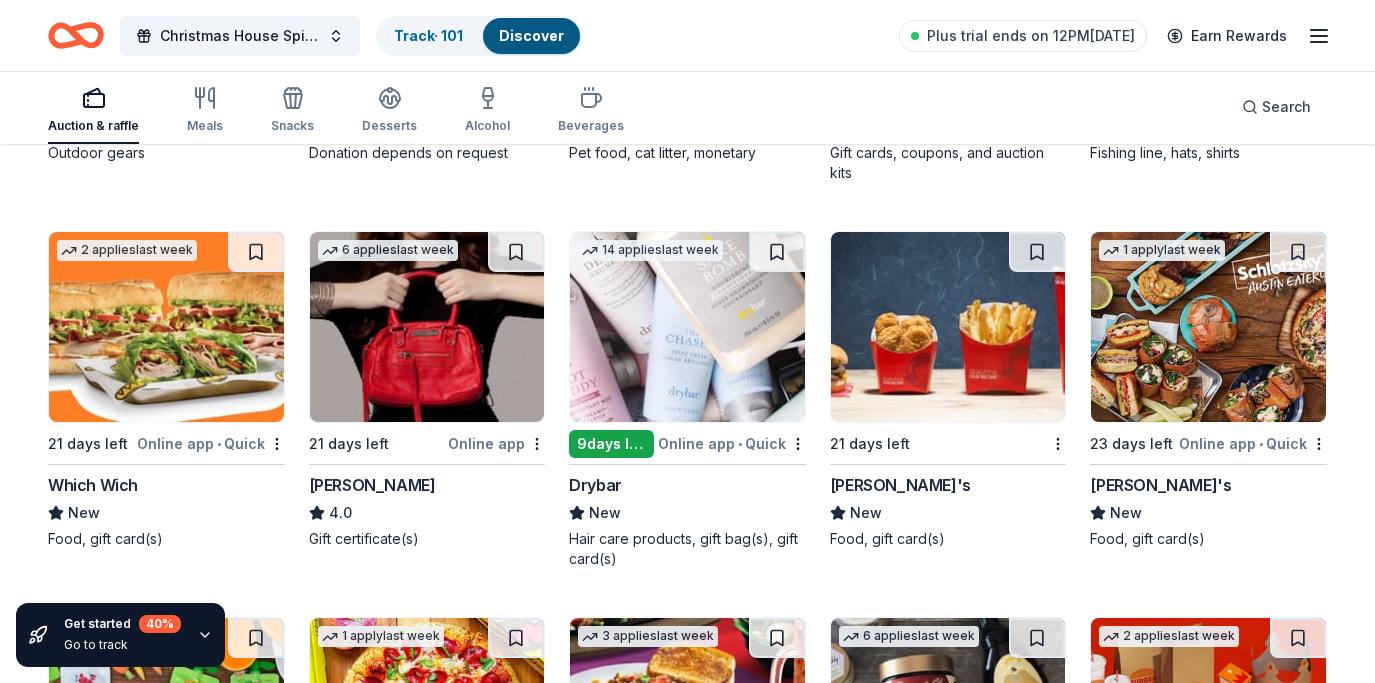 scroll, scrollTop: 8496, scrollLeft: 0, axis: vertical 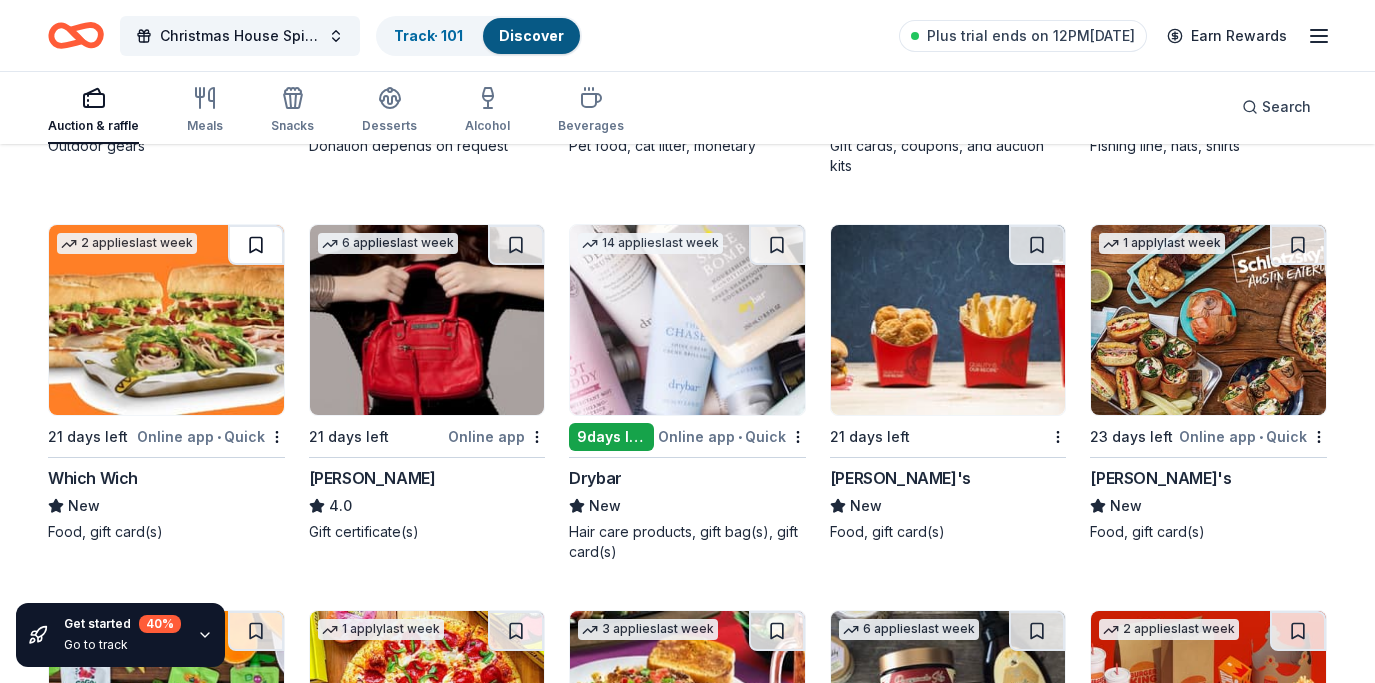 click at bounding box center [256, 245] 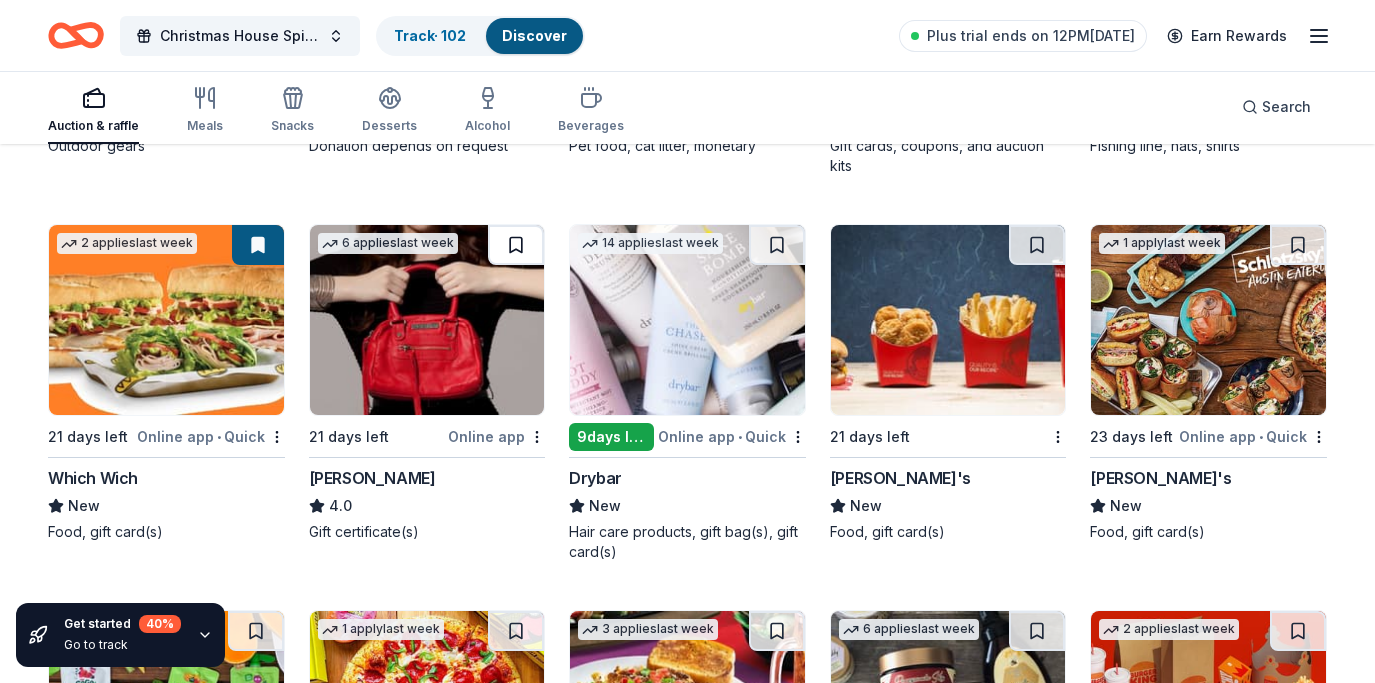 click at bounding box center (516, 245) 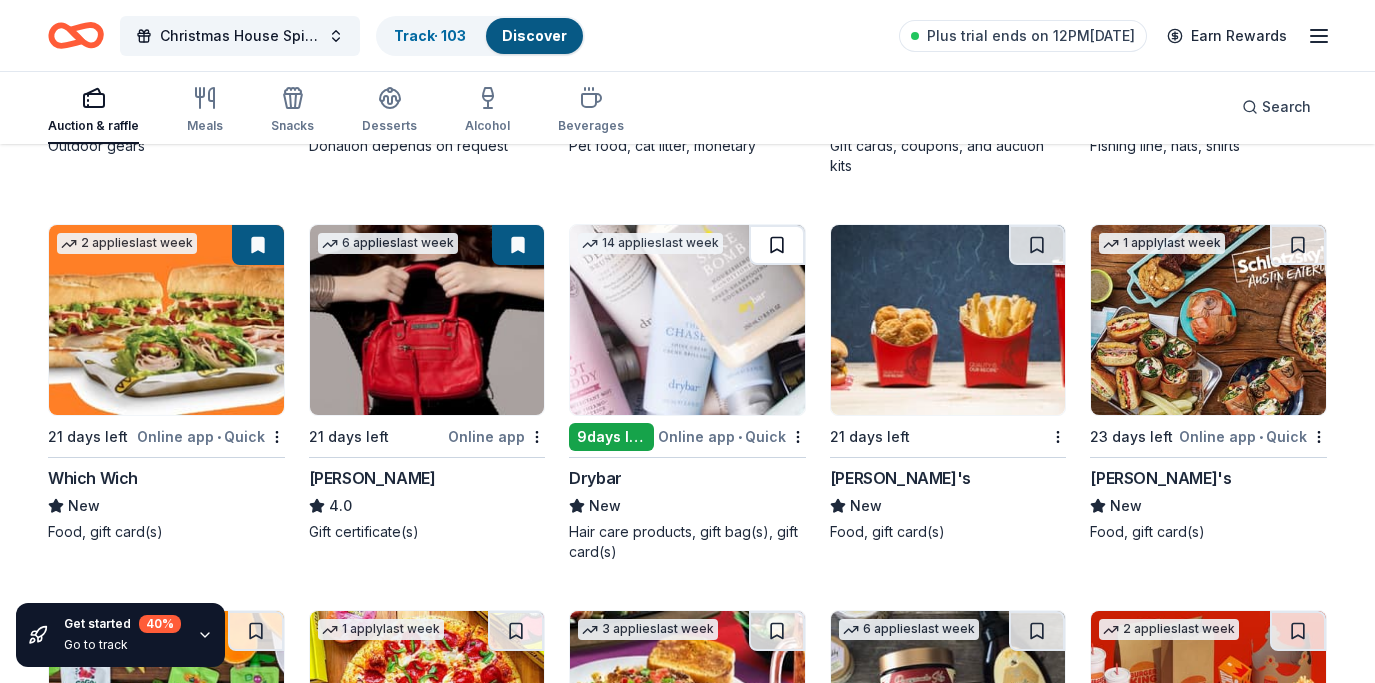 click at bounding box center [777, 245] 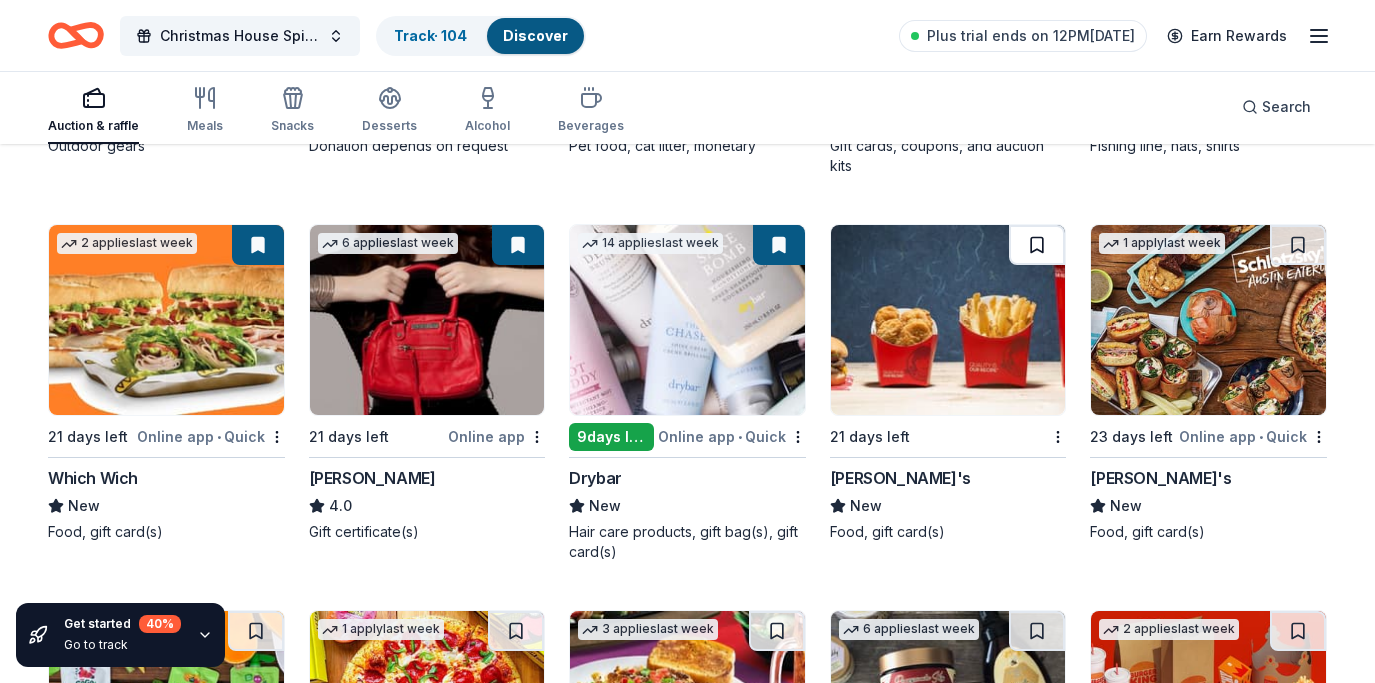 click at bounding box center [1037, 245] 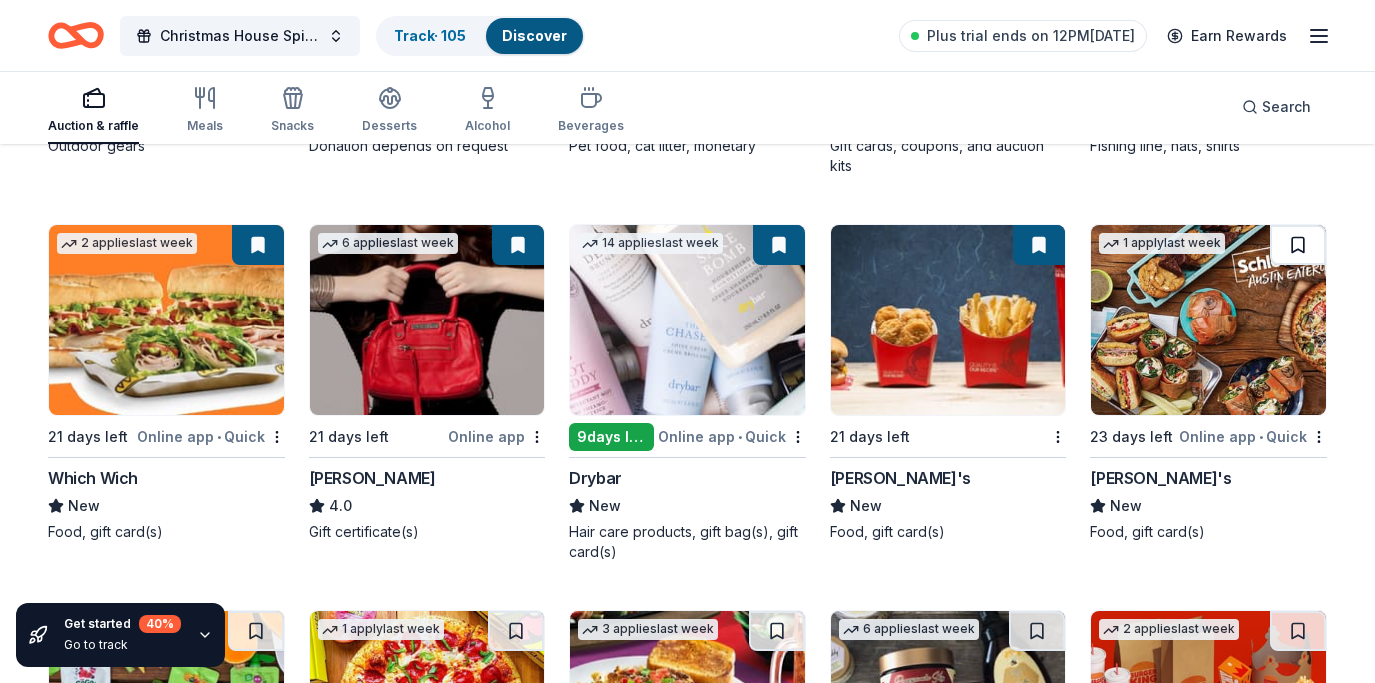 click at bounding box center [1298, 245] 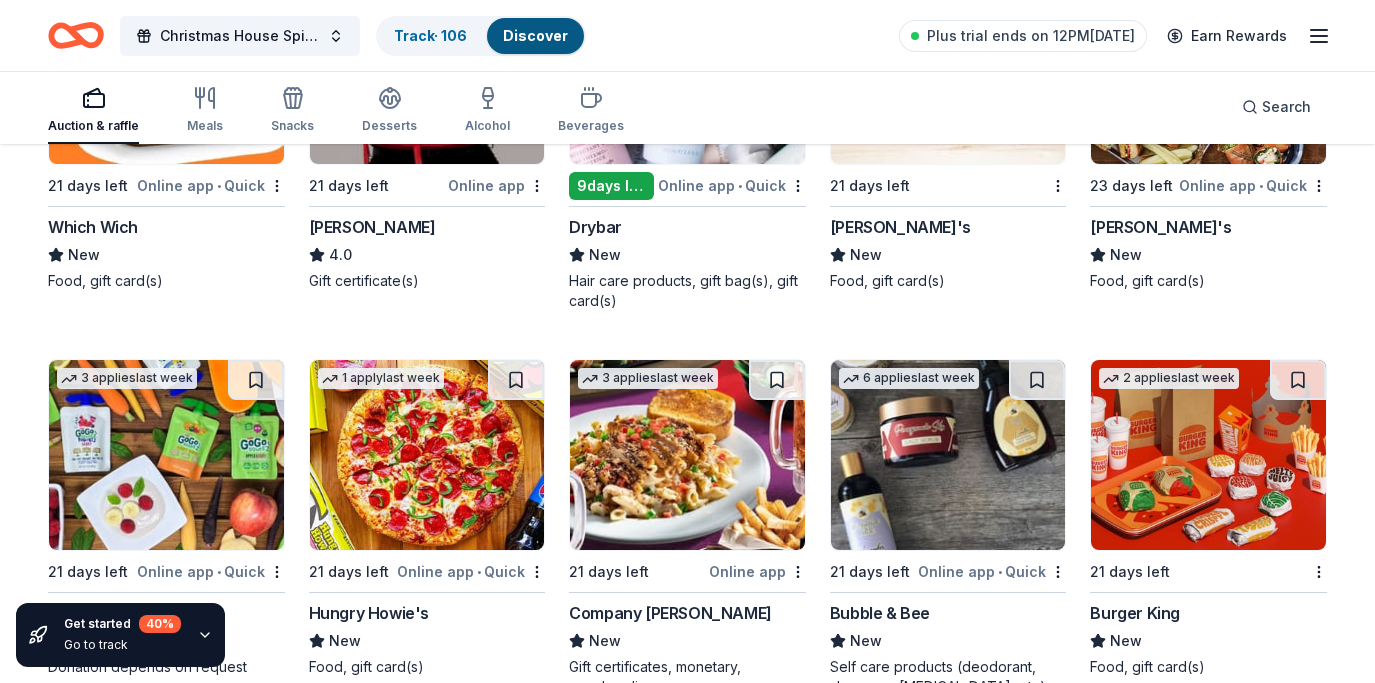 scroll, scrollTop: 8753, scrollLeft: 0, axis: vertical 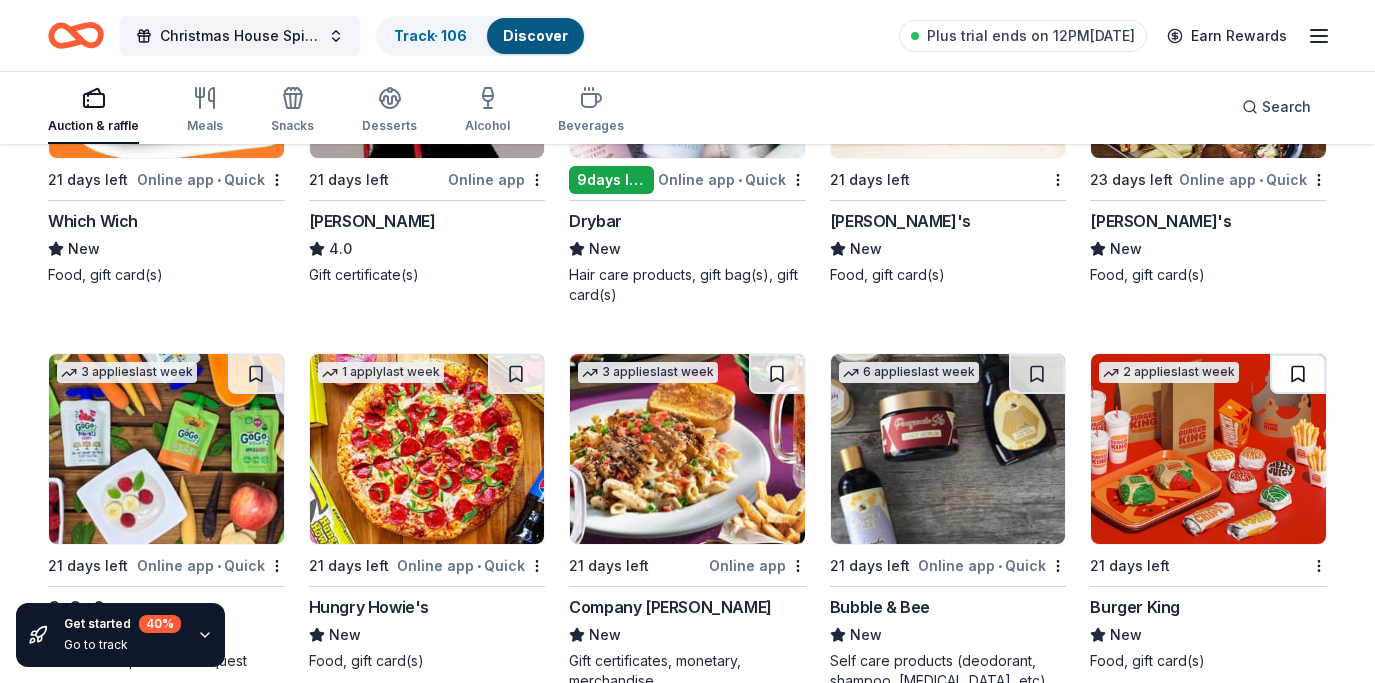 click at bounding box center (1298, 374) 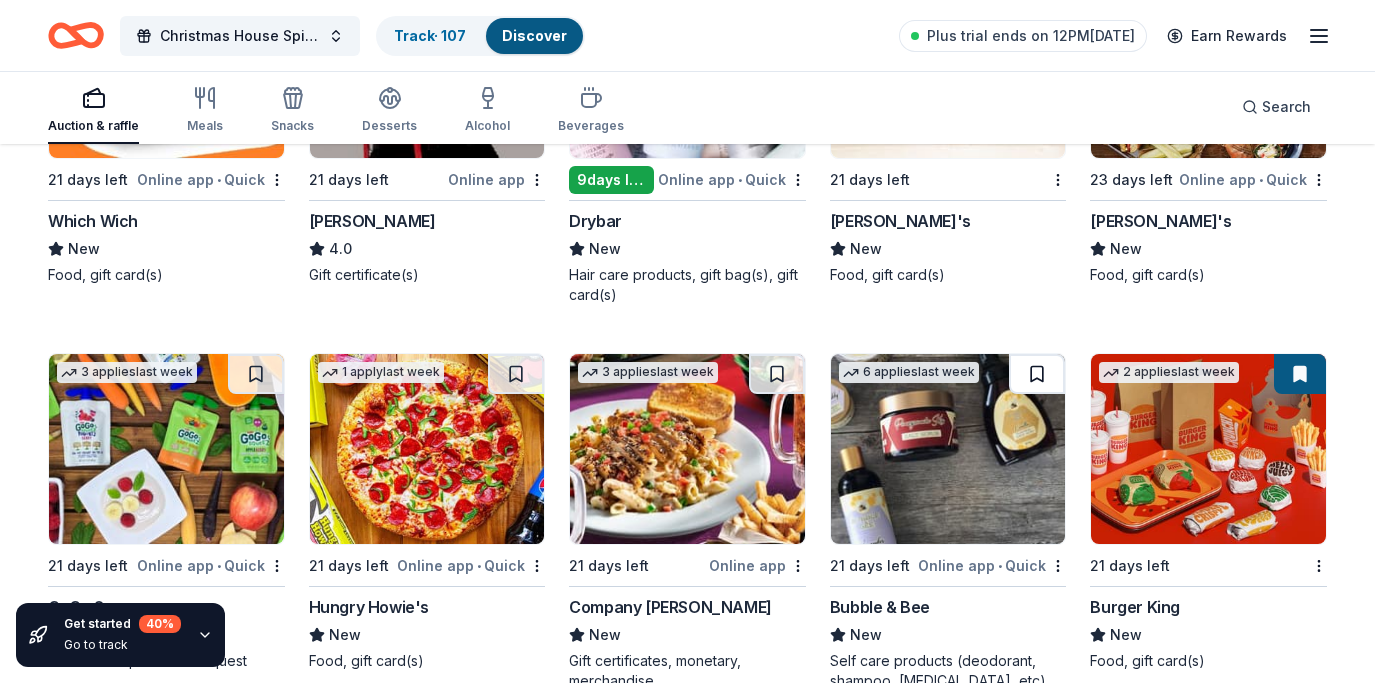 click at bounding box center (1037, 374) 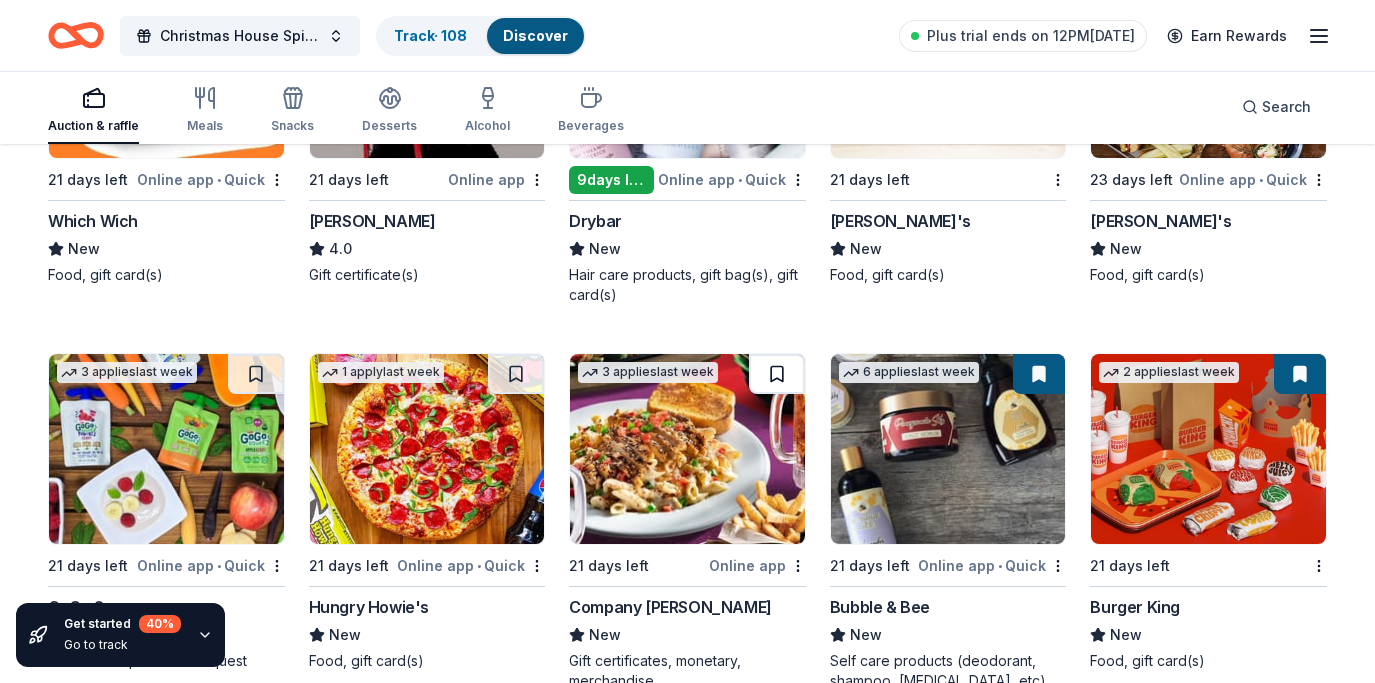 click at bounding box center (777, 374) 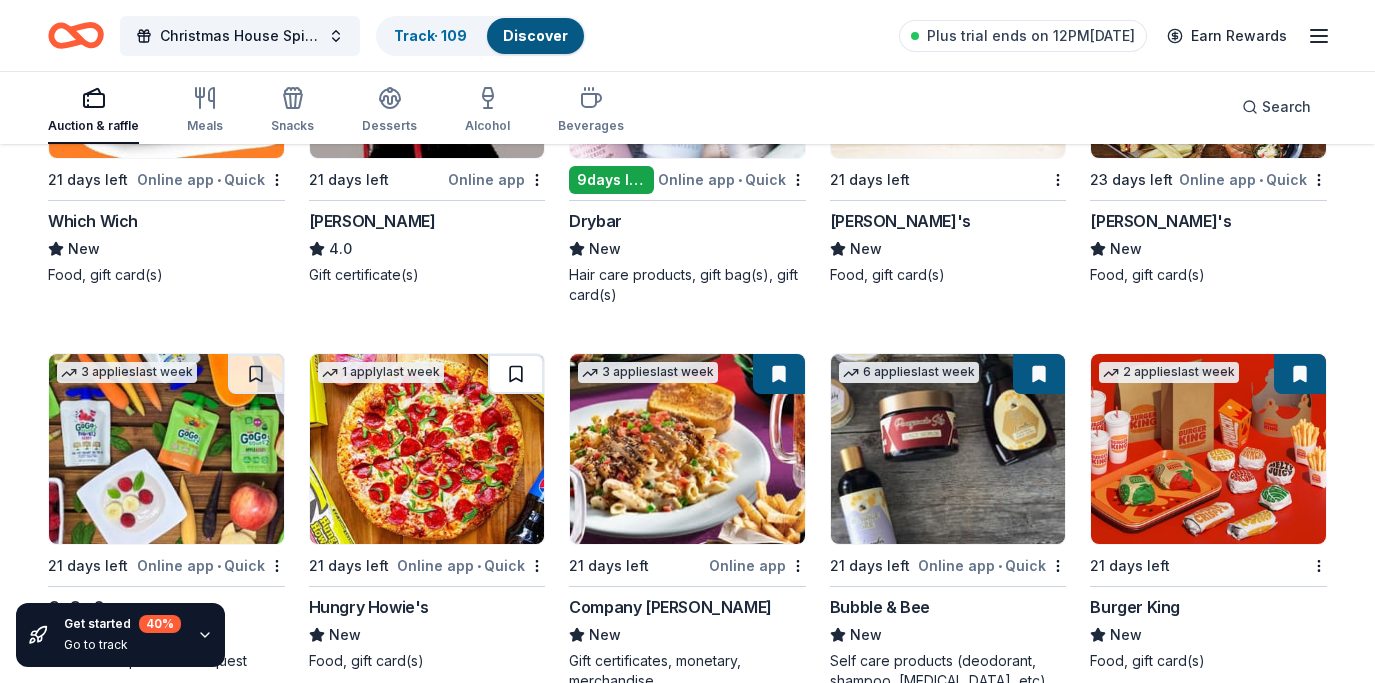 click at bounding box center (516, 374) 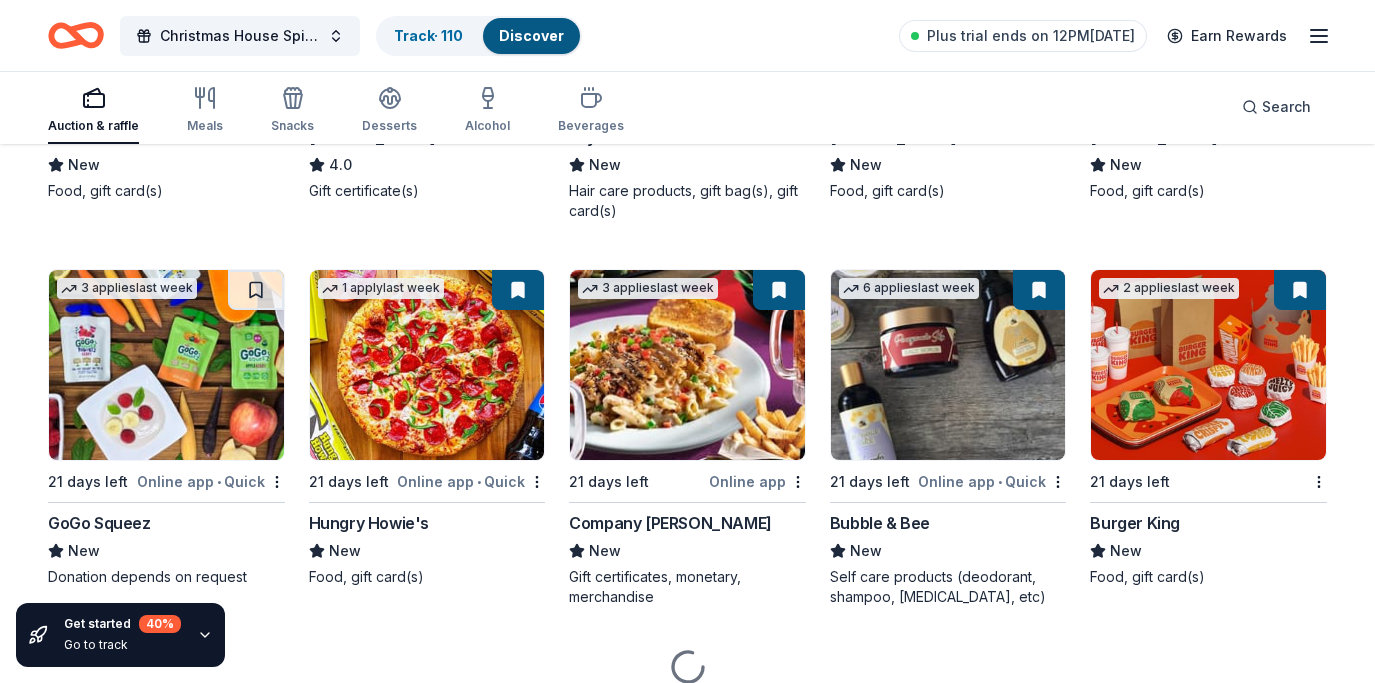 scroll, scrollTop: 8840, scrollLeft: 0, axis: vertical 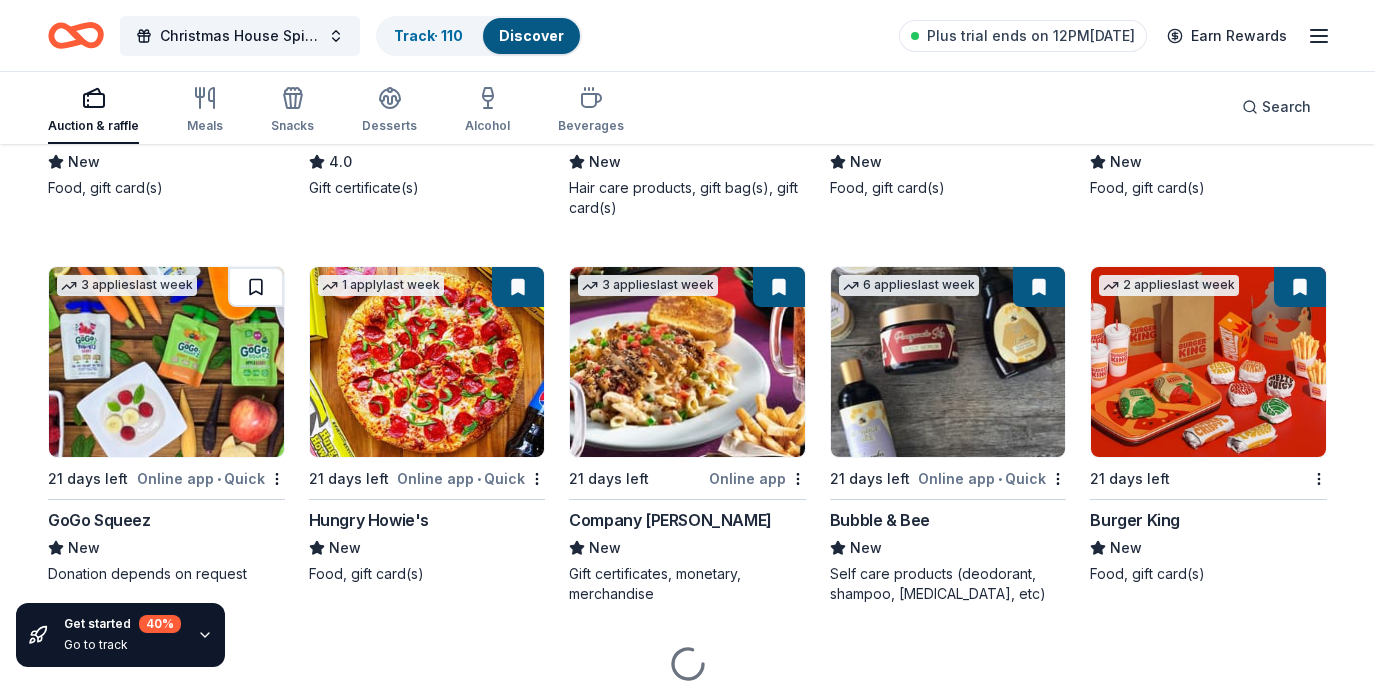 click at bounding box center (256, 287) 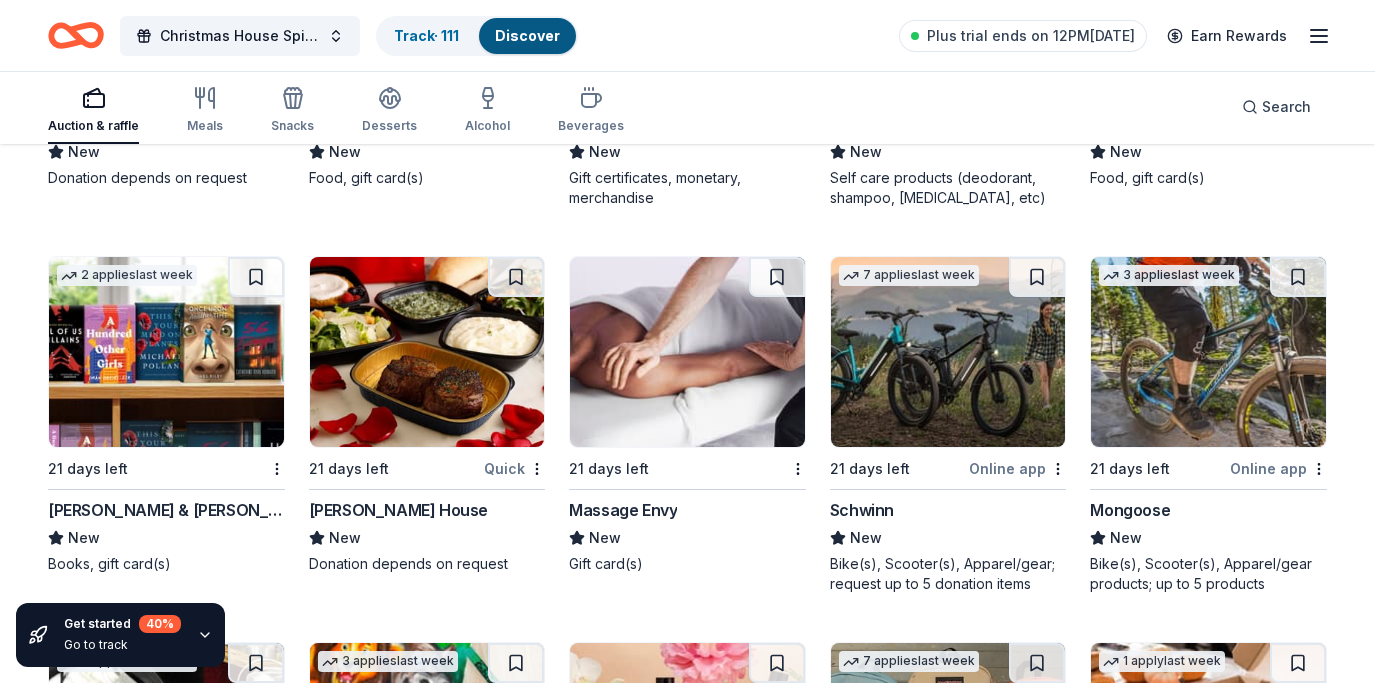 scroll, scrollTop: 9242, scrollLeft: 0, axis: vertical 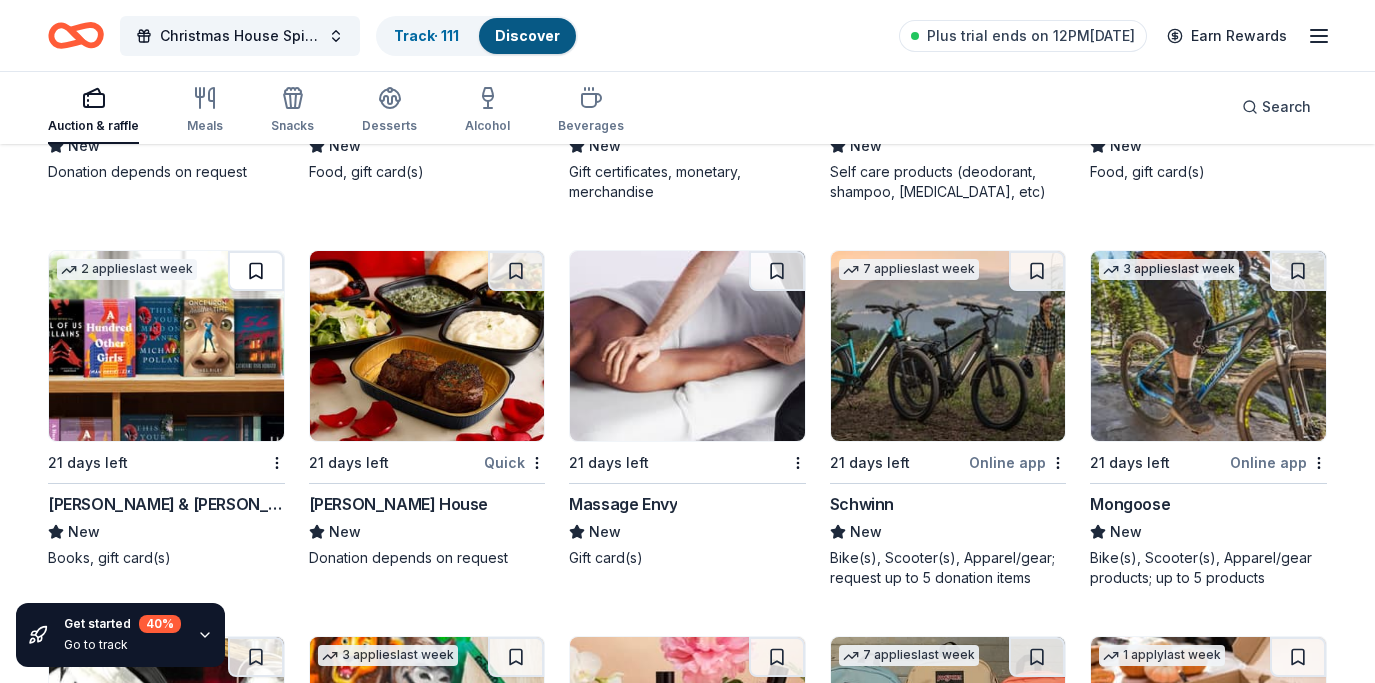 click at bounding box center (256, 271) 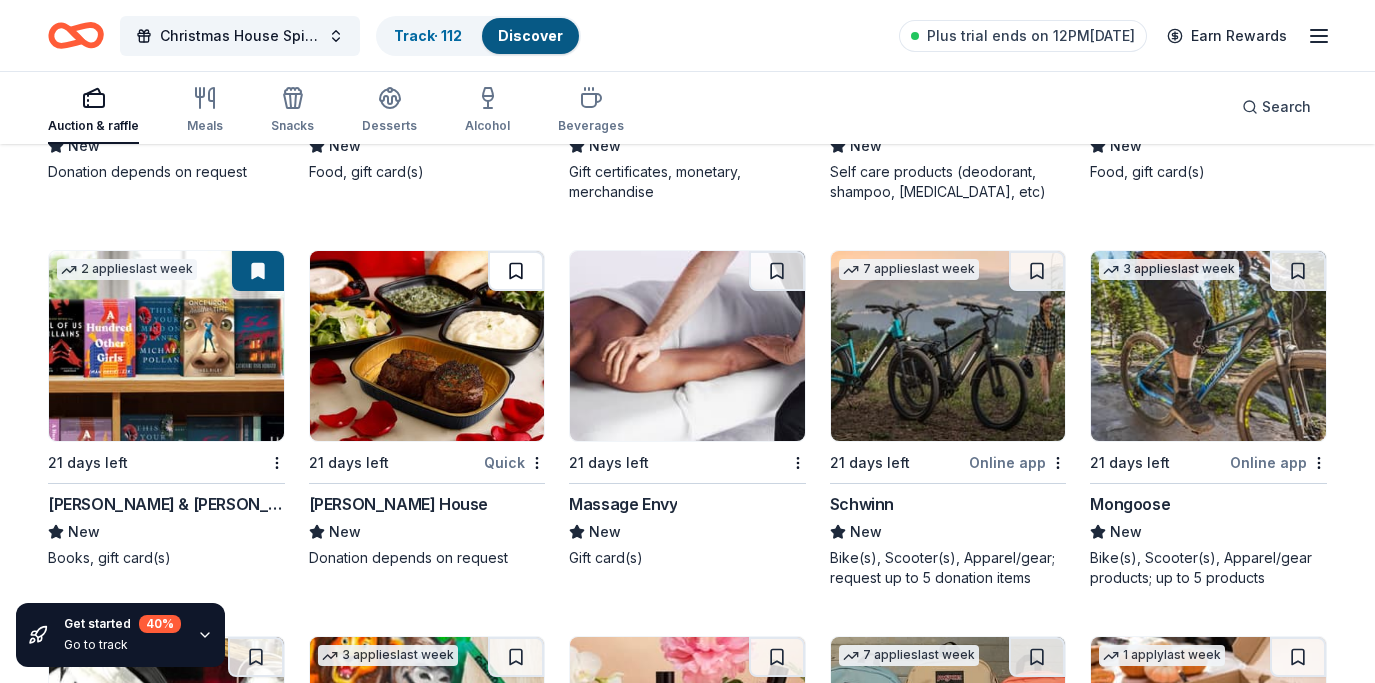 click at bounding box center [516, 271] 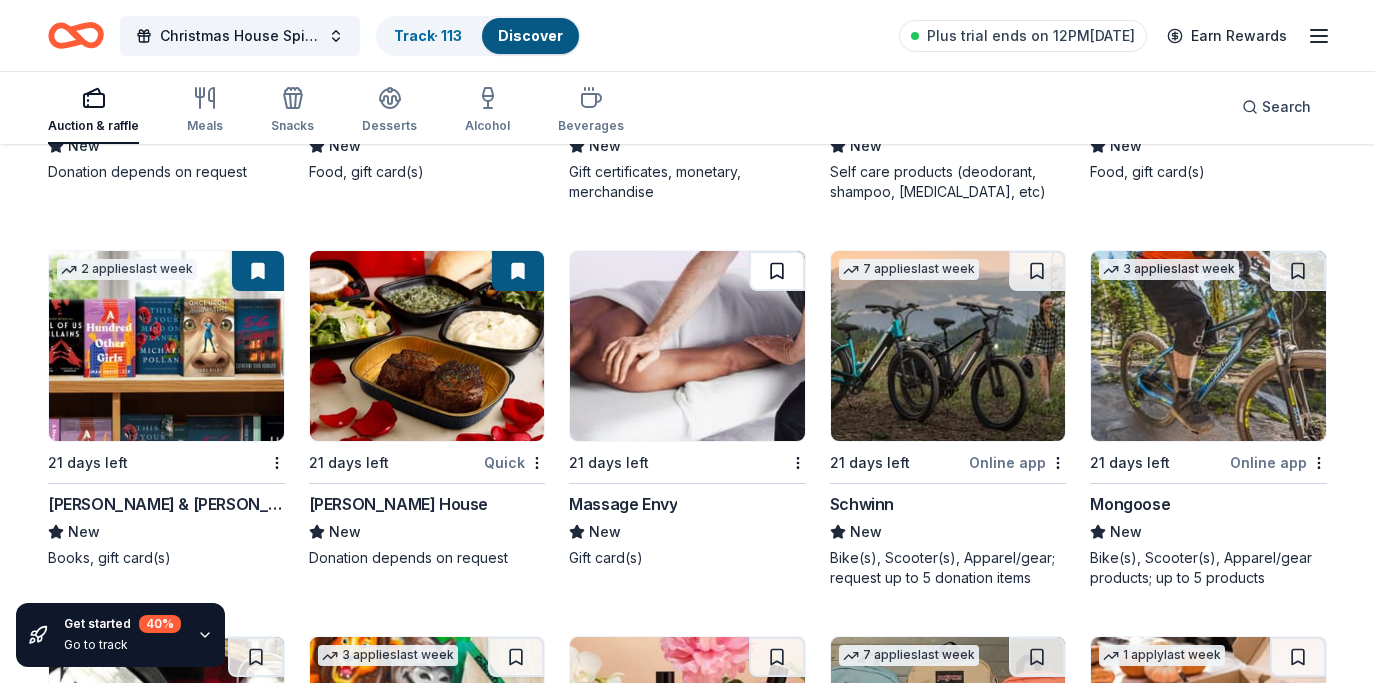 click at bounding box center (777, 271) 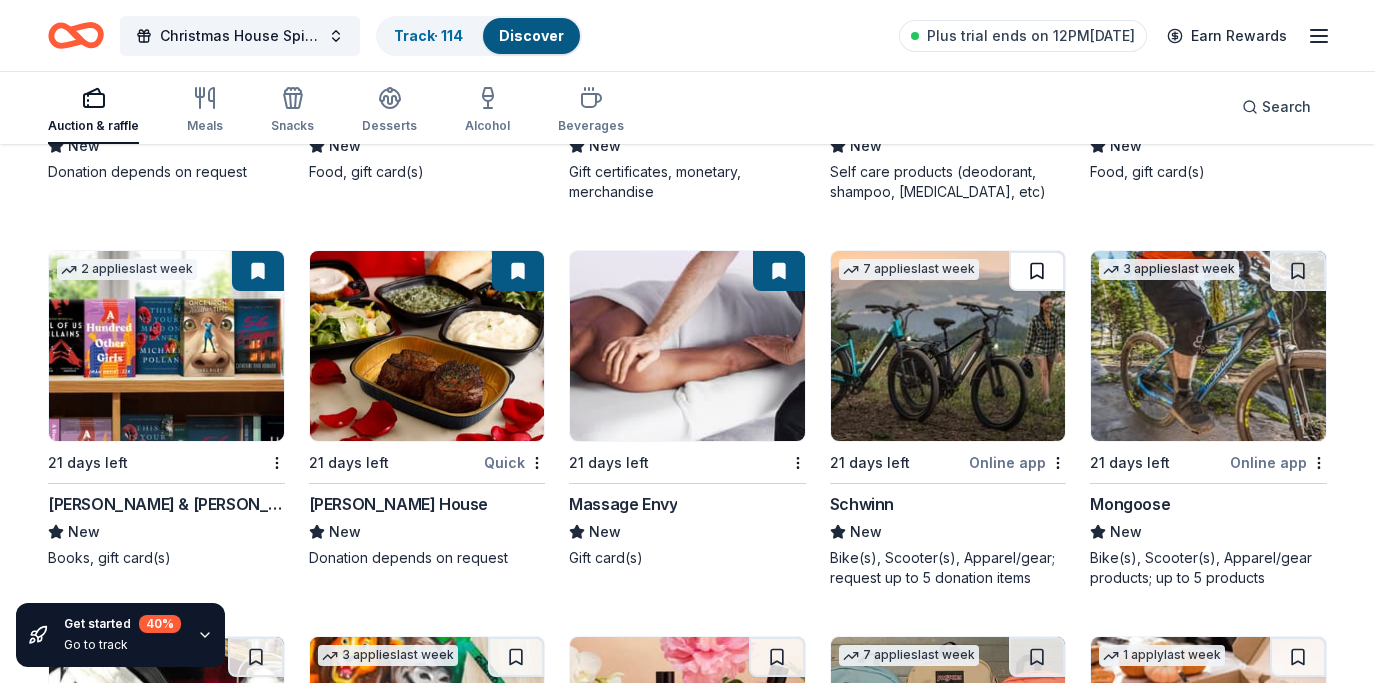 click at bounding box center [1037, 271] 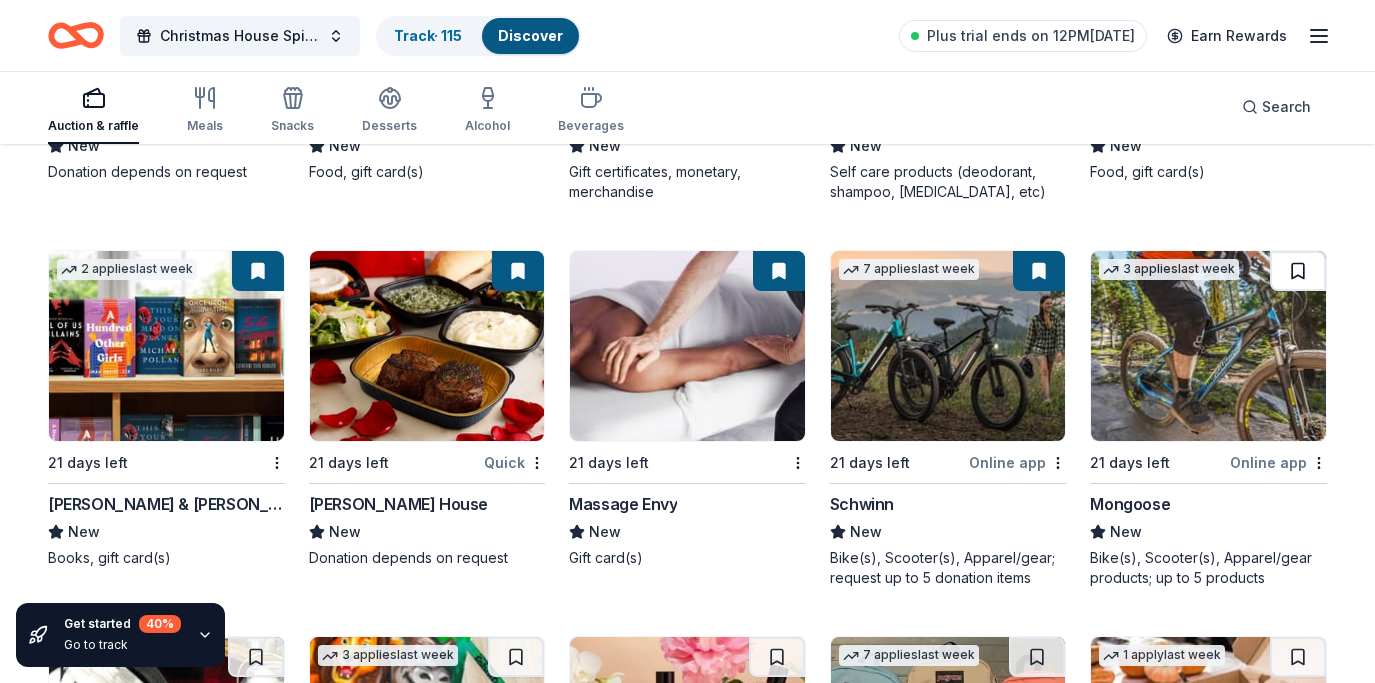click at bounding box center (1298, 271) 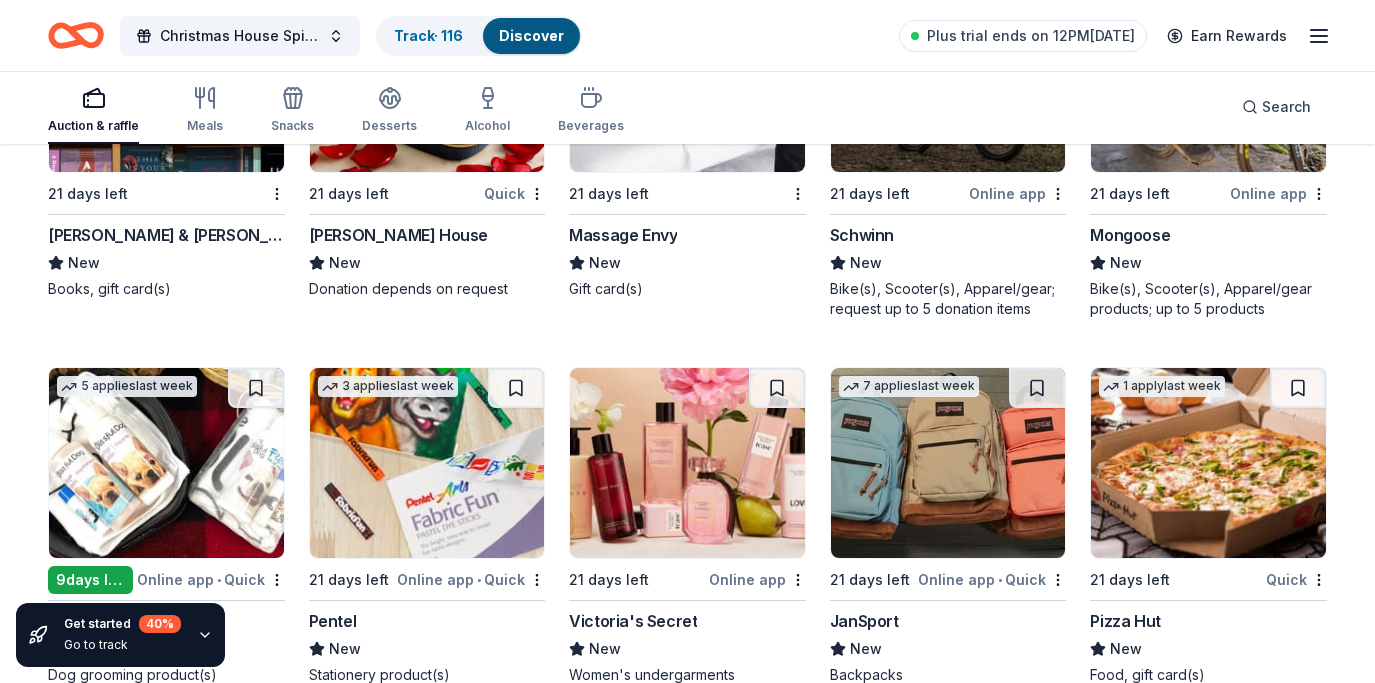 scroll, scrollTop: 9526, scrollLeft: 0, axis: vertical 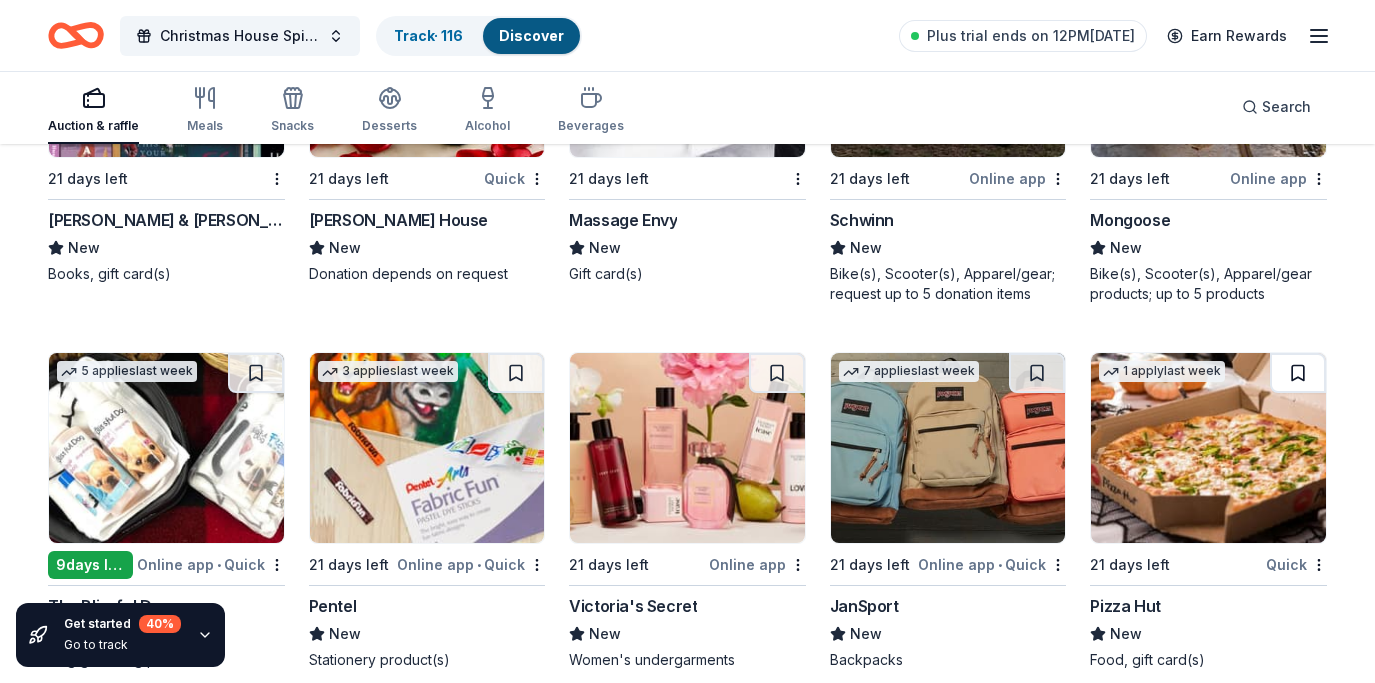 click at bounding box center [1298, 373] 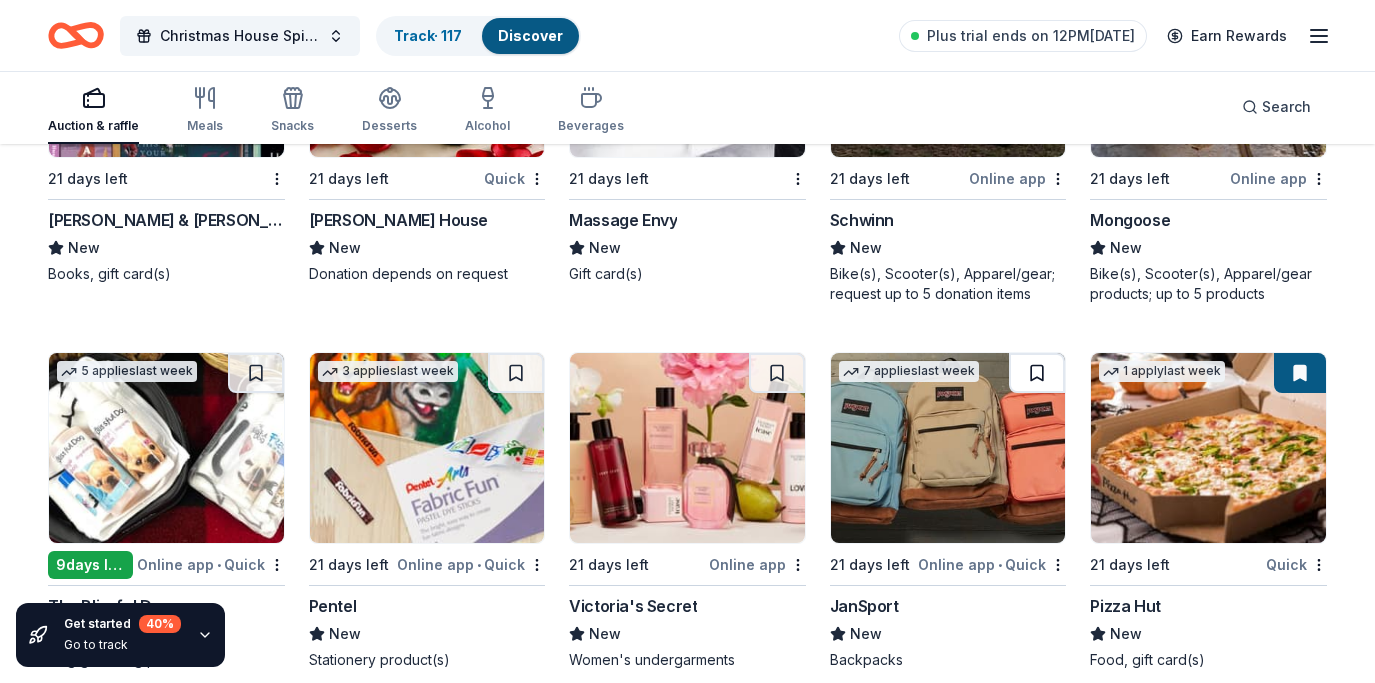click at bounding box center [1037, 373] 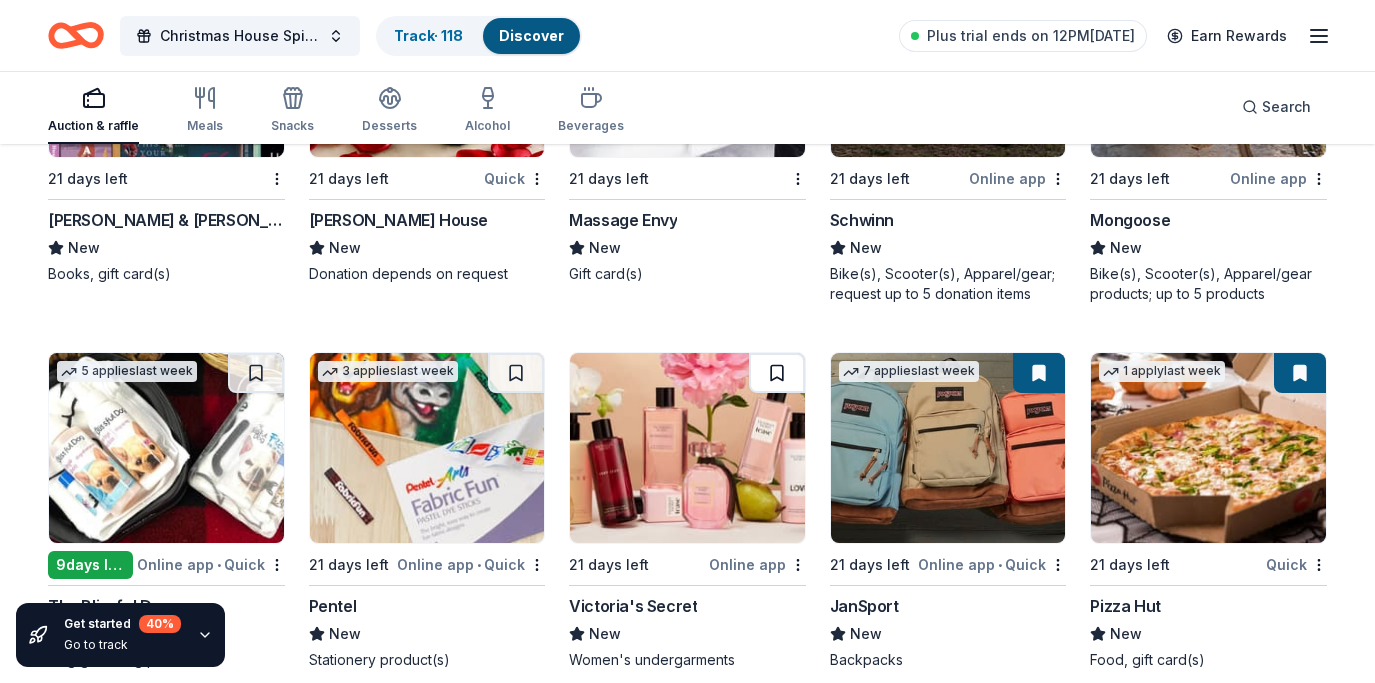 click at bounding box center (777, 373) 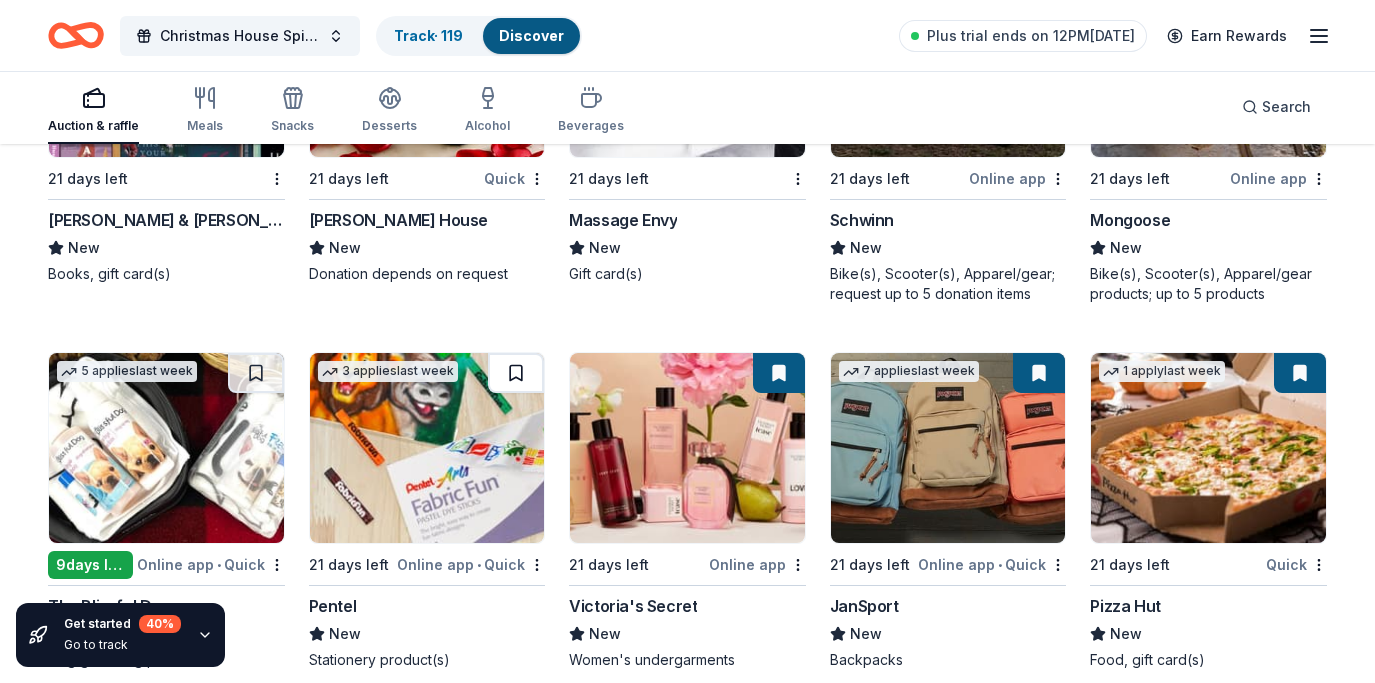 click at bounding box center (516, 373) 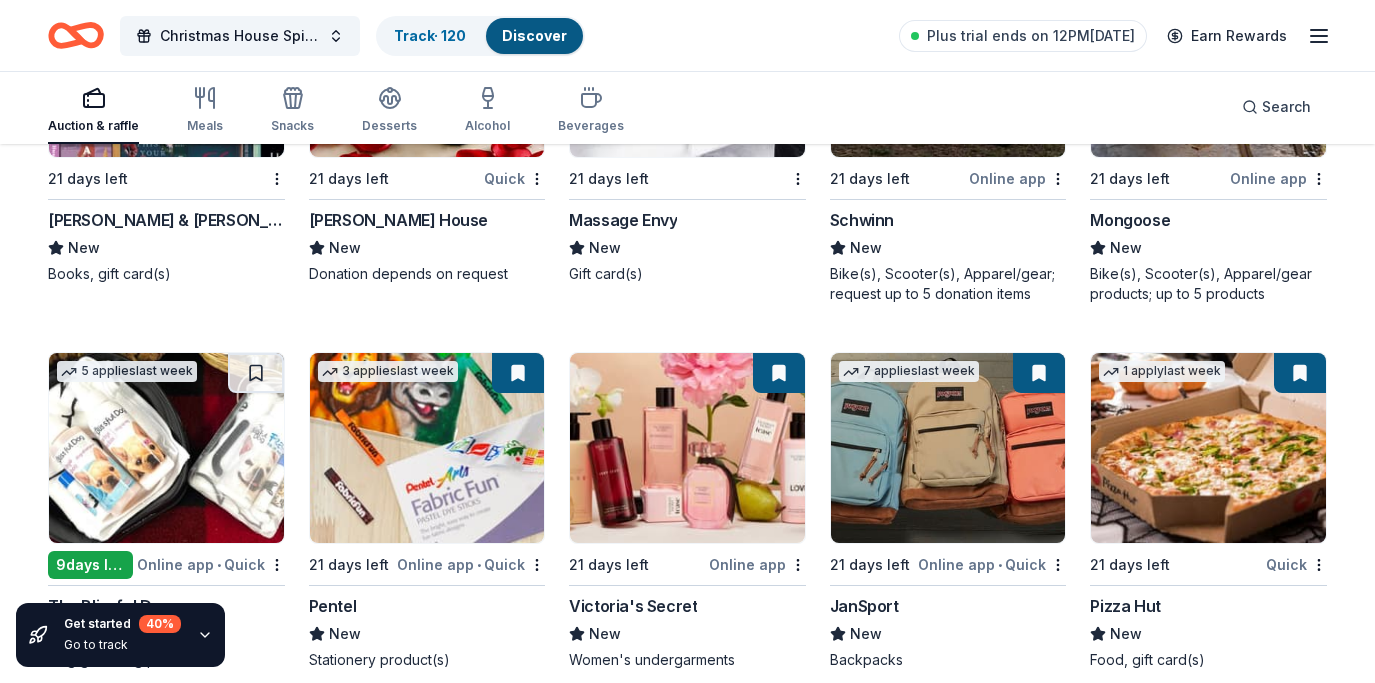 scroll, scrollTop: 9633, scrollLeft: 0, axis: vertical 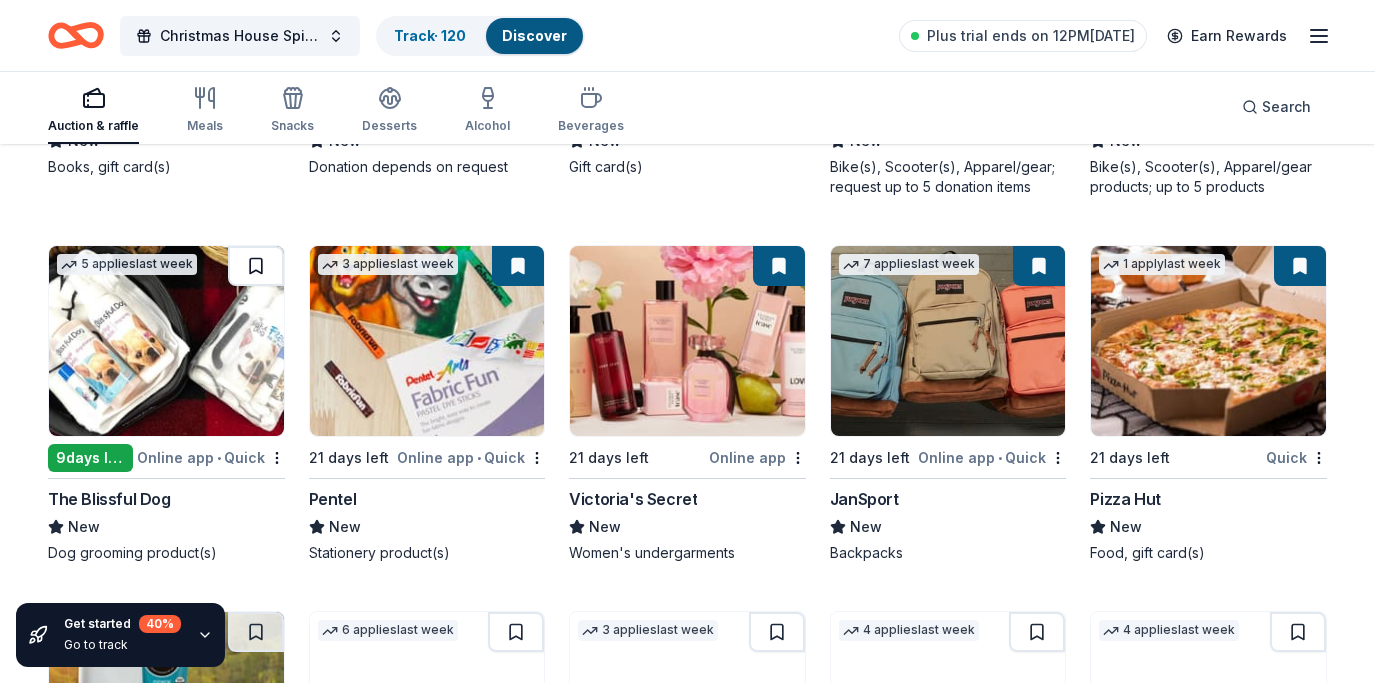 click at bounding box center (256, 266) 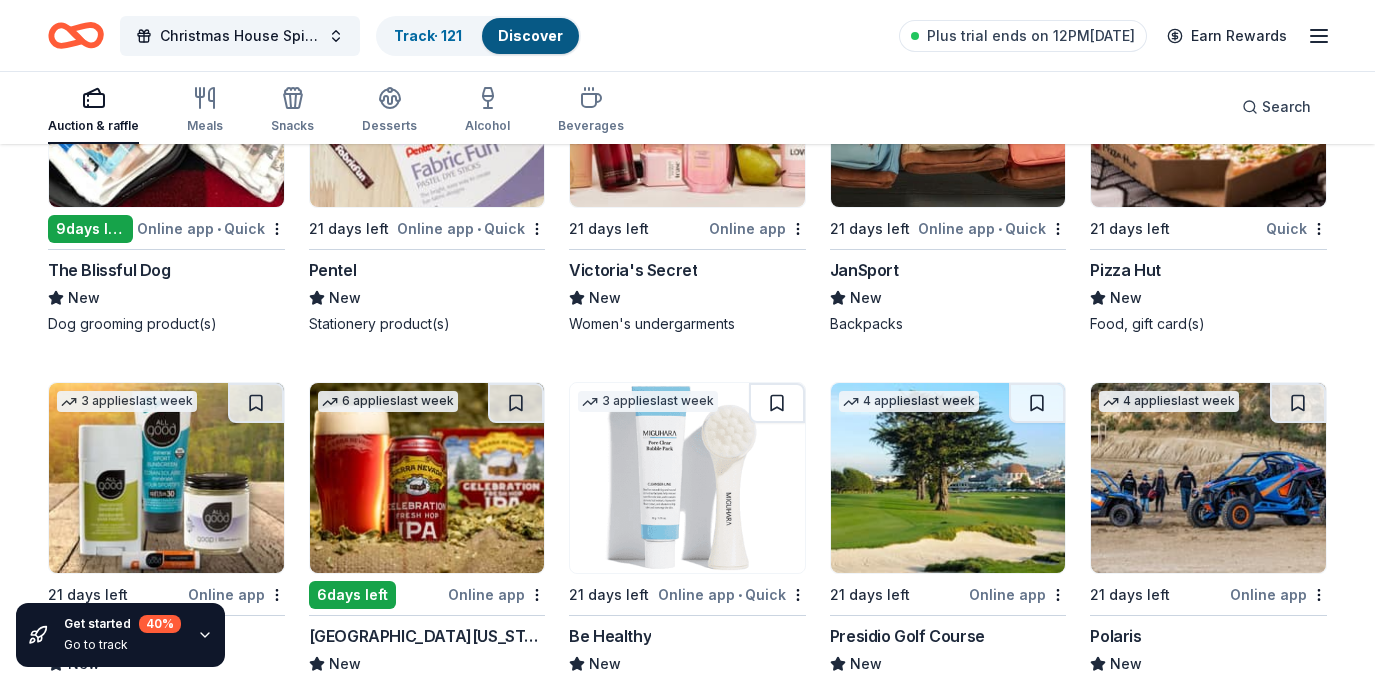 scroll, scrollTop: 9915, scrollLeft: 0, axis: vertical 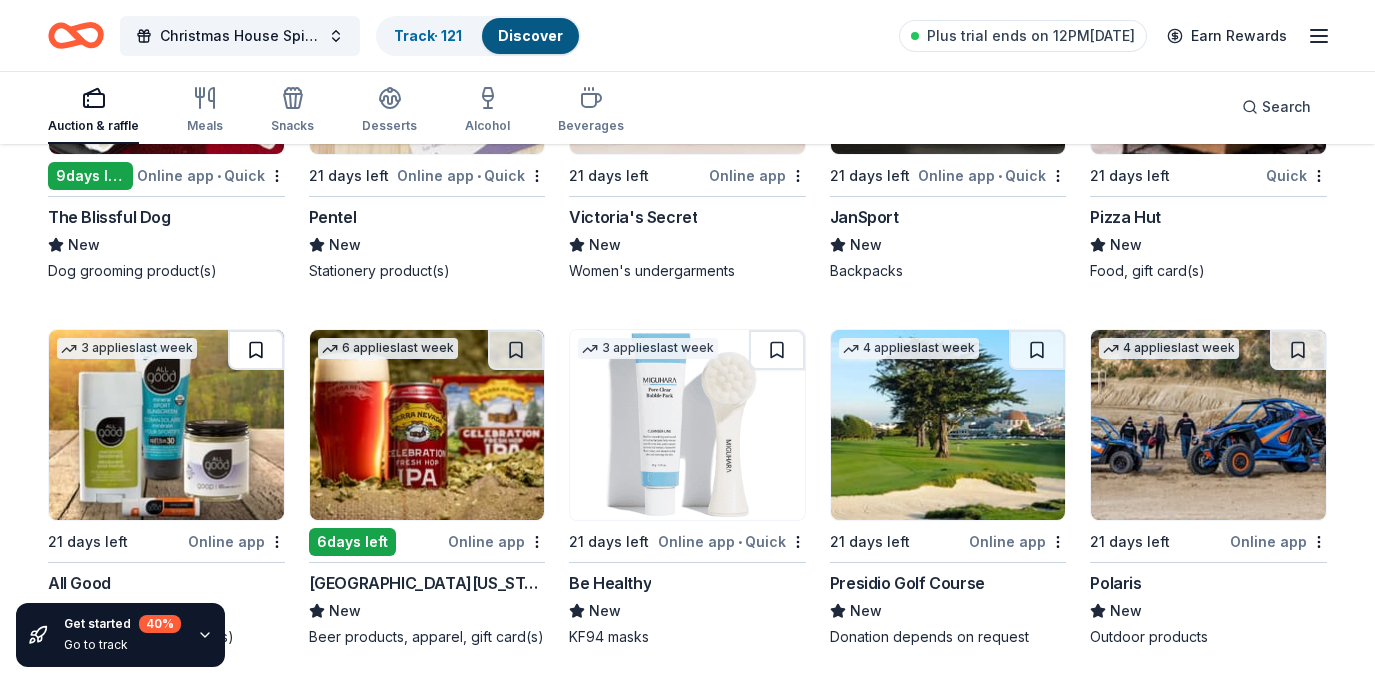 click at bounding box center (256, 350) 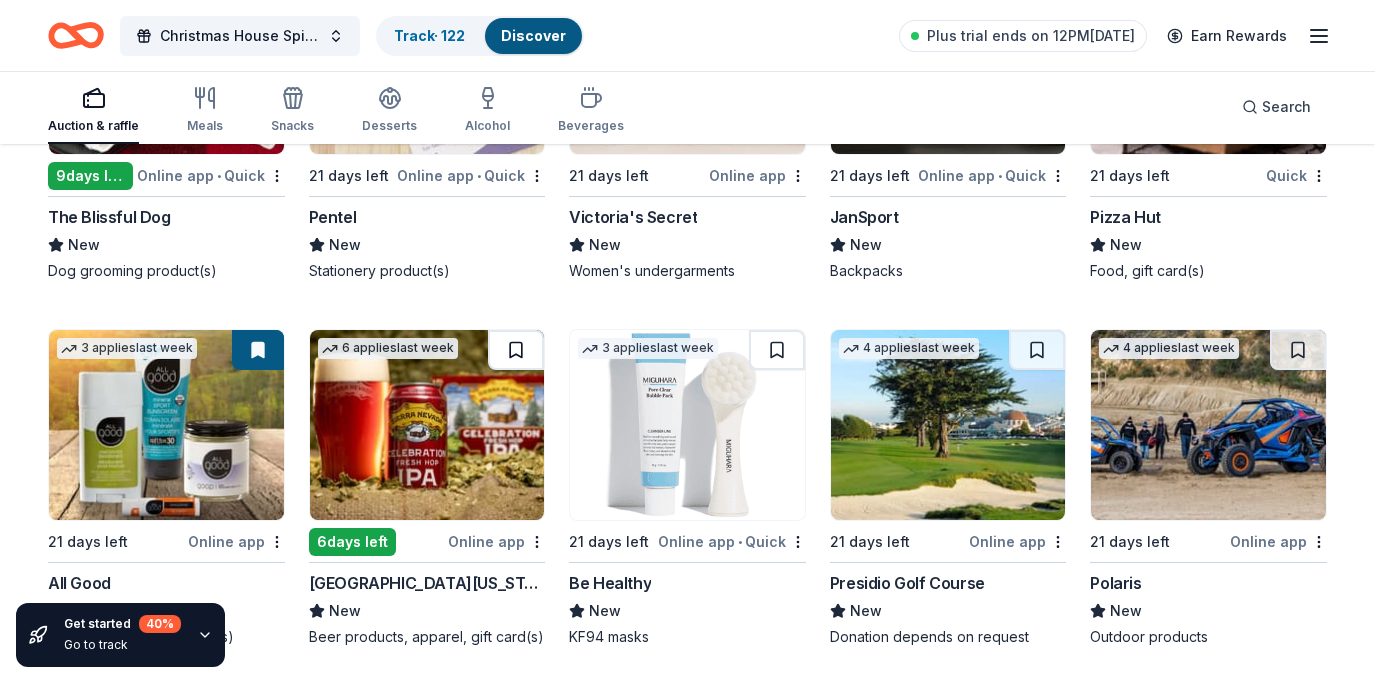 click at bounding box center [516, 350] 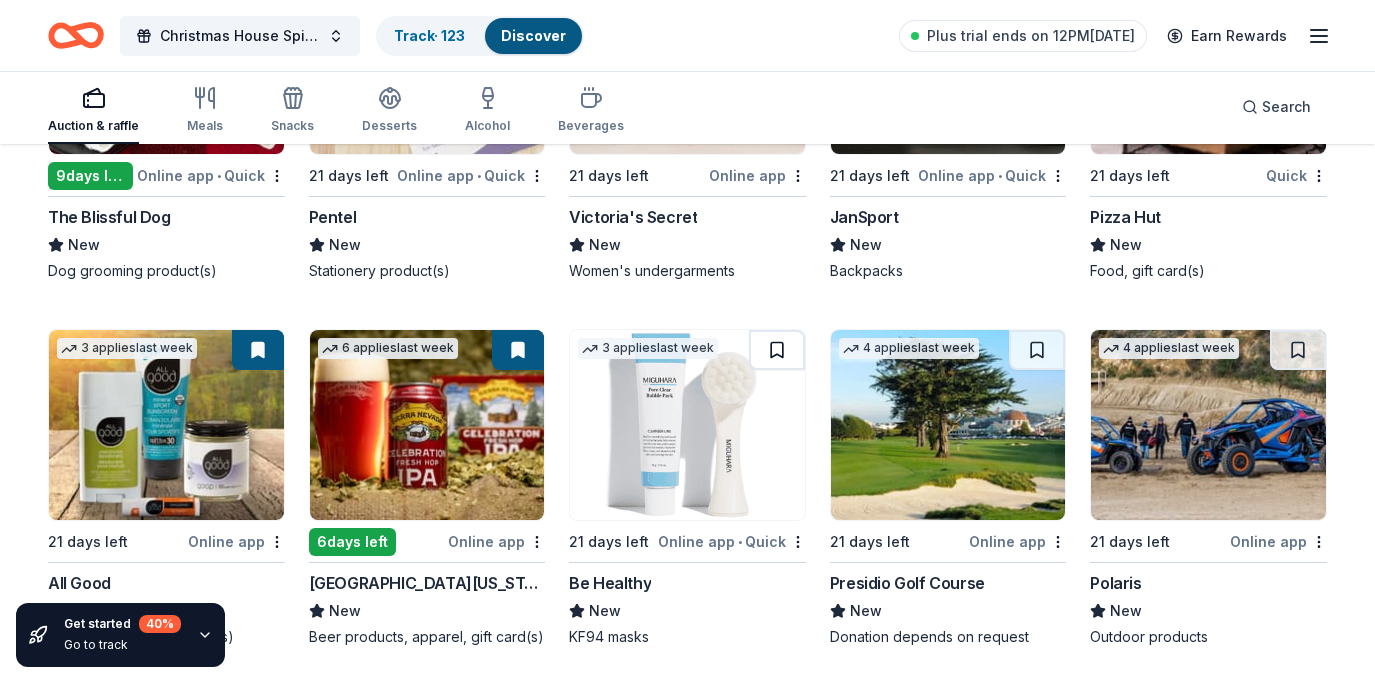 click at bounding box center [777, 350] 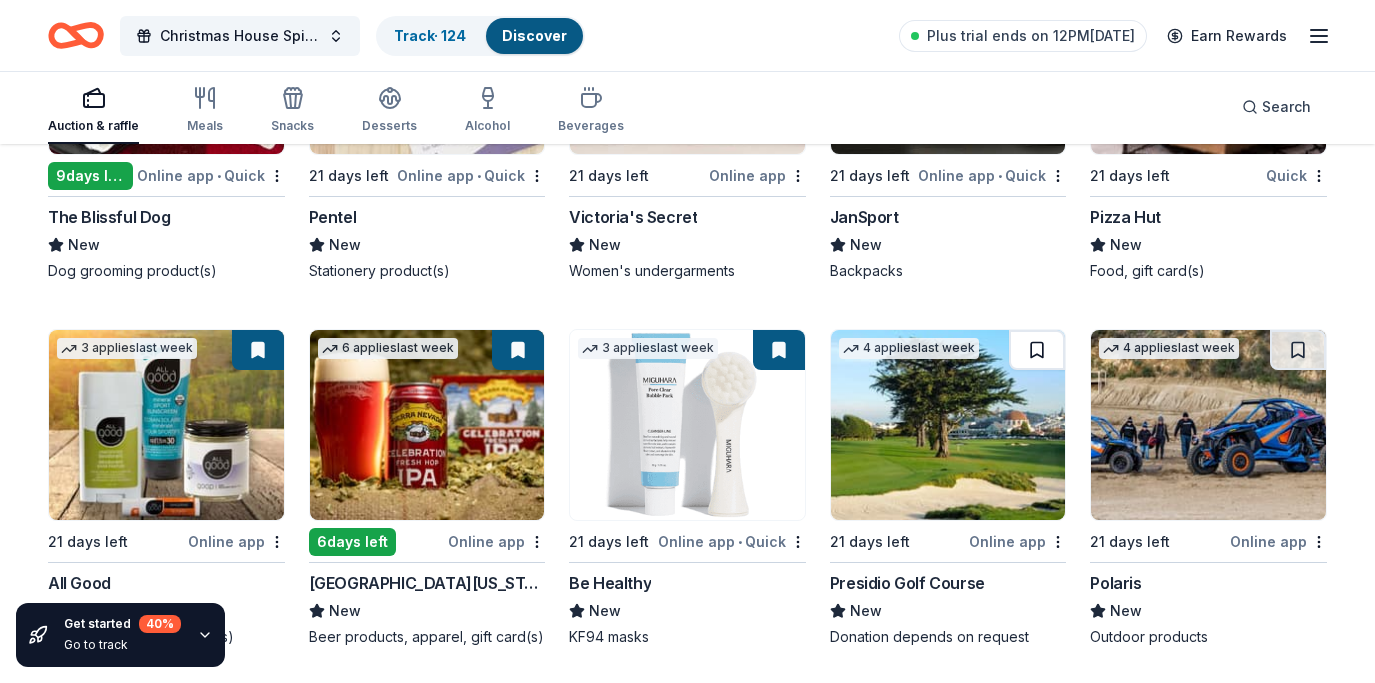 click at bounding box center [1037, 350] 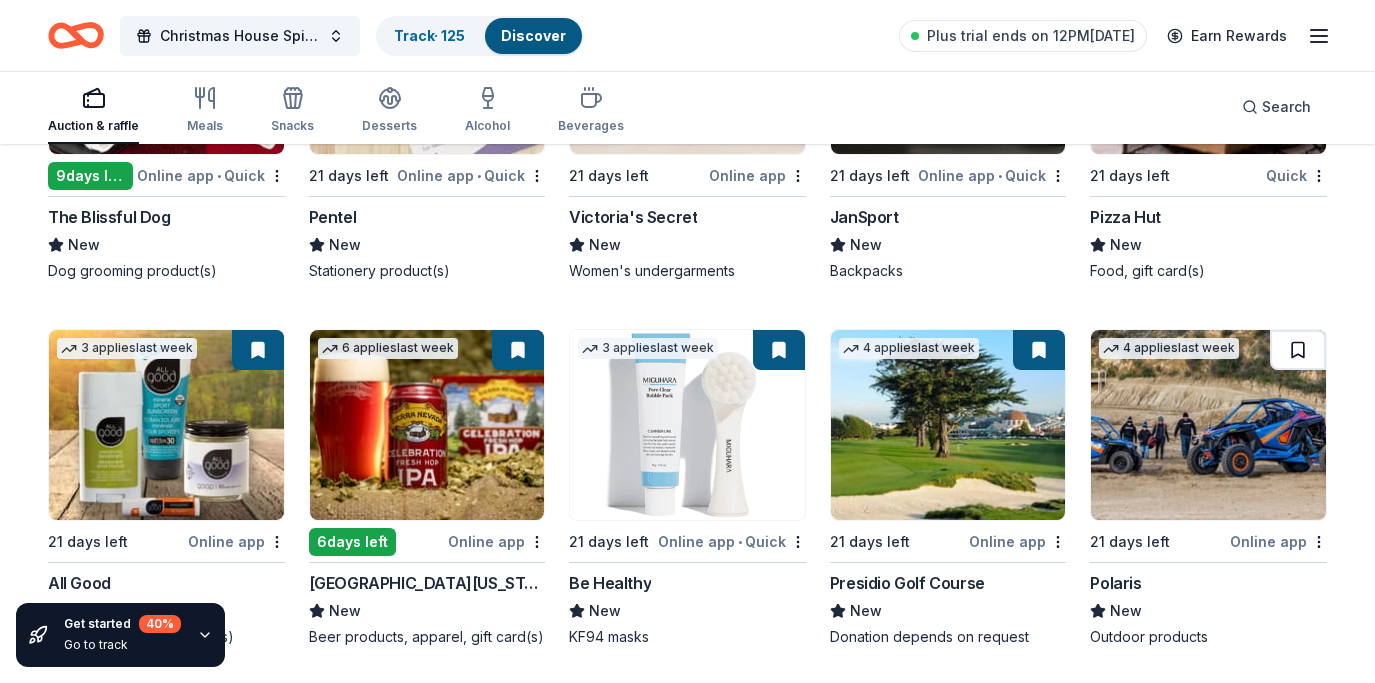 click at bounding box center (1298, 350) 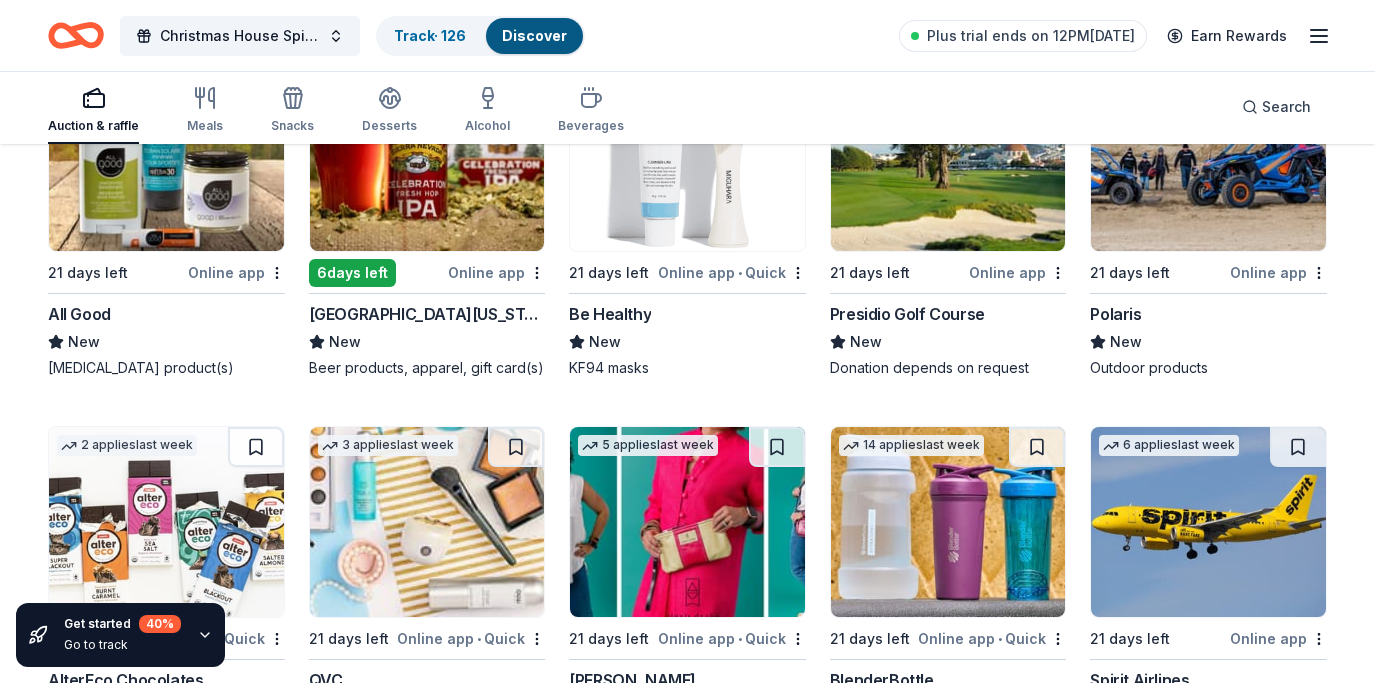 scroll, scrollTop: 10200, scrollLeft: 0, axis: vertical 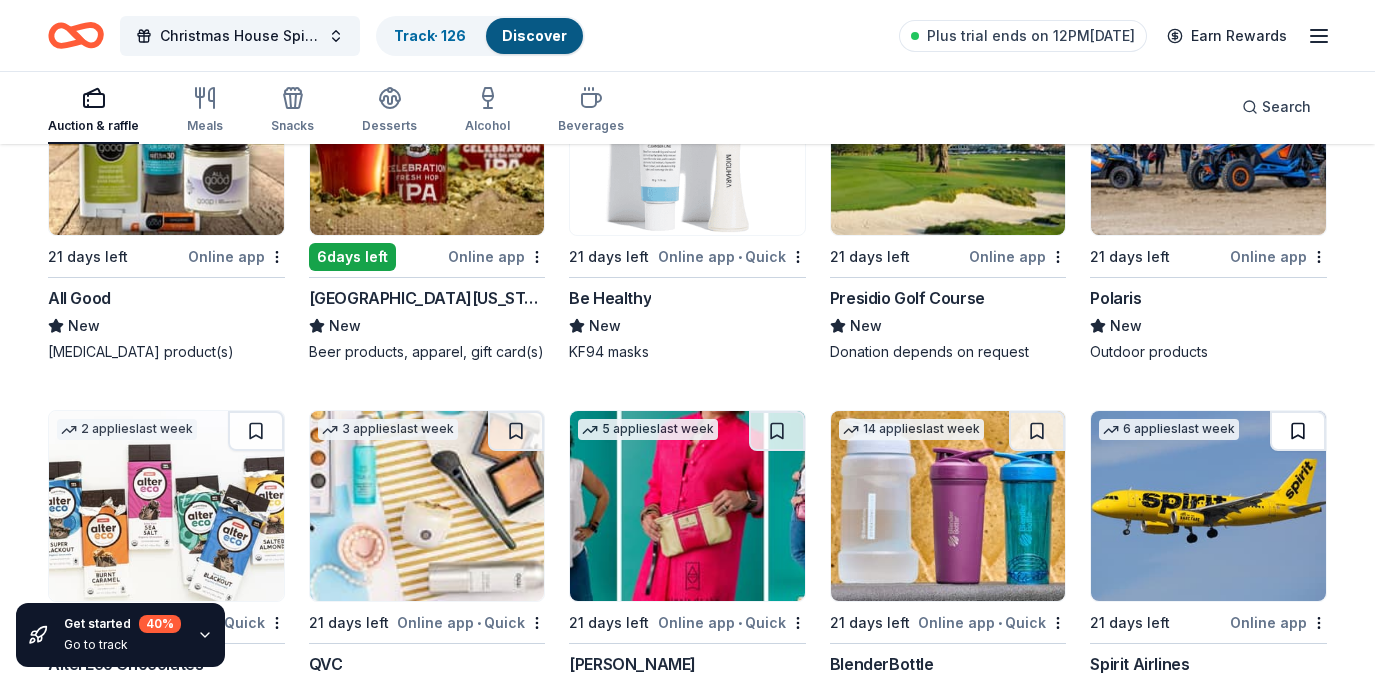 click at bounding box center (1298, 431) 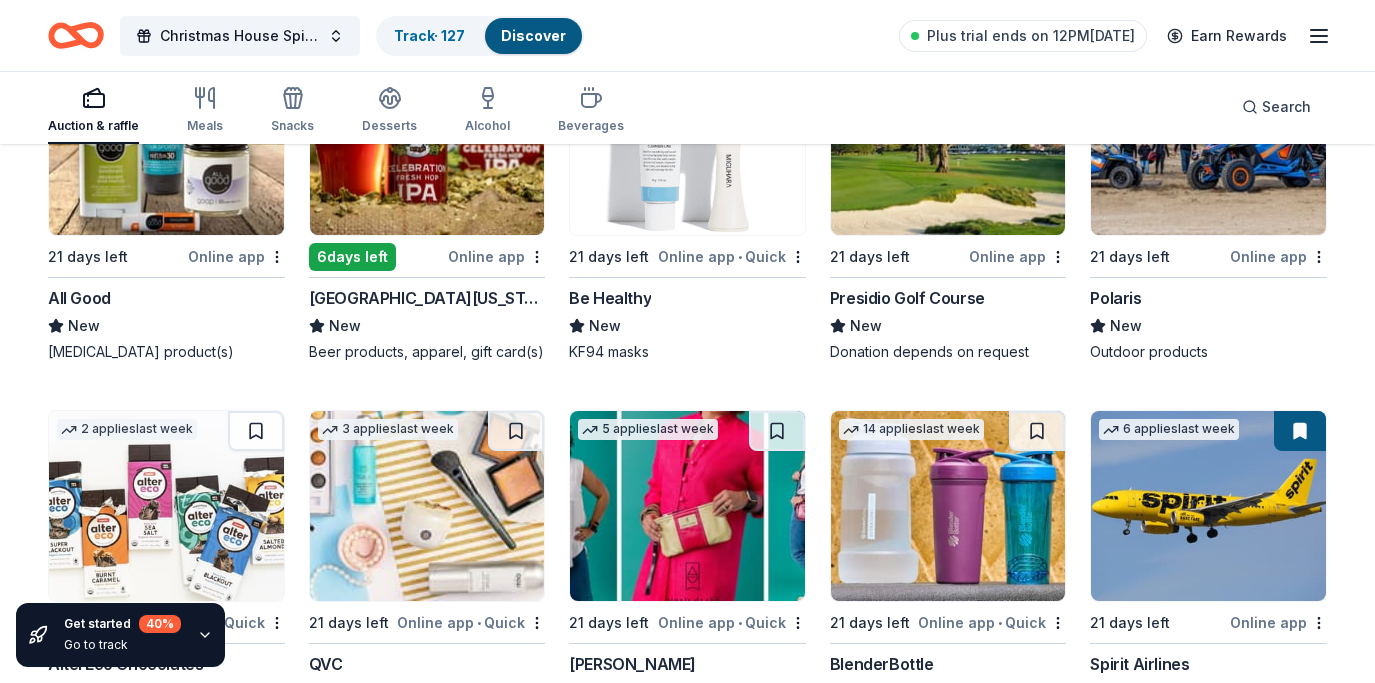 scroll, scrollTop: 10296, scrollLeft: 0, axis: vertical 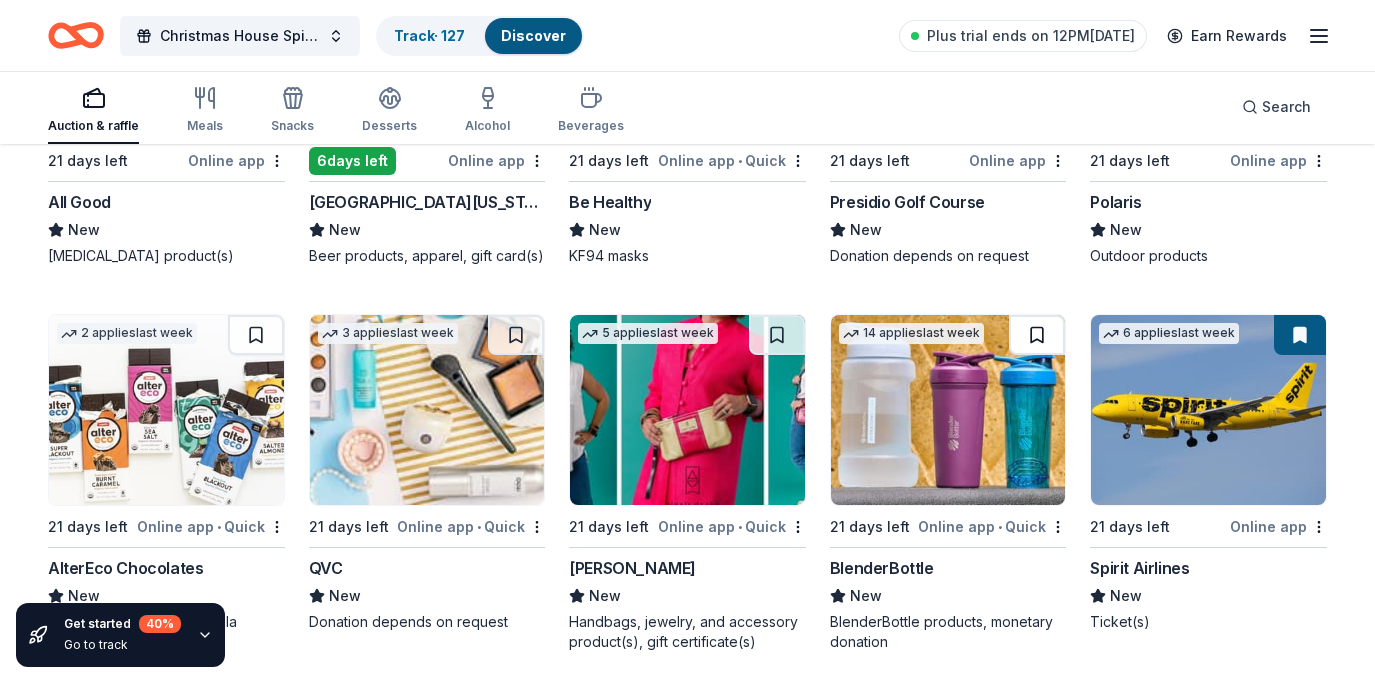 click at bounding box center [1037, 335] 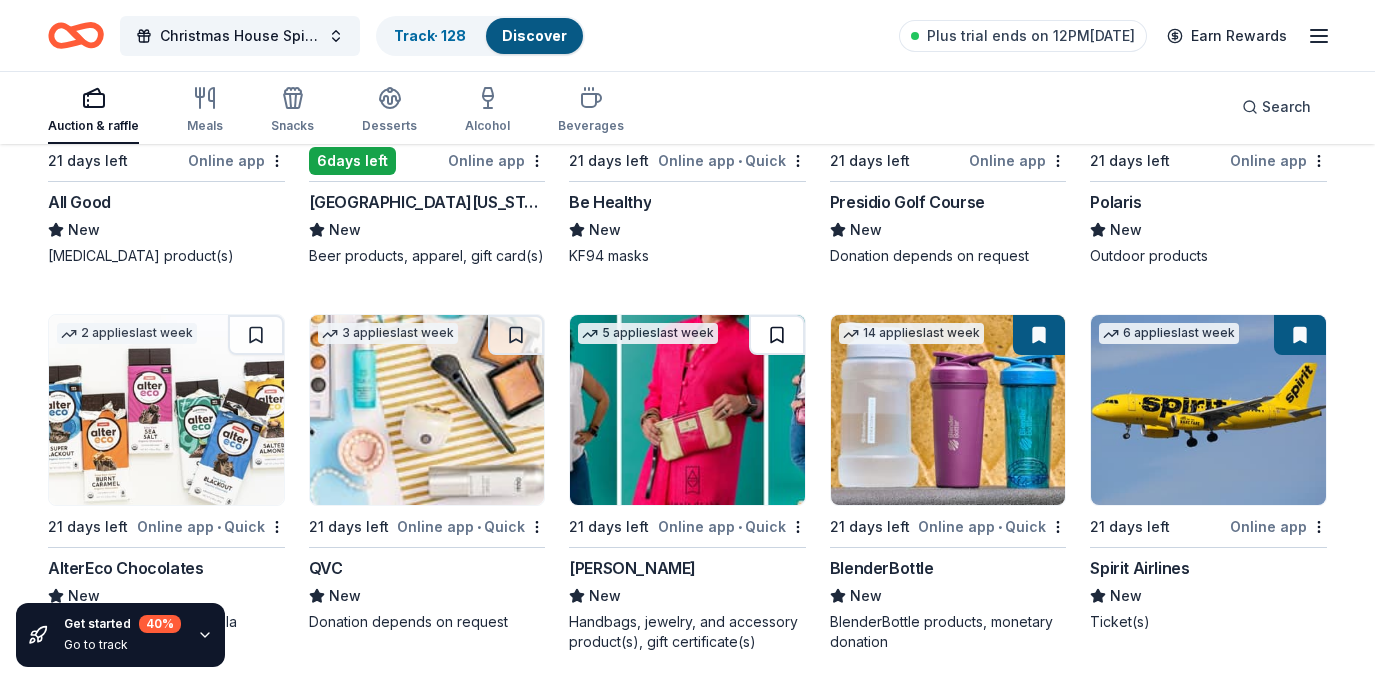 click at bounding box center (777, 335) 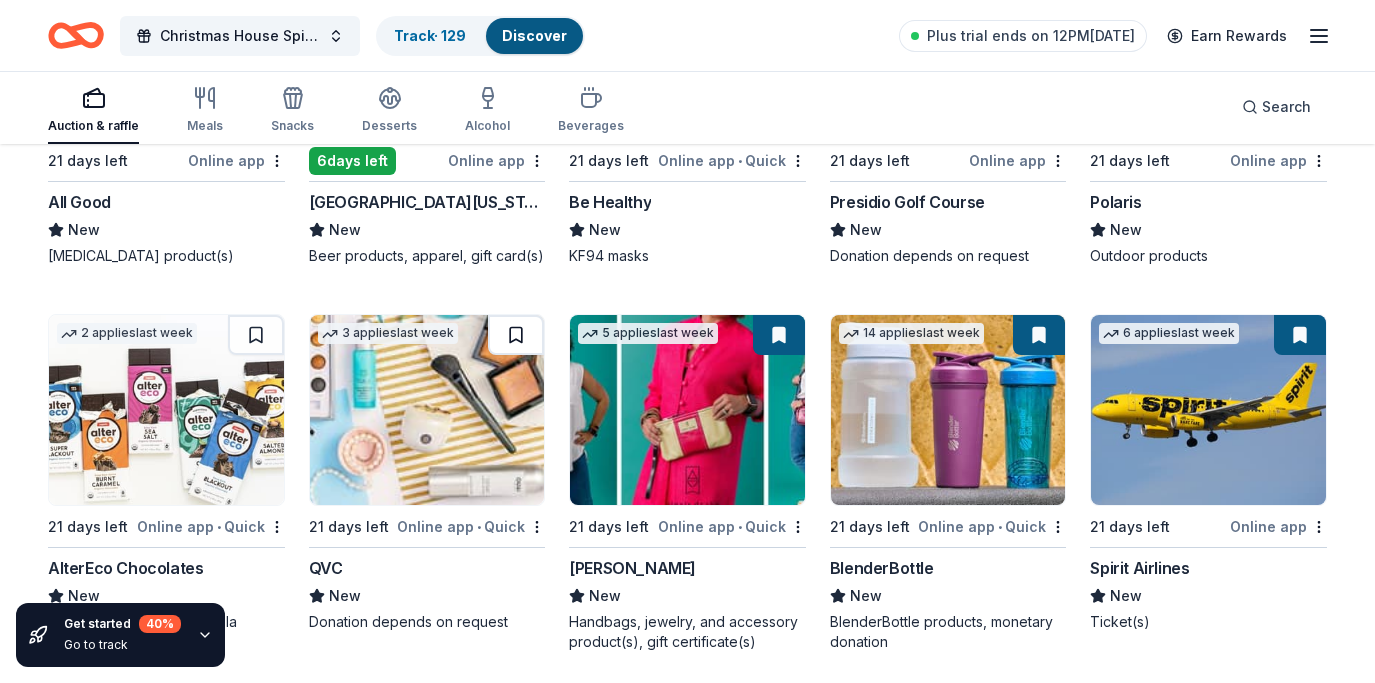 click at bounding box center (516, 335) 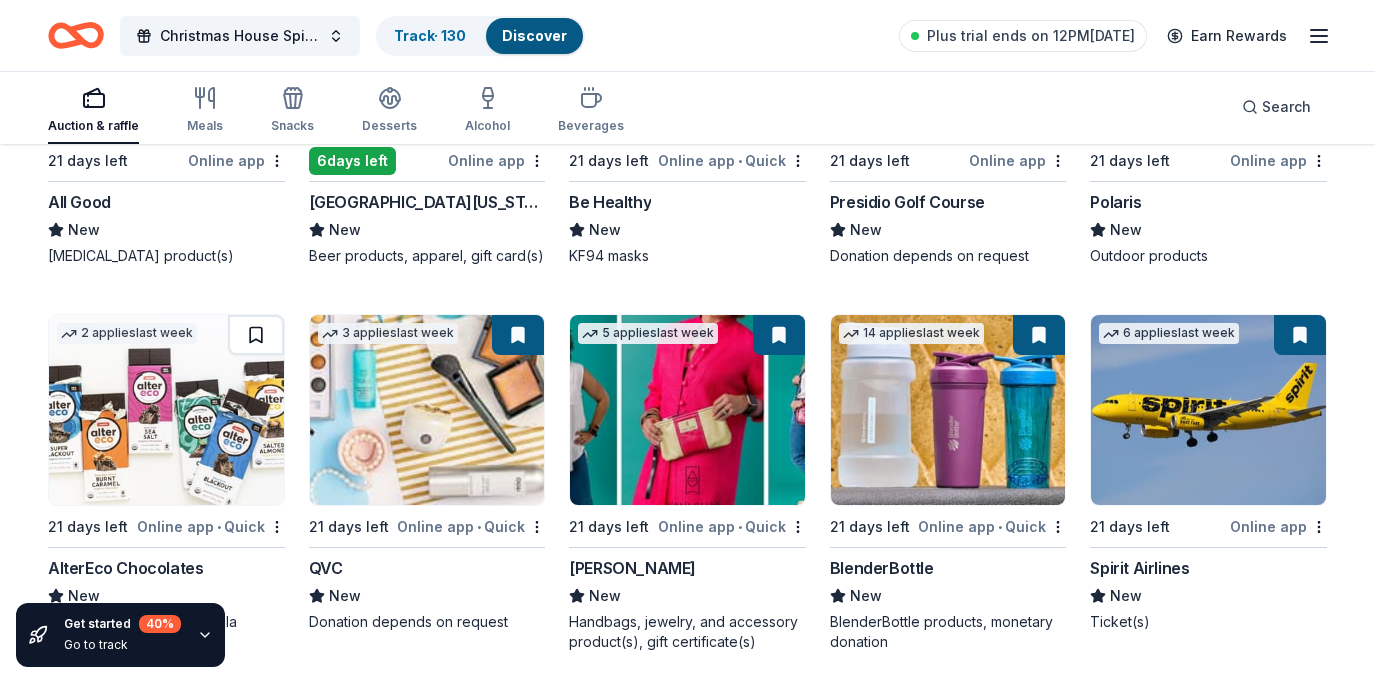 click at bounding box center (256, 335) 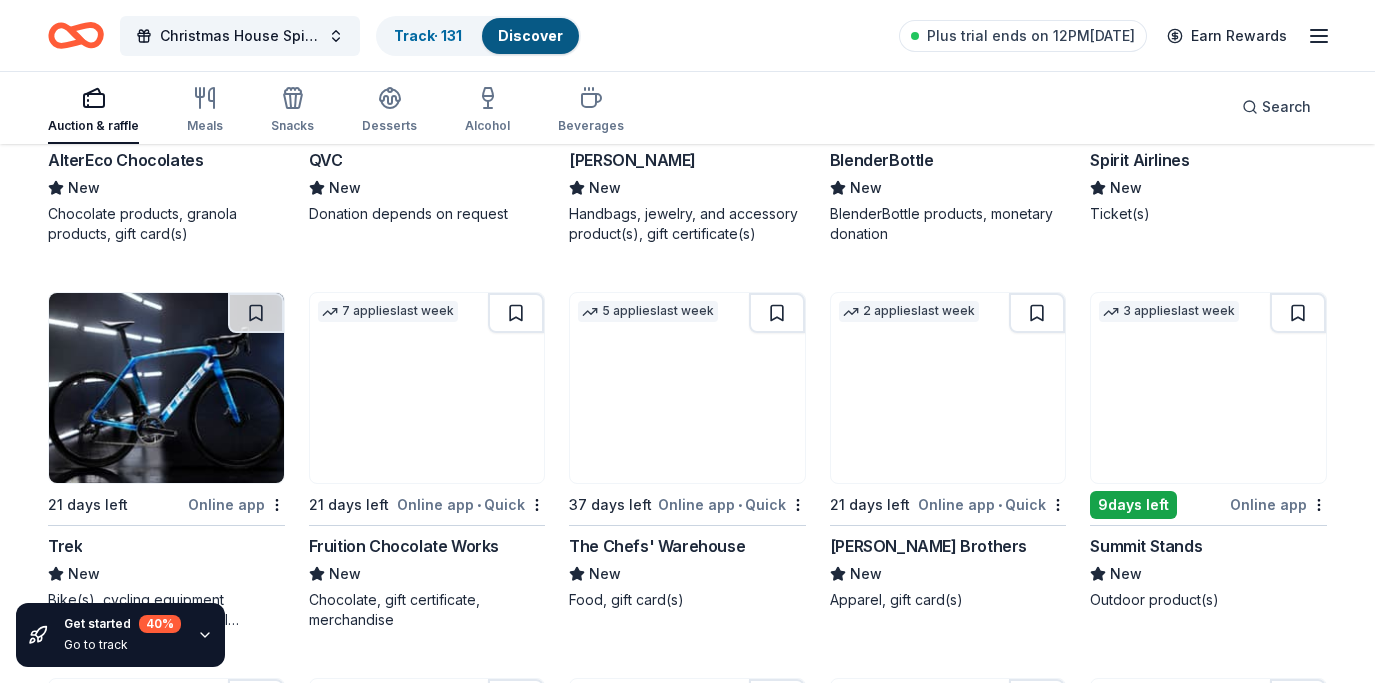 scroll, scrollTop: 10711, scrollLeft: 0, axis: vertical 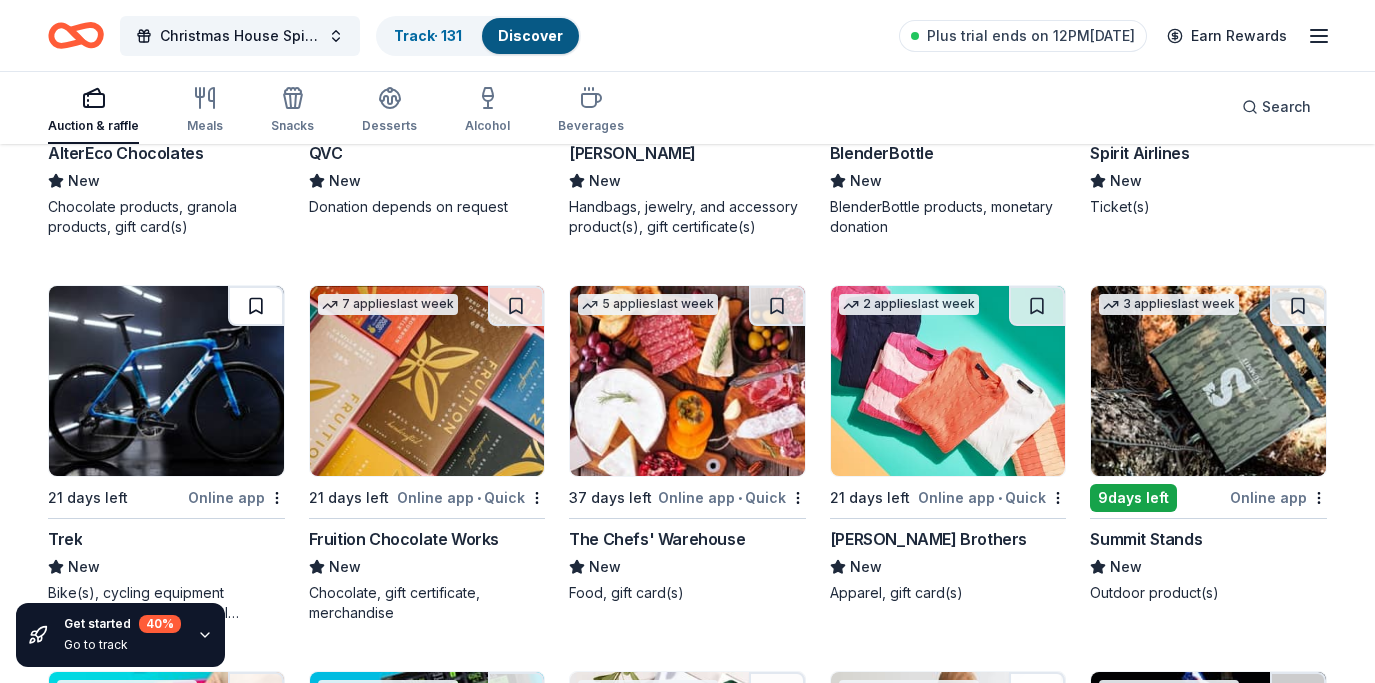 click at bounding box center [256, 306] 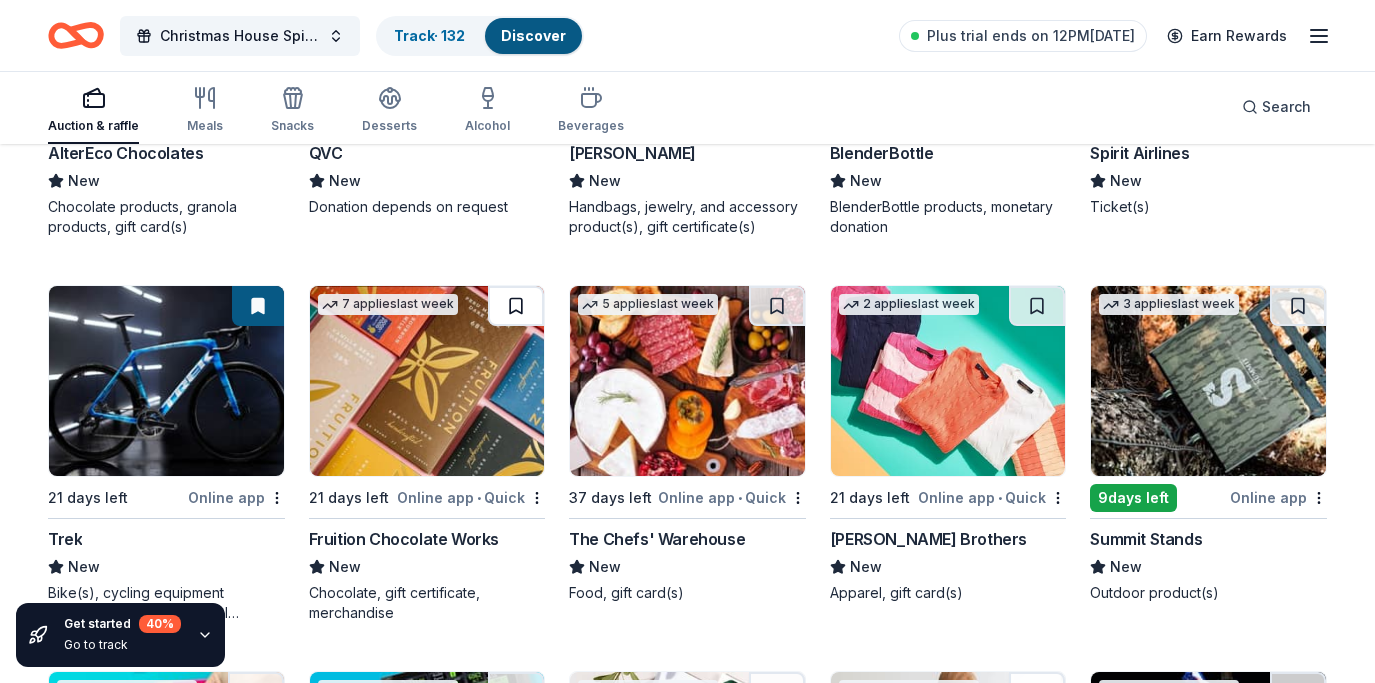 click at bounding box center [516, 306] 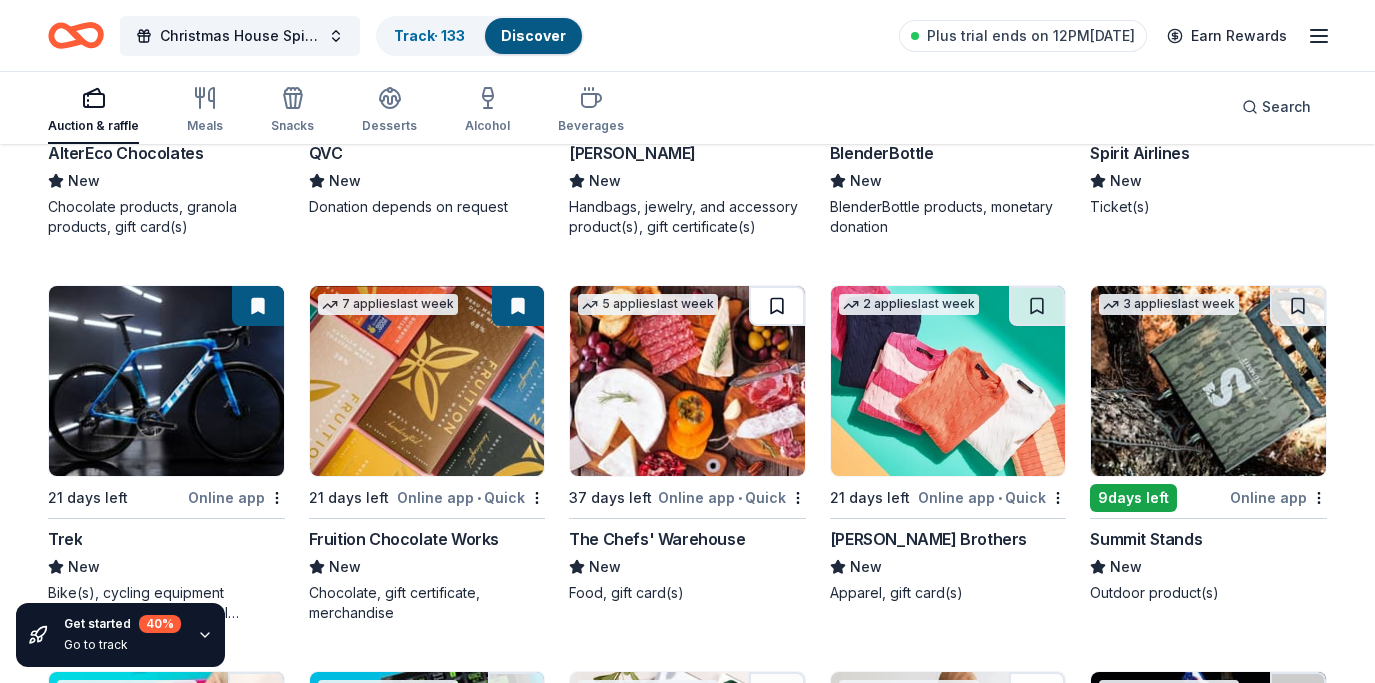click at bounding box center (777, 306) 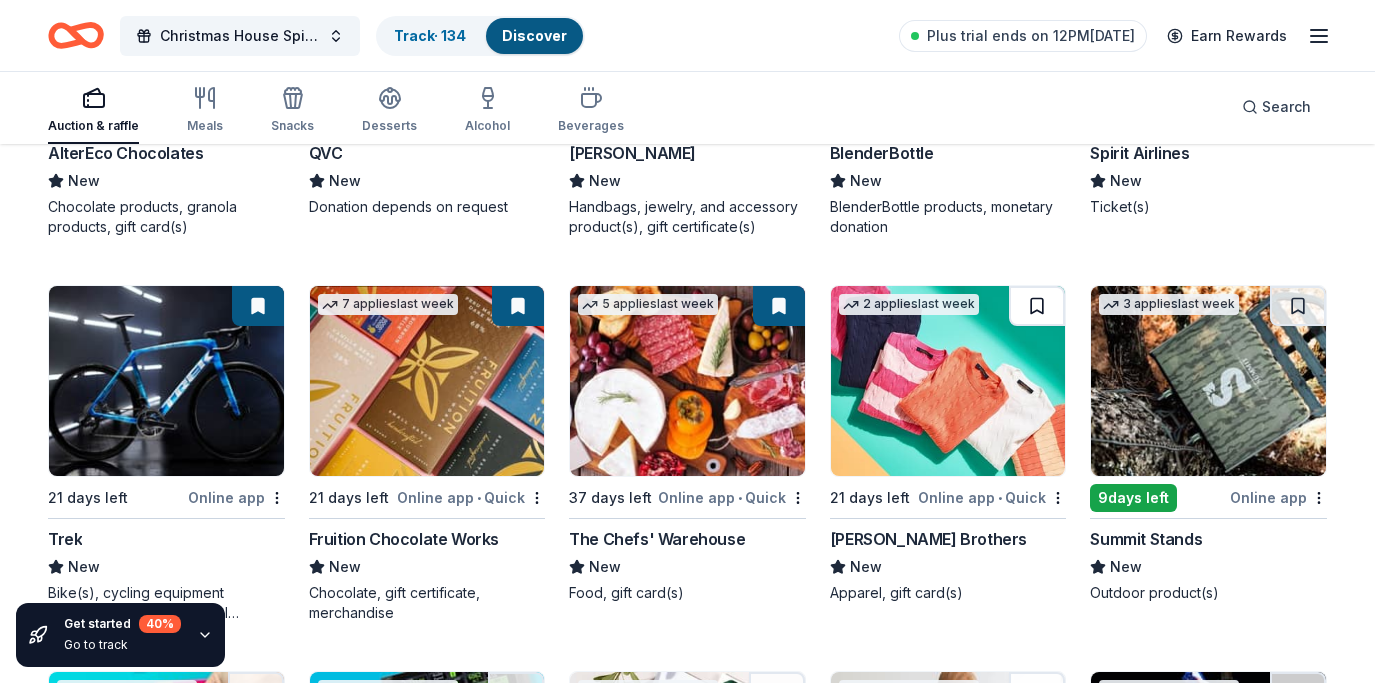 click at bounding box center (1037, 306) 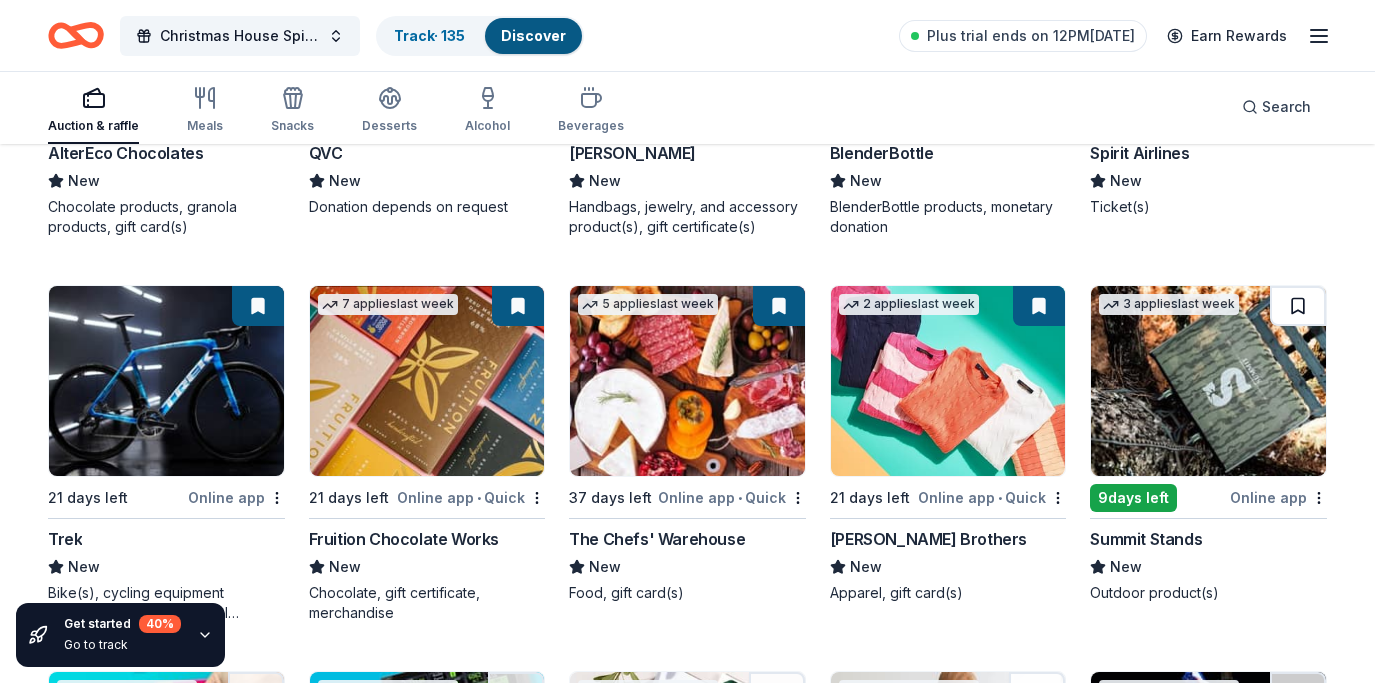 click at bounding box center [1298, 306] 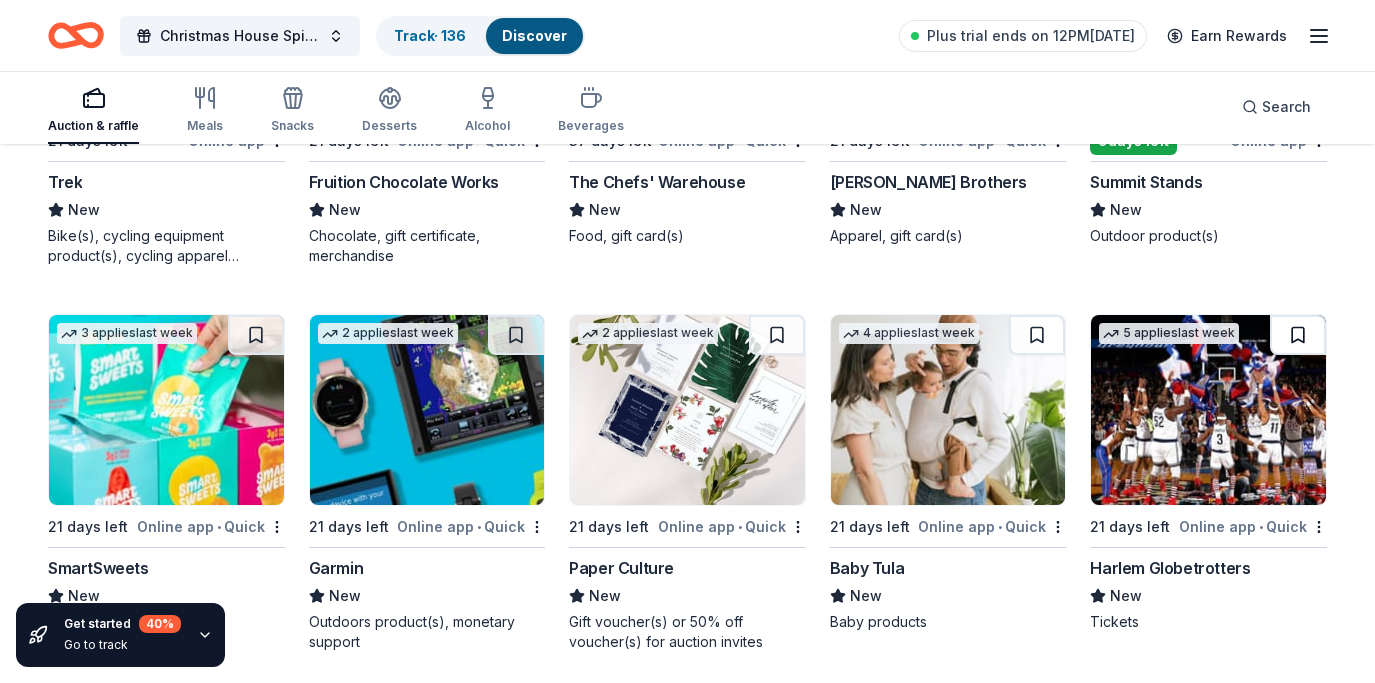 scroll, scrollTop: 11089, scrollLeft: 0, axis: vertical 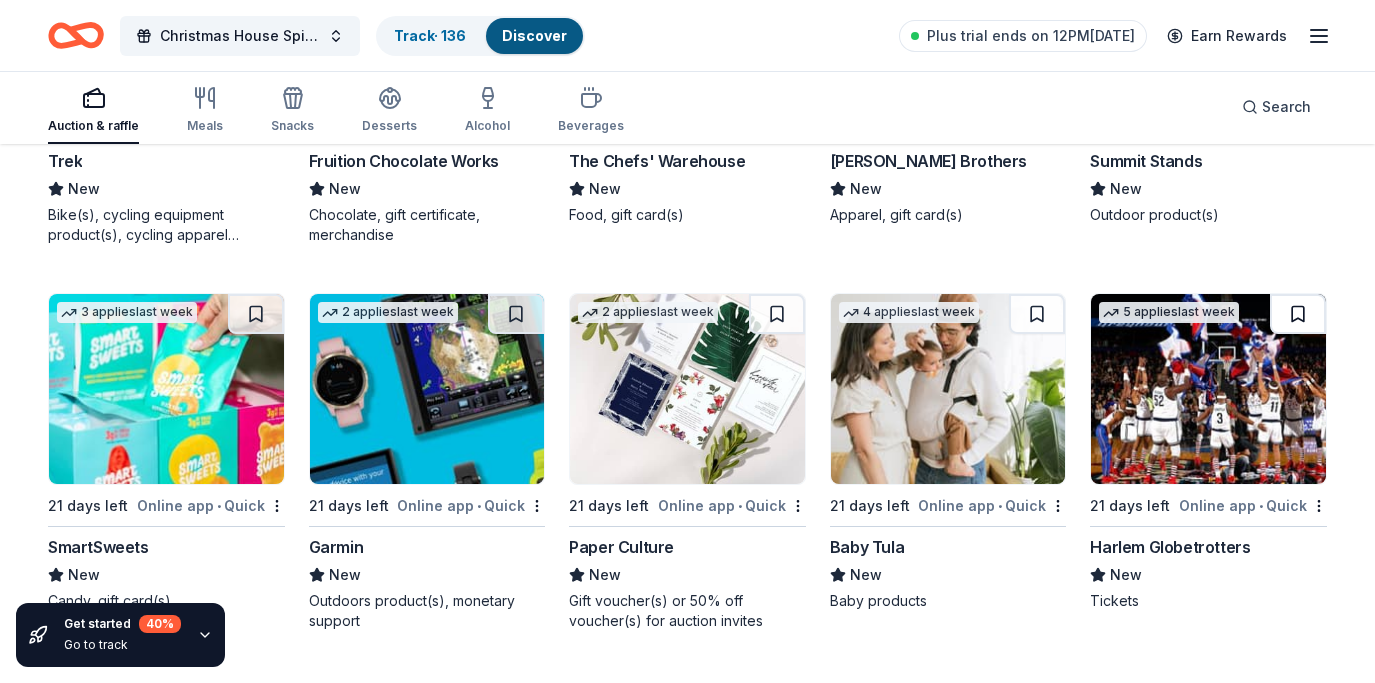 click at bounding box center [1298, 314] 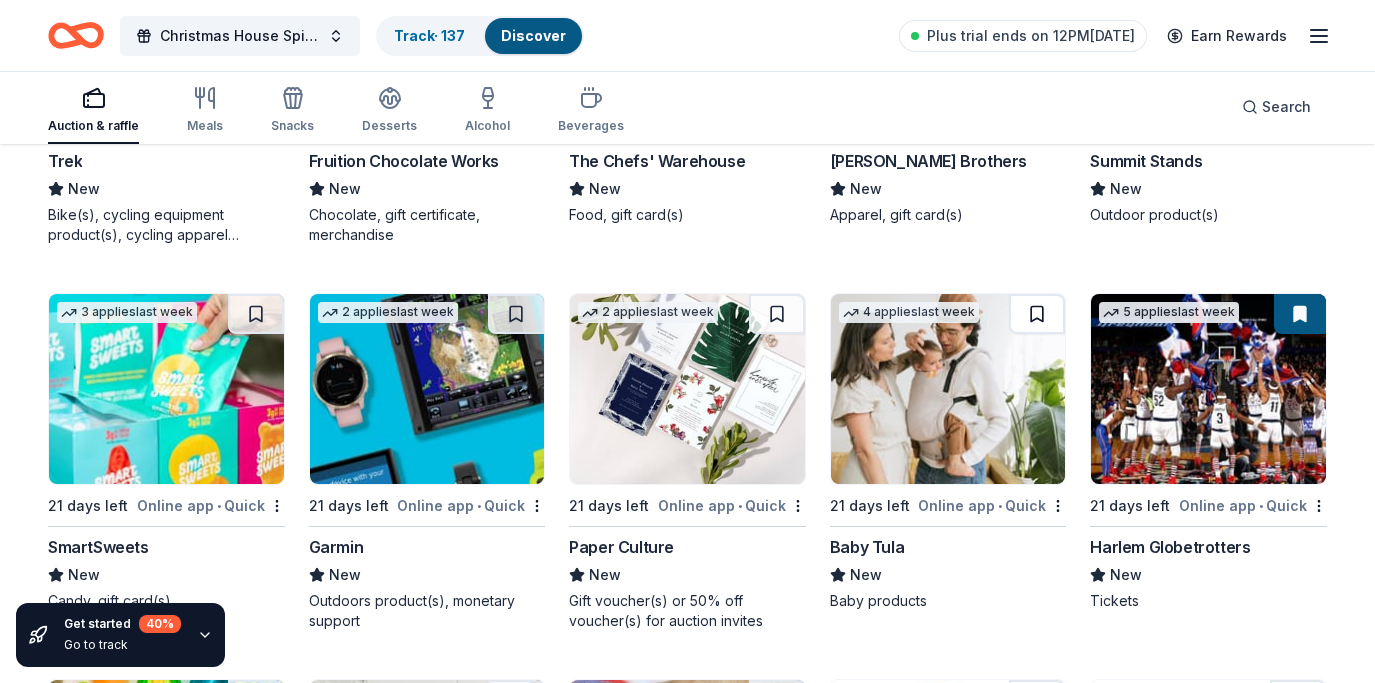 click at bounding box center (1037, 314) 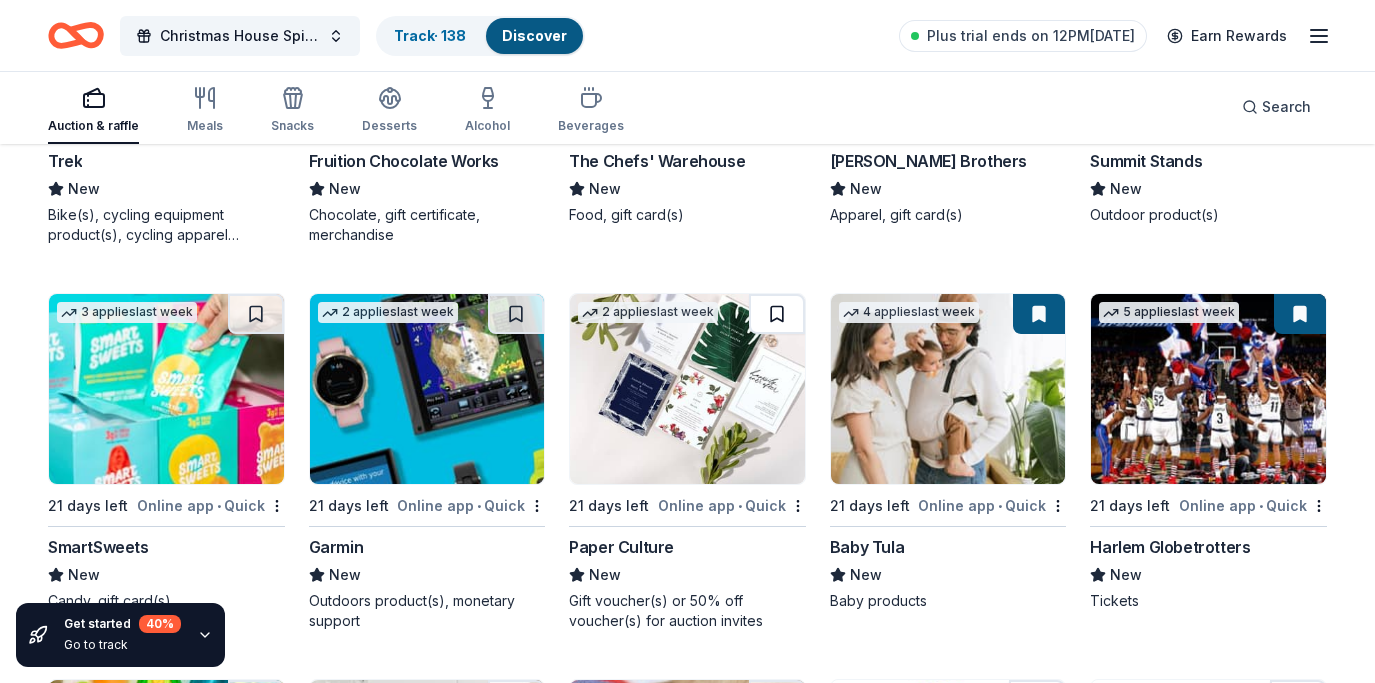 click at bounding box center [777, 314] 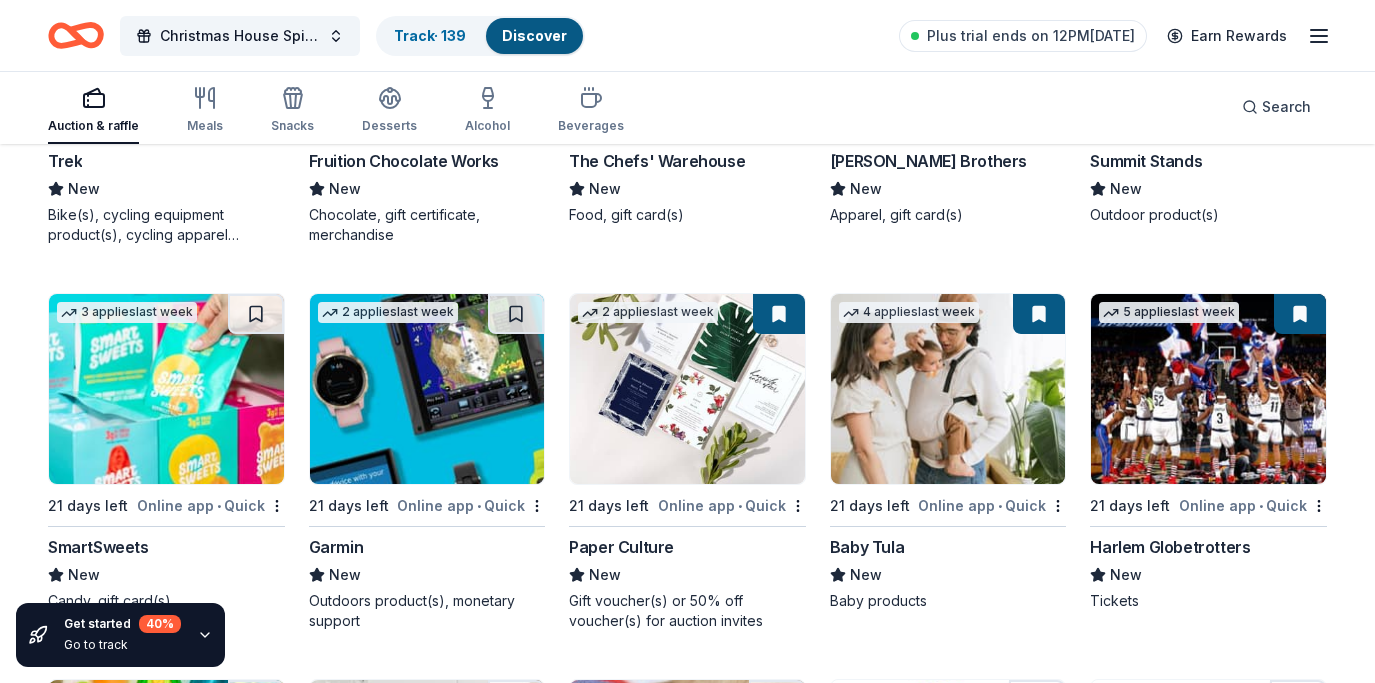 click at bounding box center (427, 389) 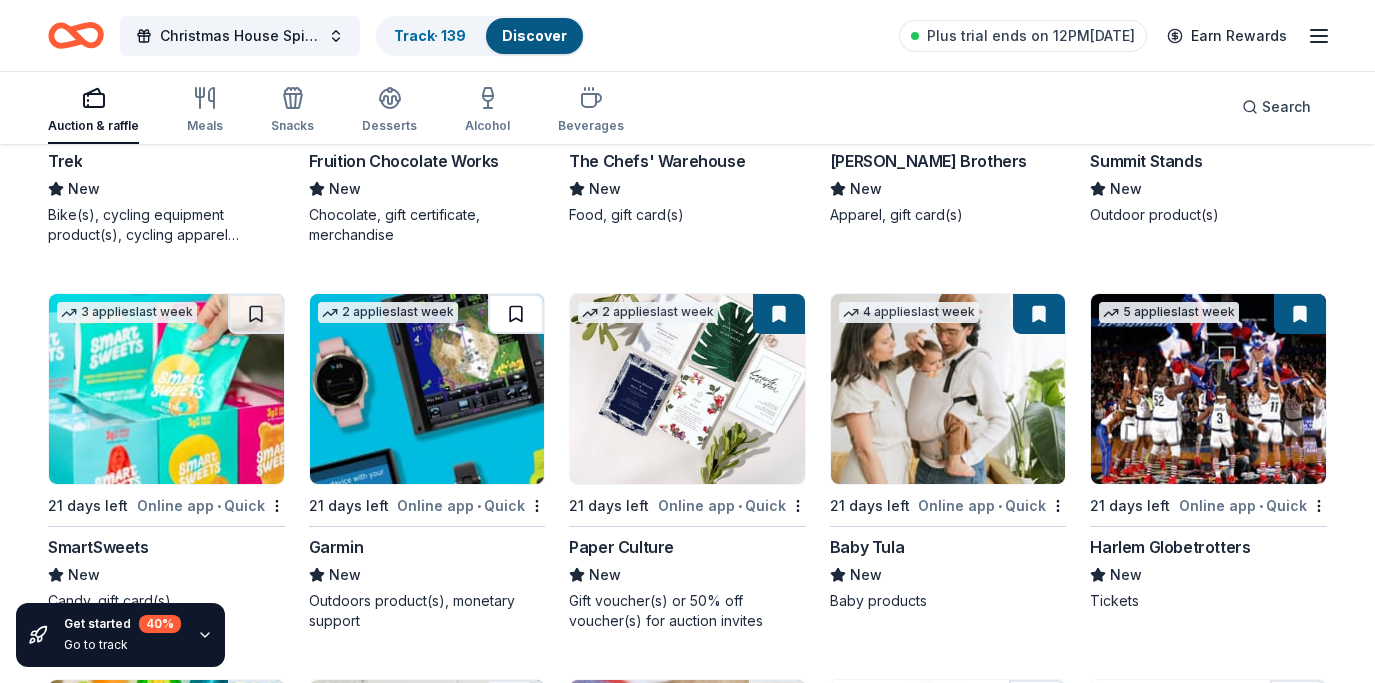 click at bounding box center (516, 314) 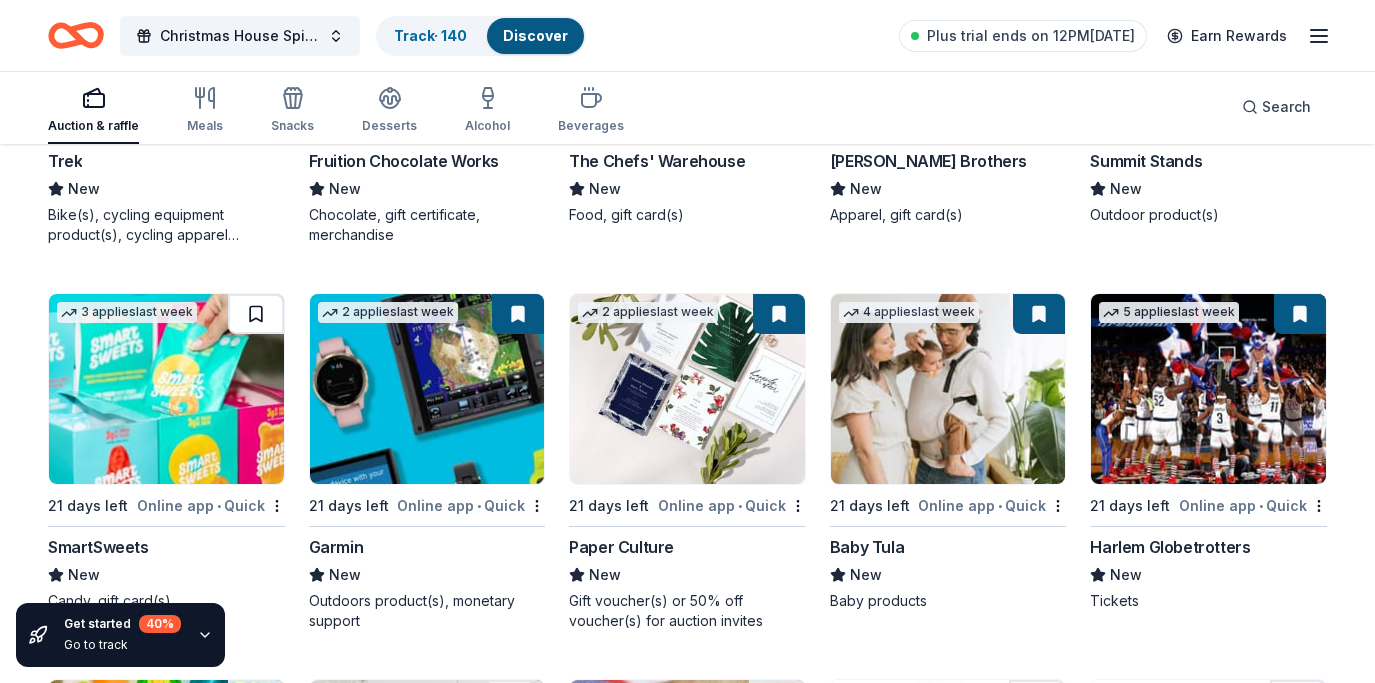 click at bounding box center [256, 314] 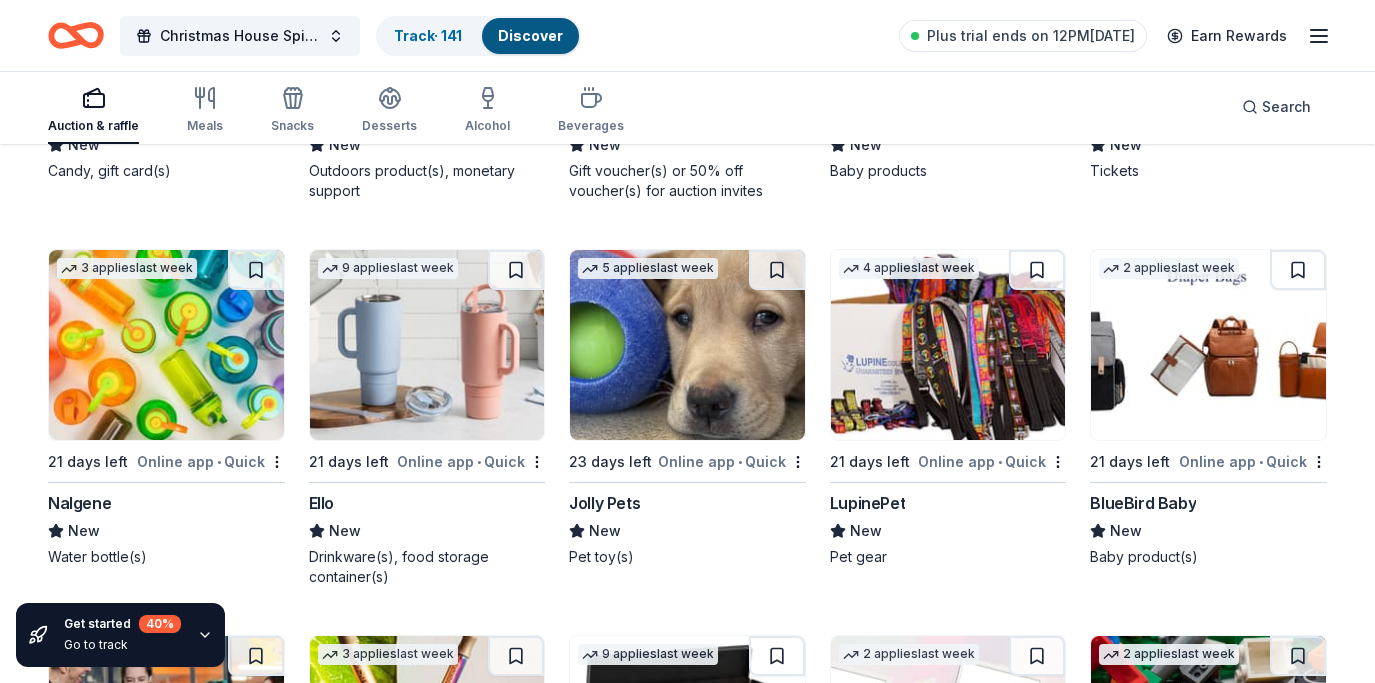 scroll, scrollTop: 11521, scrollLeft: 0, axis: vertical 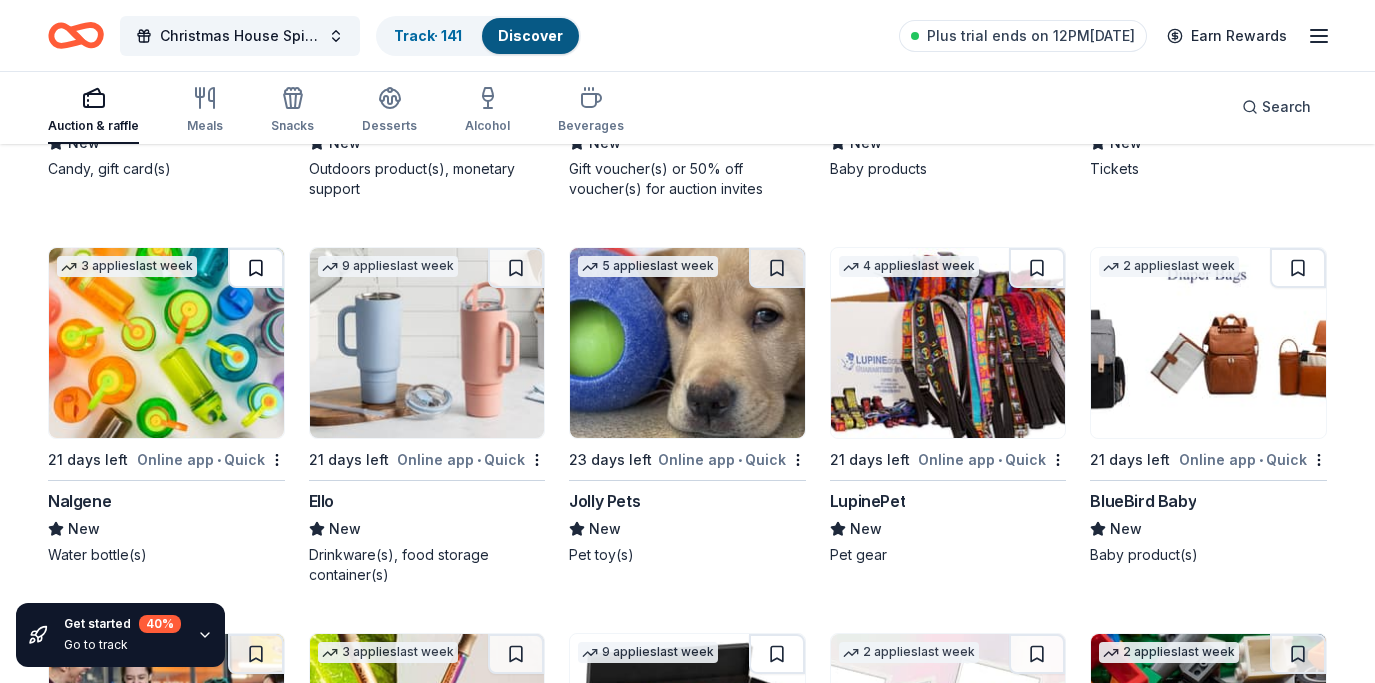 click at bounding box center (256, 268) 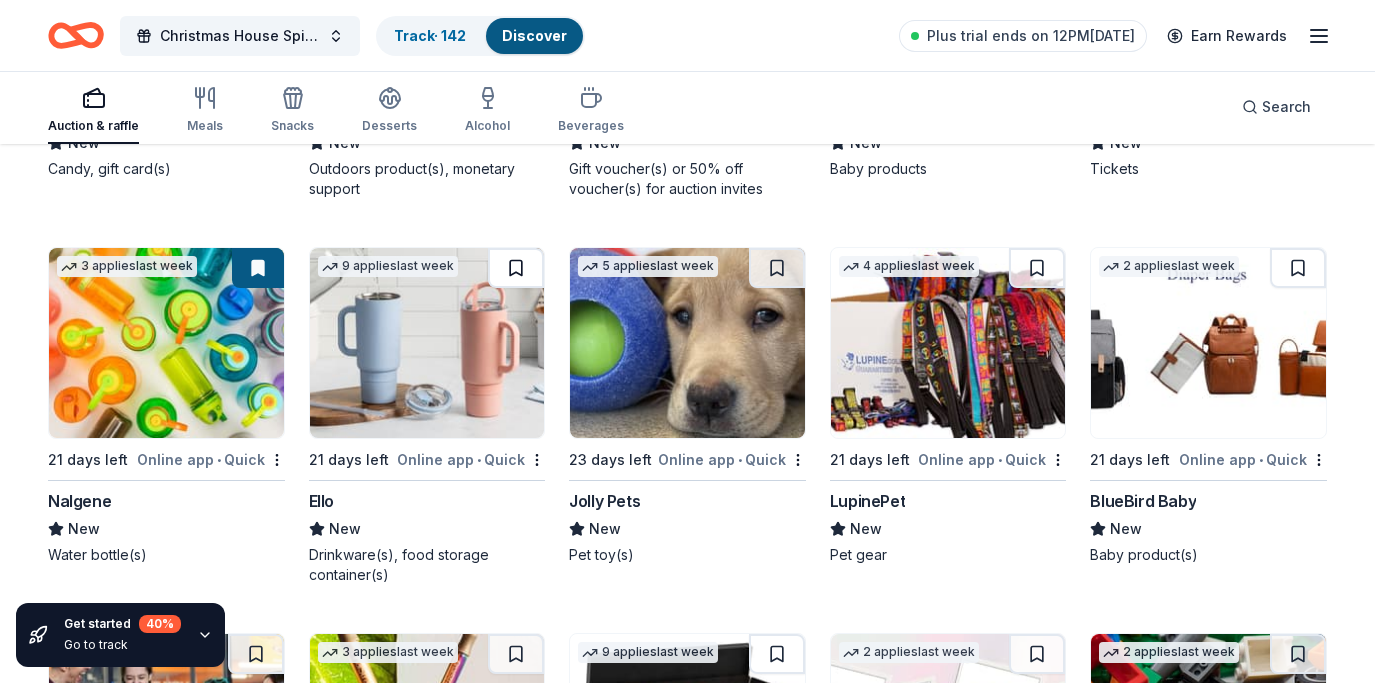 click at bounding box center (516, 268) 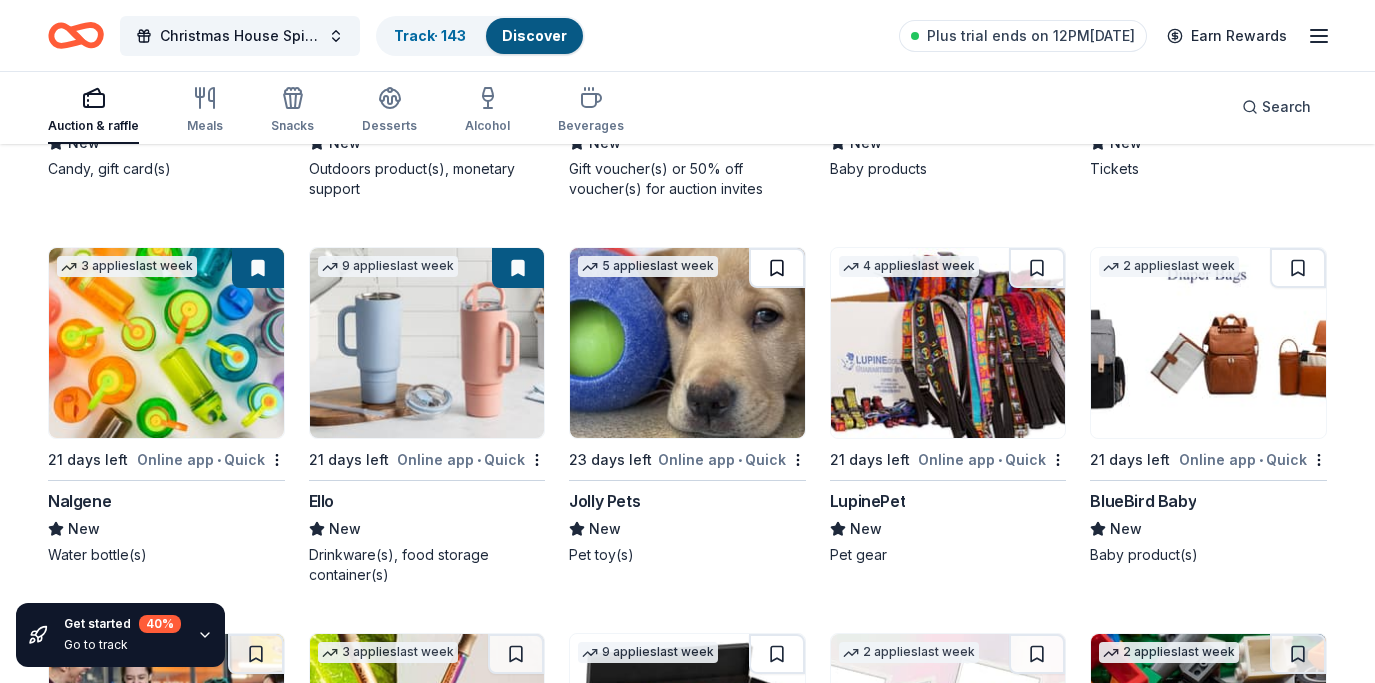 click at bounding box center (777, 268) 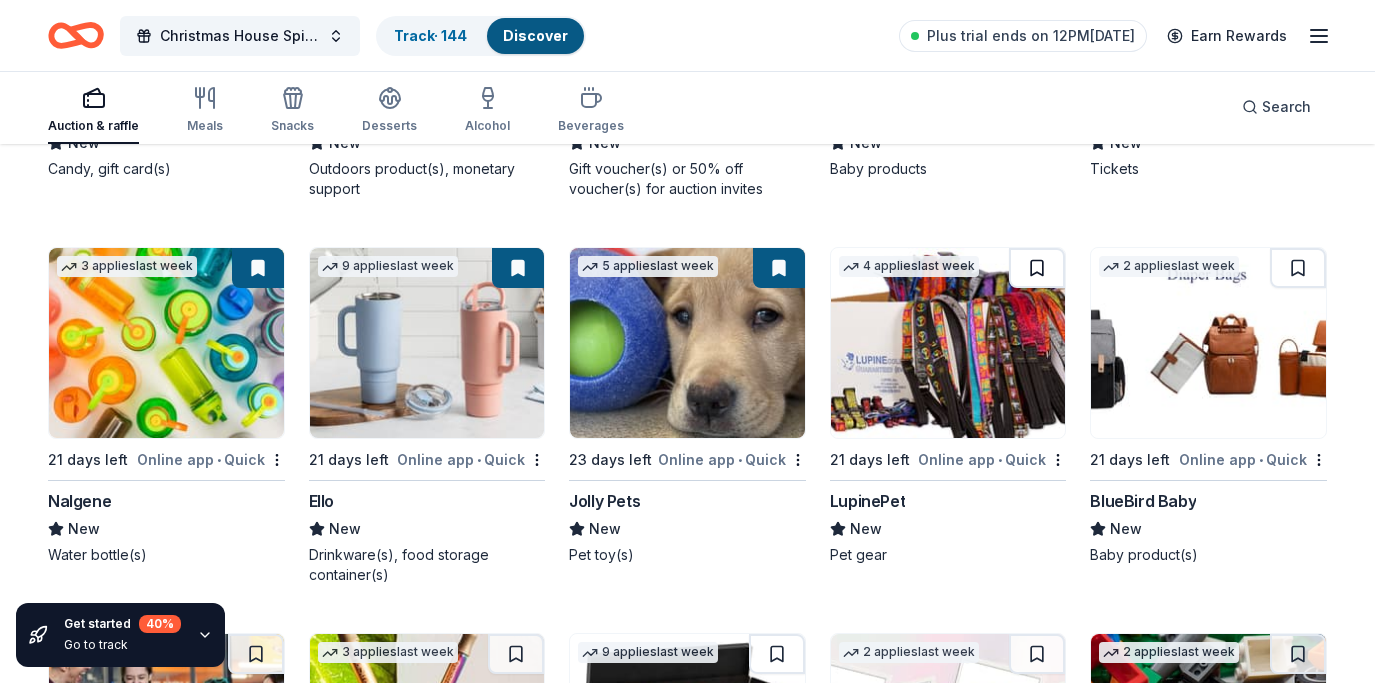 click at bounding box center [1037, 268] 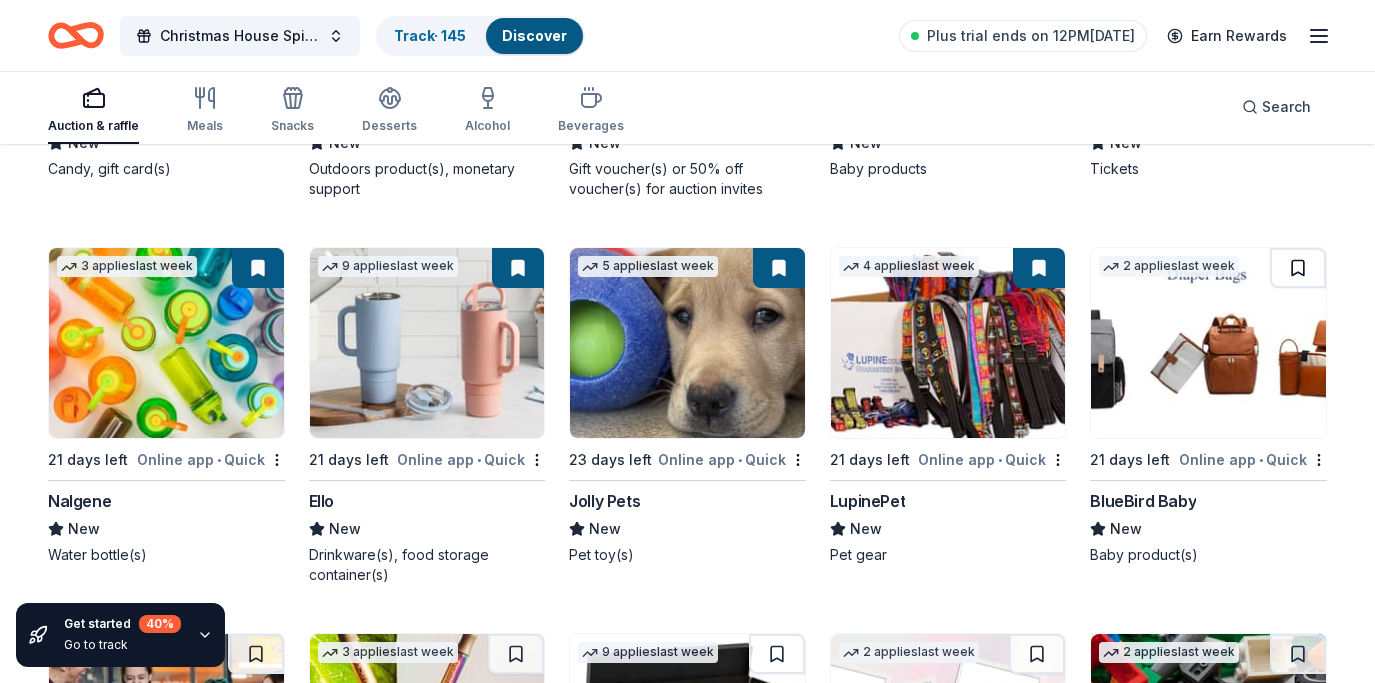 click at bounding box center [1298, 268] 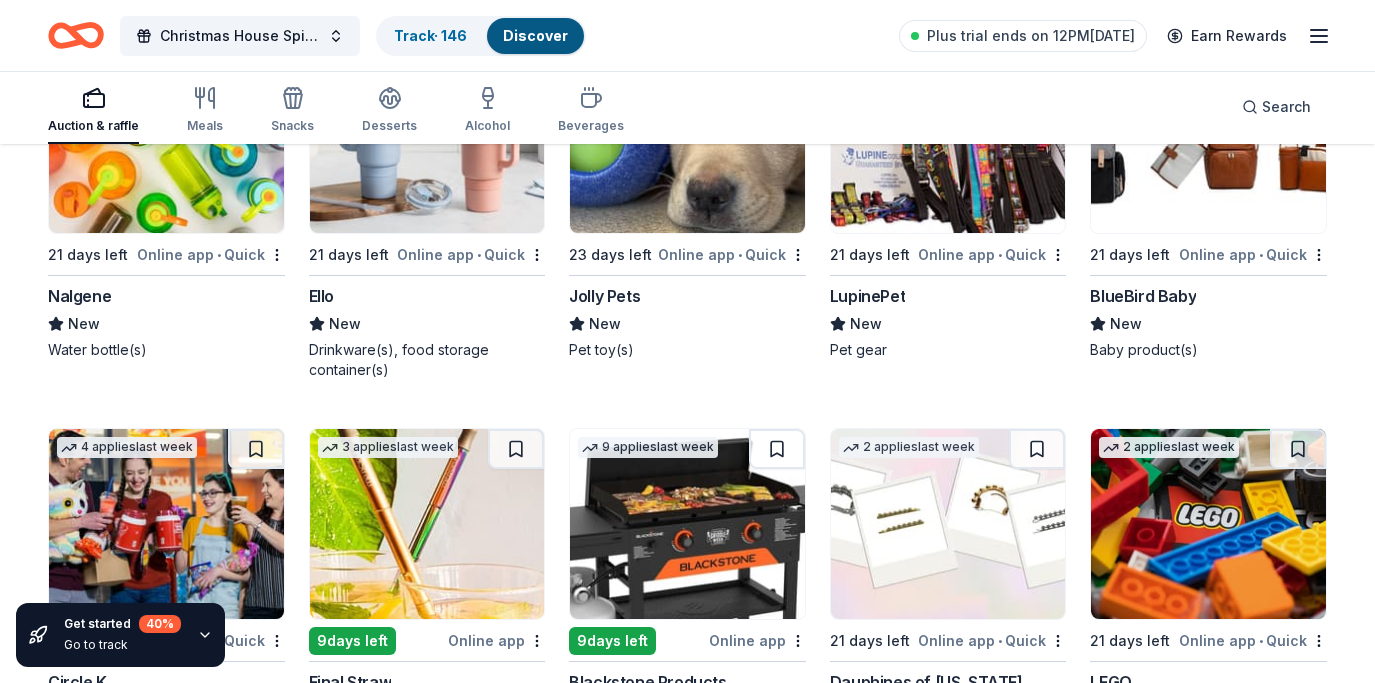 scroll, scrollTop: 11788, scrollLeft: 0, axis: vertical 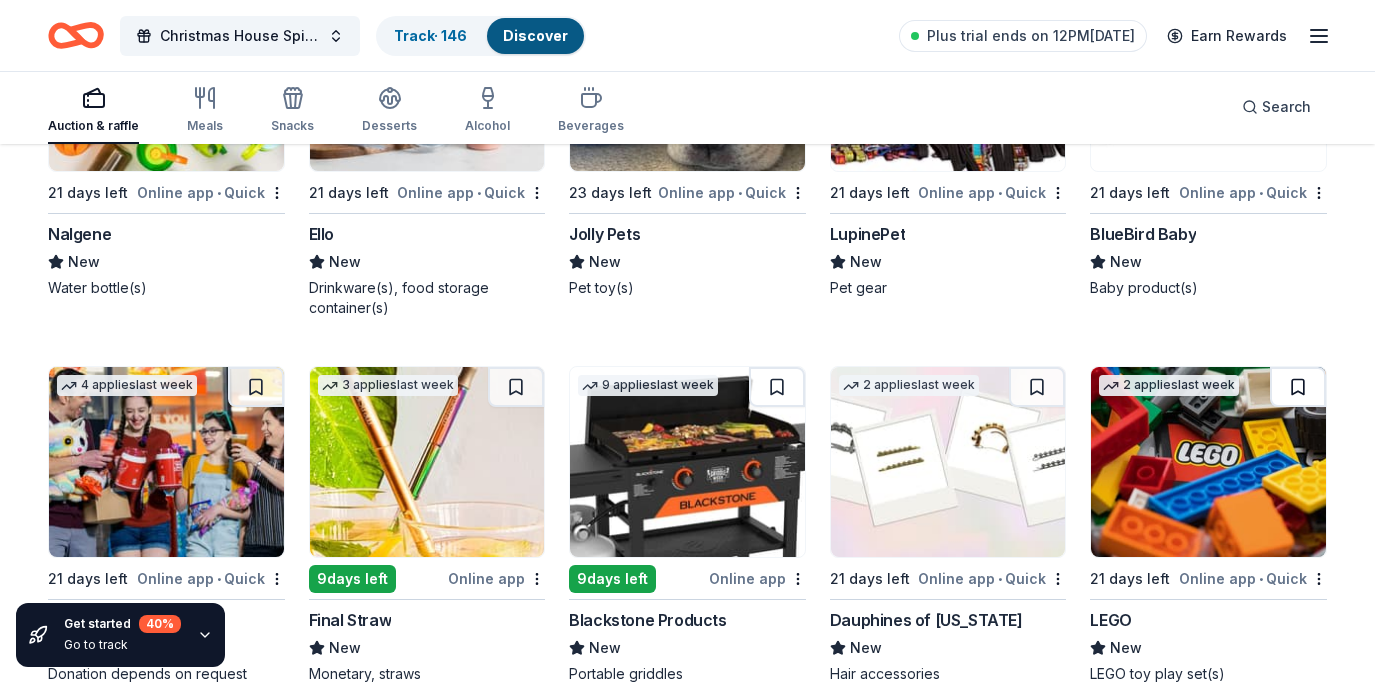 click at bounding box center [1298, 387] 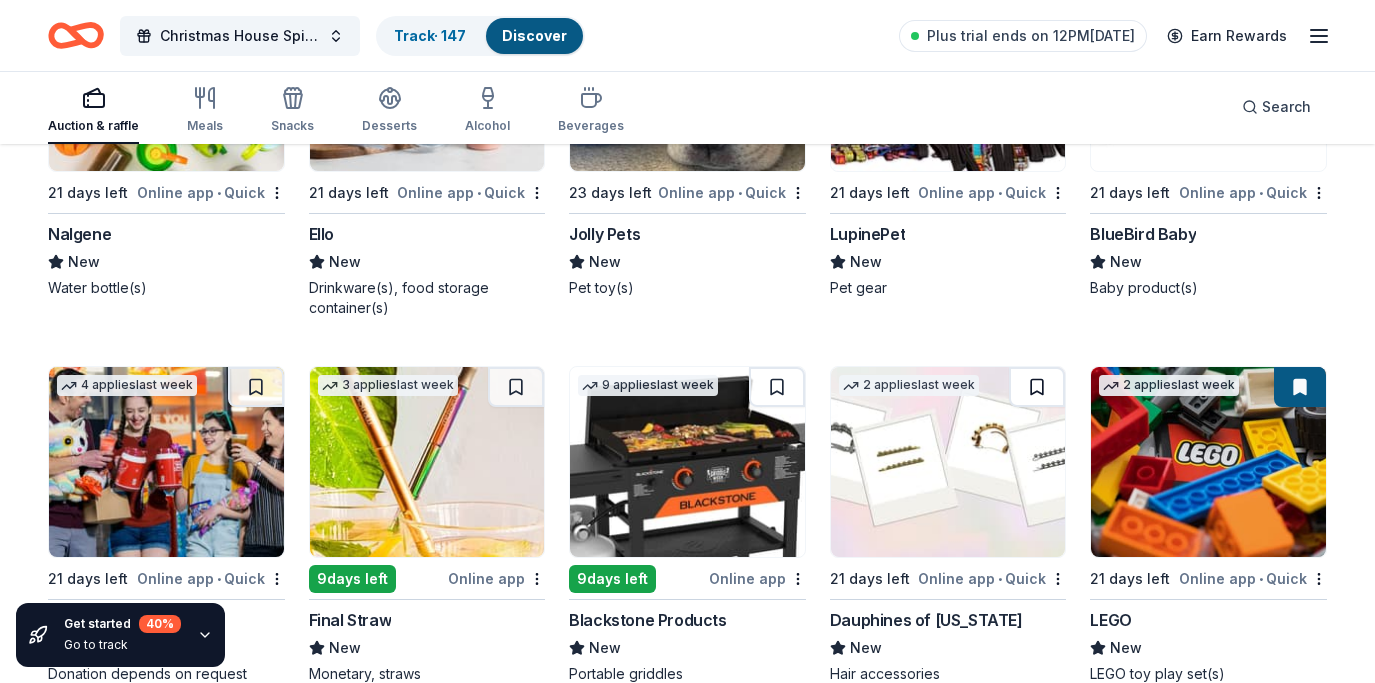 click at bounding box center (1037, 387) 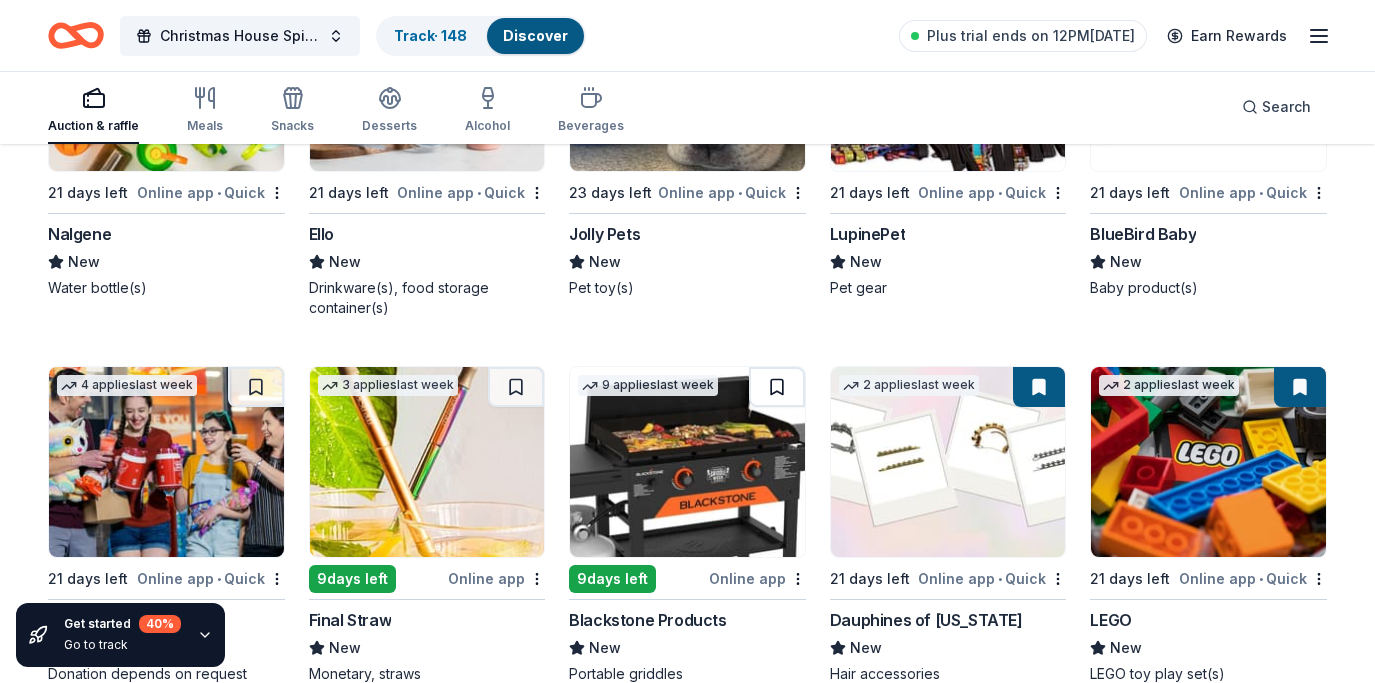 click at bounding box center [777, 387] 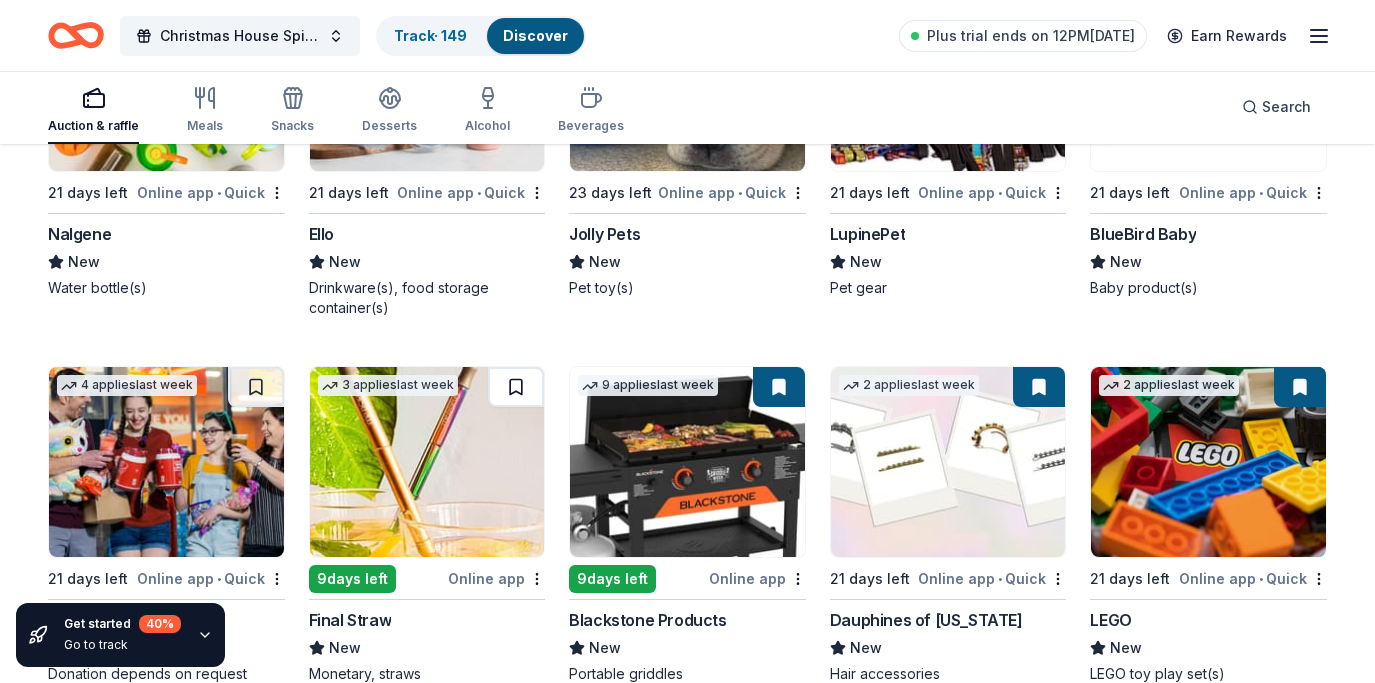 click at bounding box center [516, 387] 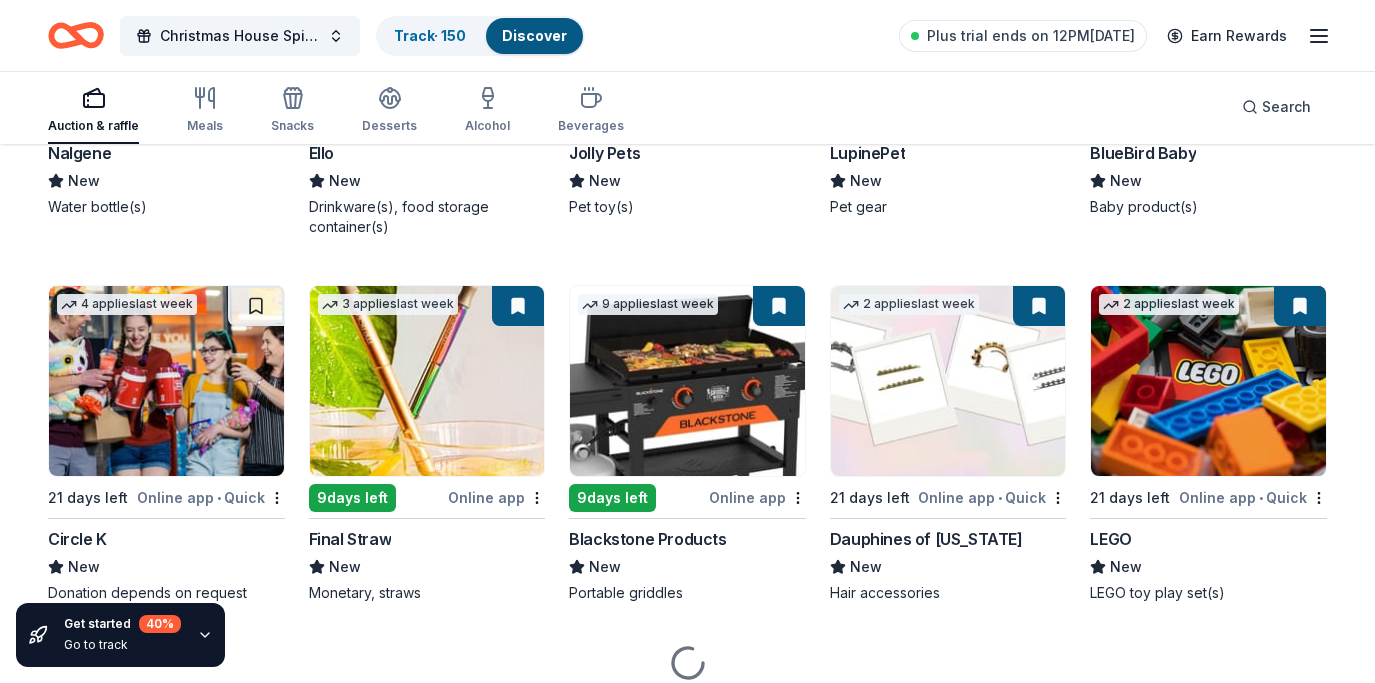 scroll, scrollTop: 11890, scrollLeft: 0, axis: vertical 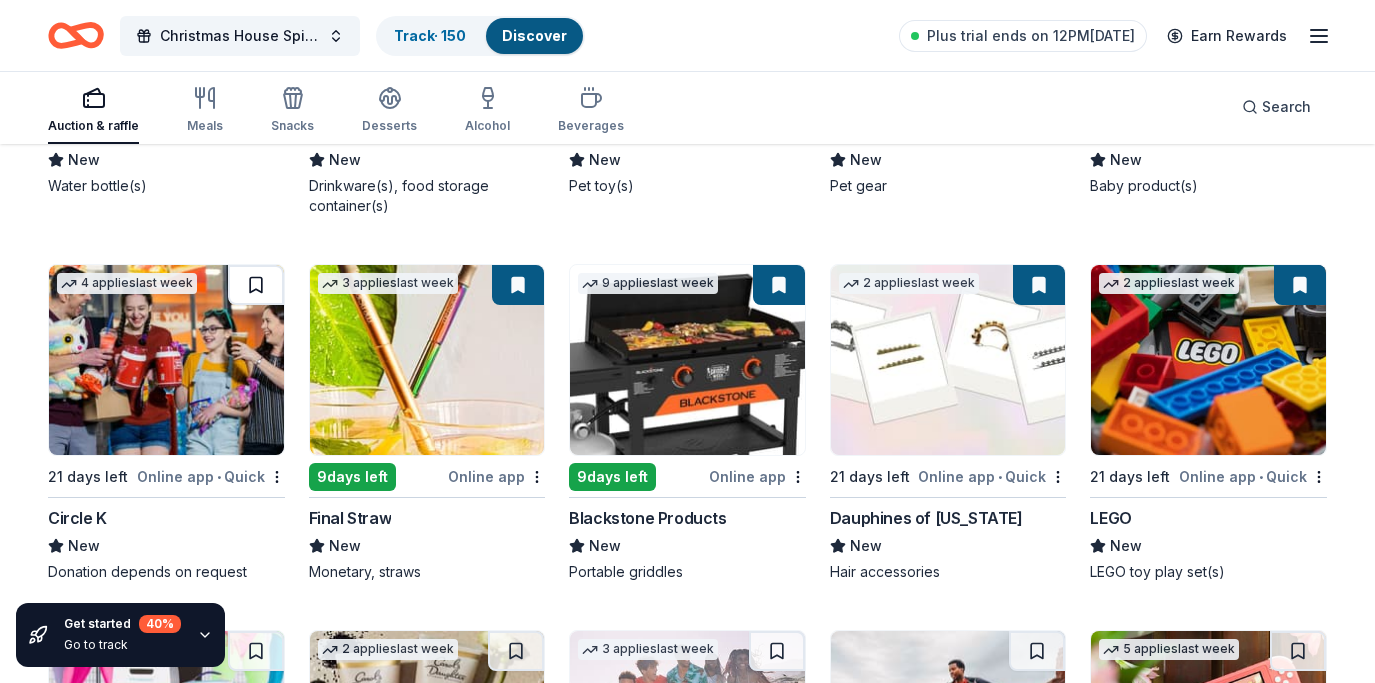 click at bounding box center (256, 285) 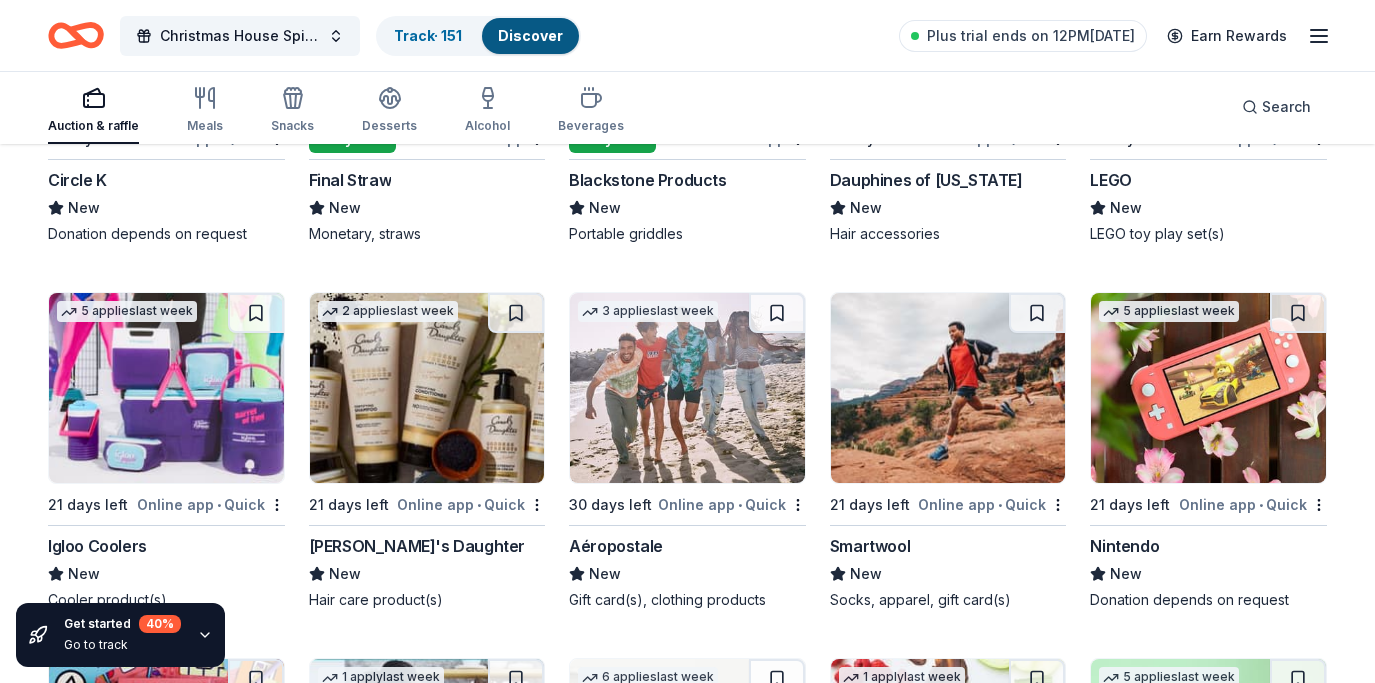scroll, scrollTop: 12234, scrollLeft: 0, axis: vertical 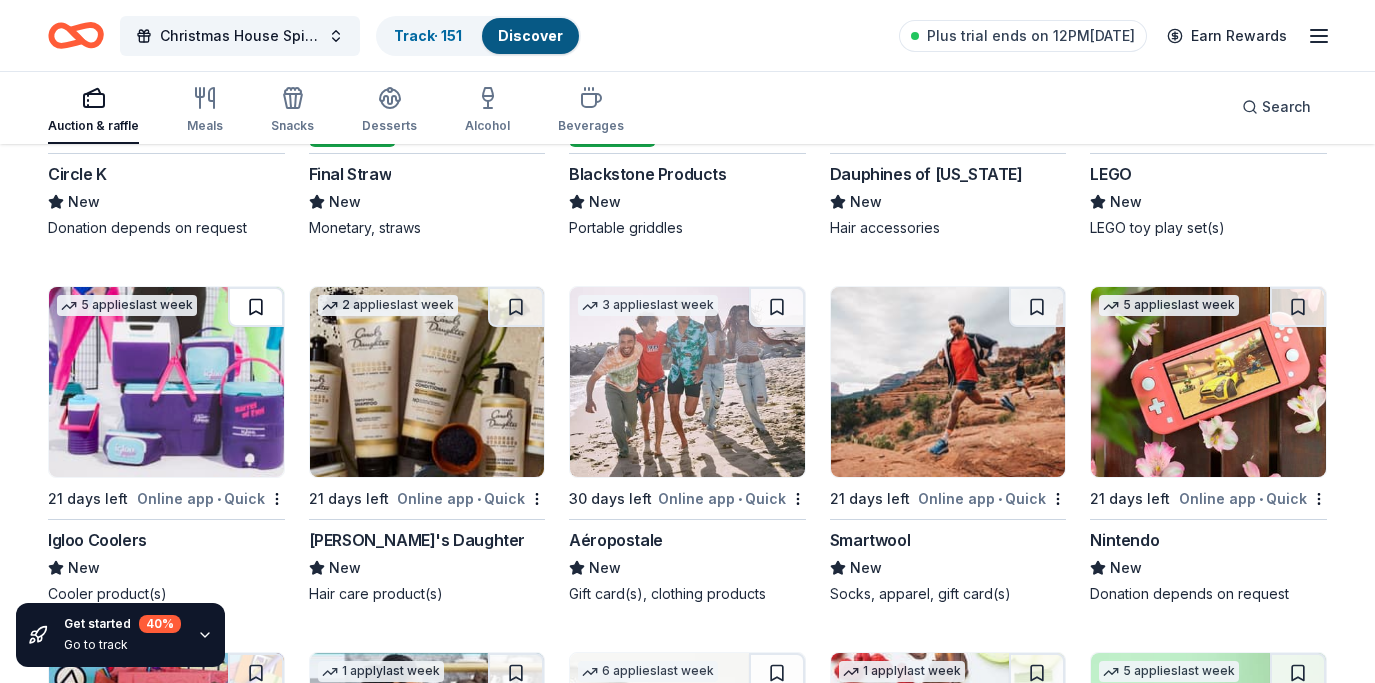 click at bounding box center (256, 307) 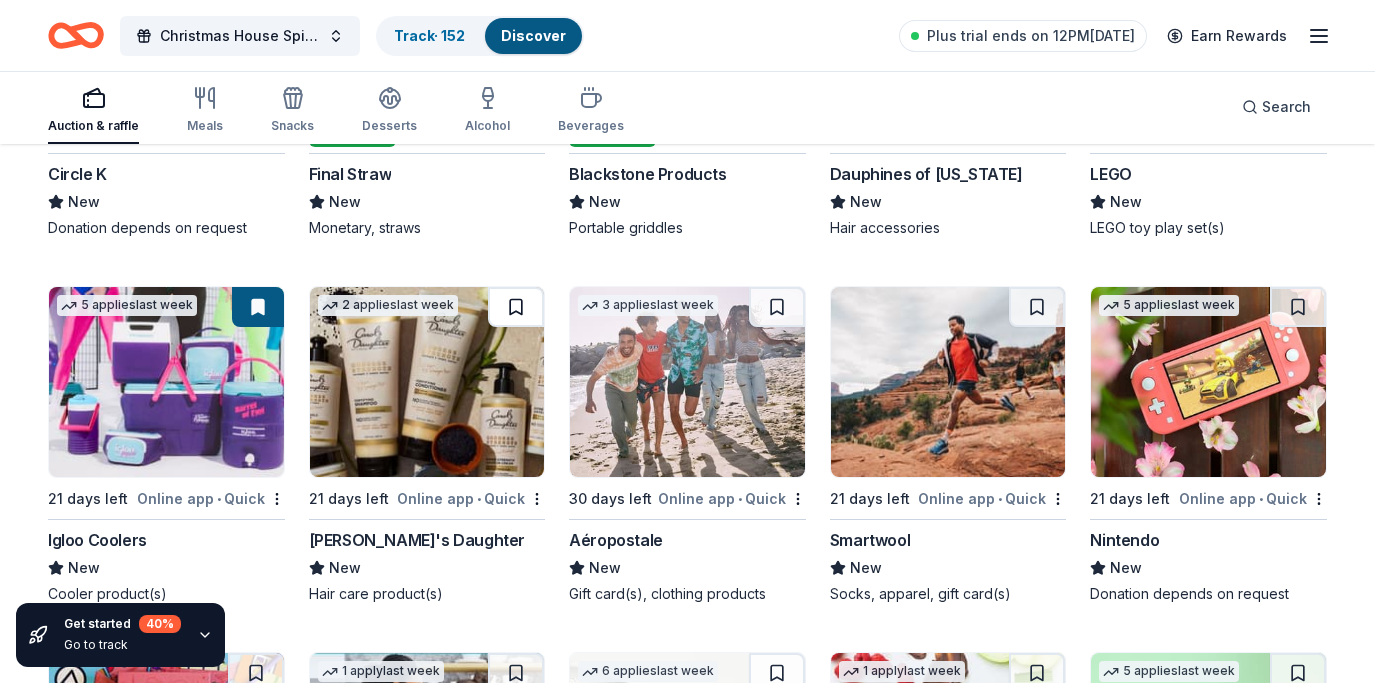click at bounding box center [516, 307] 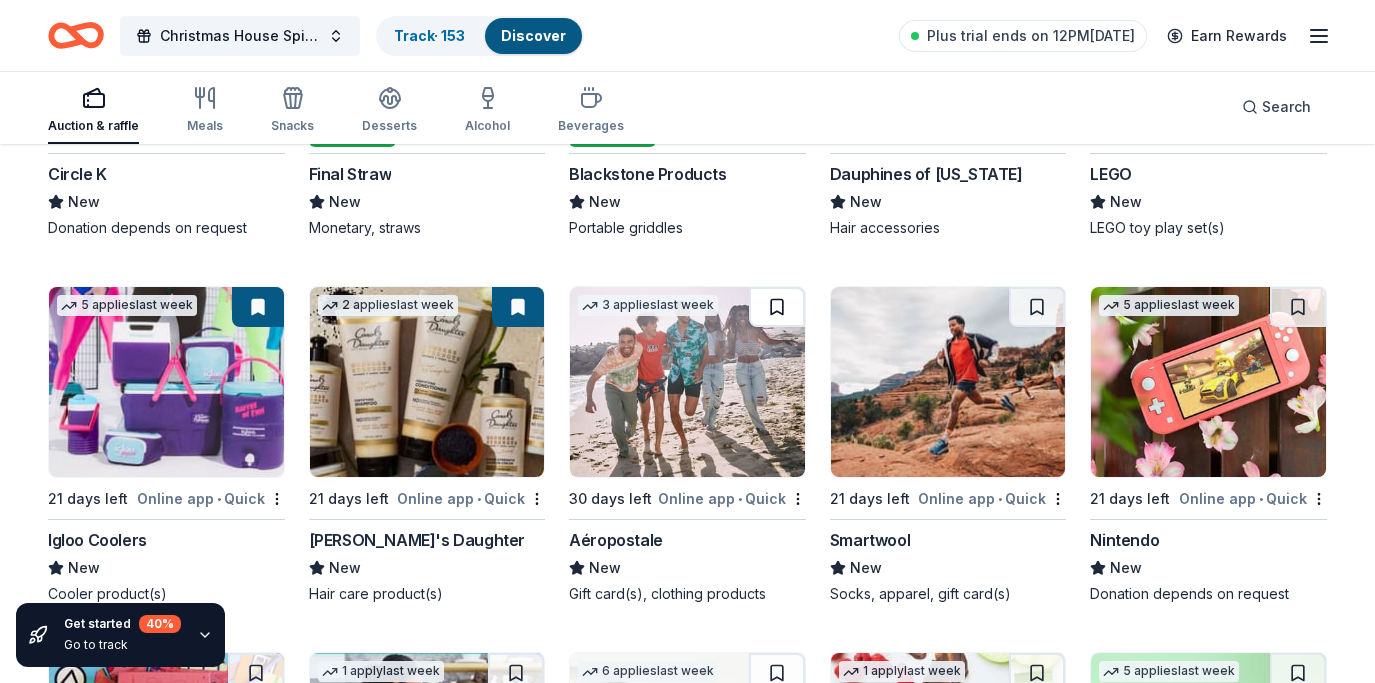 click at bounding box center [777, 307] 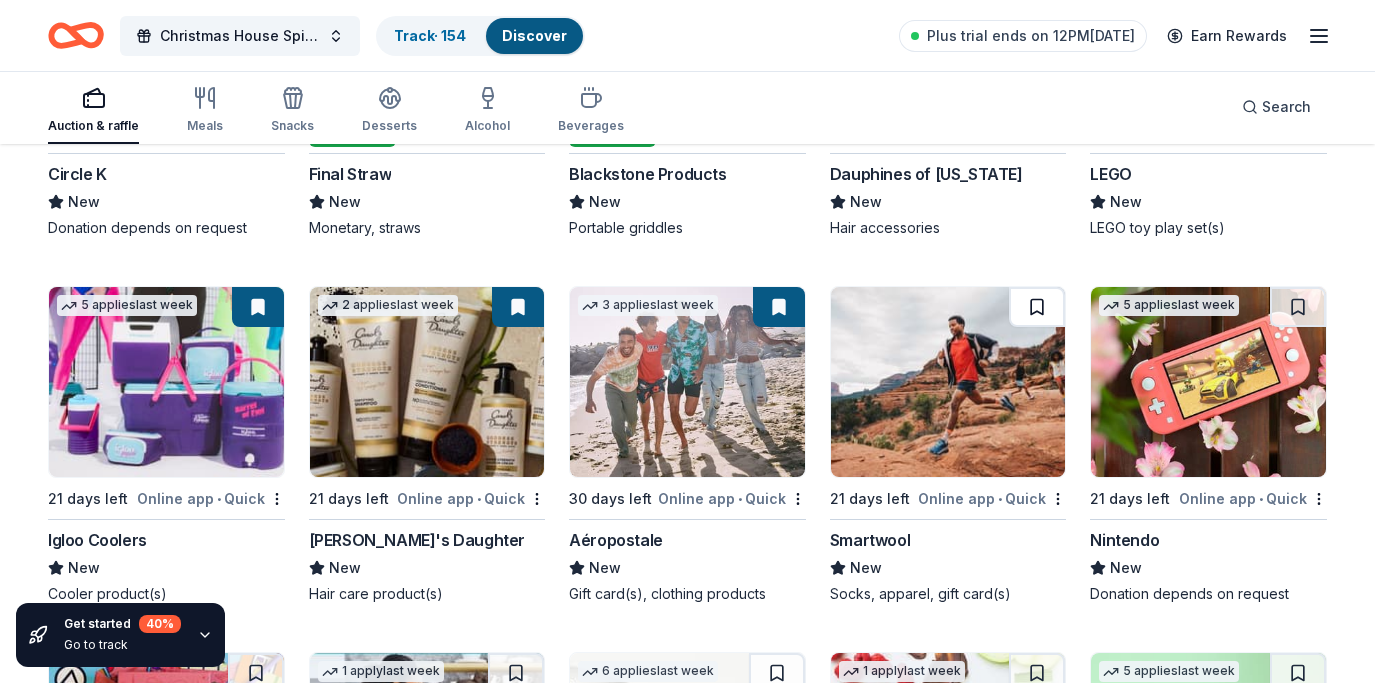 click at bounding box center [1037, 307] 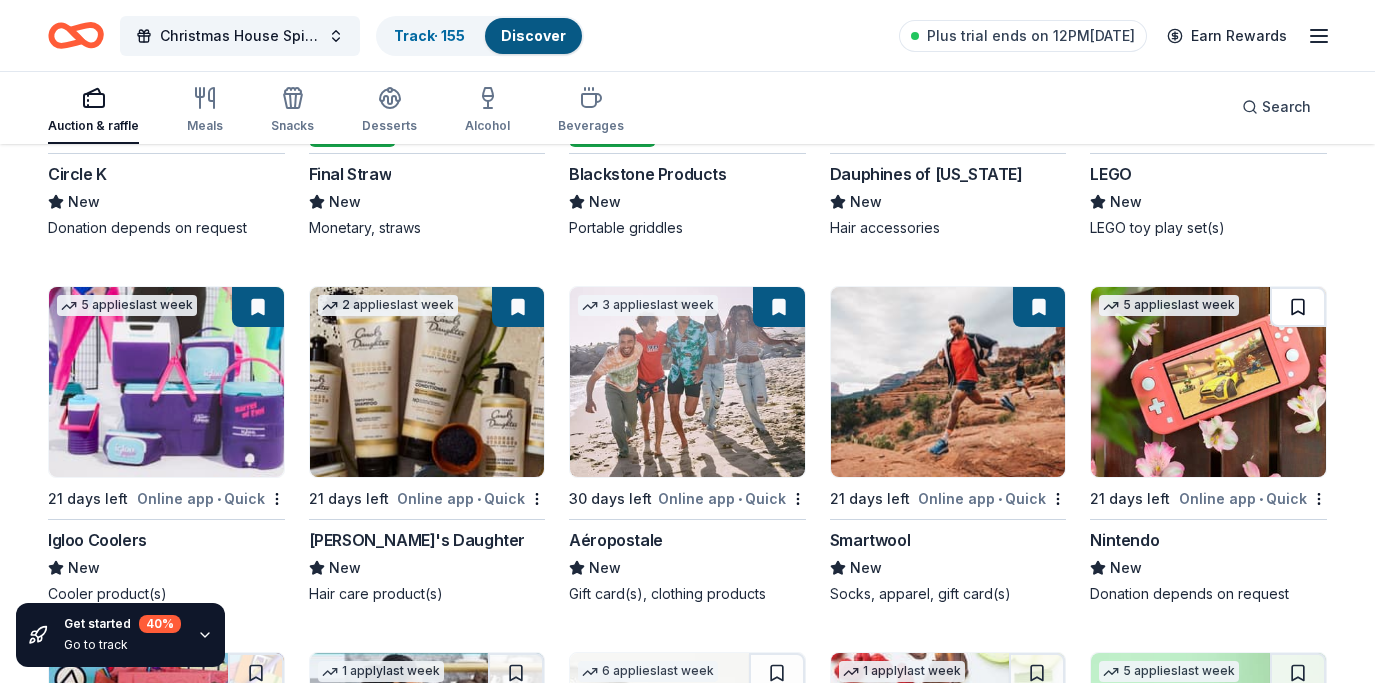 click at bounding box center (1298, 307) 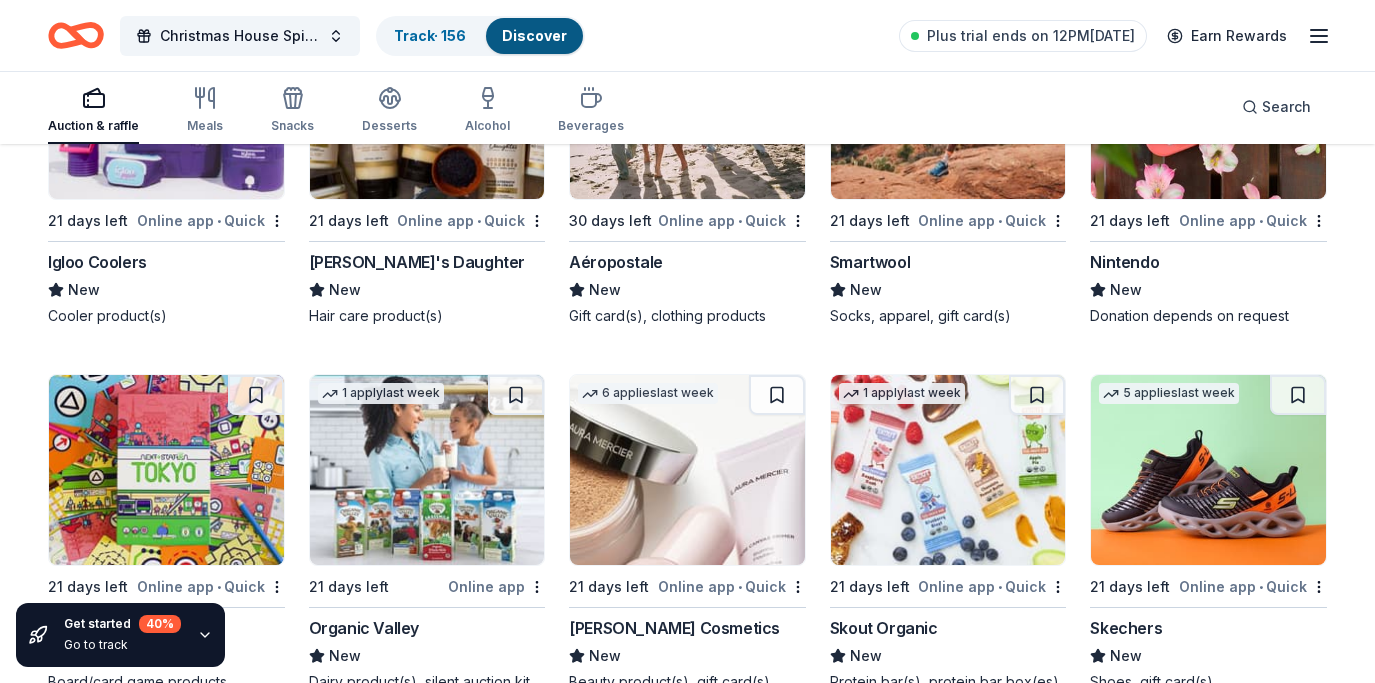 scroll, scrollTop: 12531, scrollLeft: 0, axis: vertical 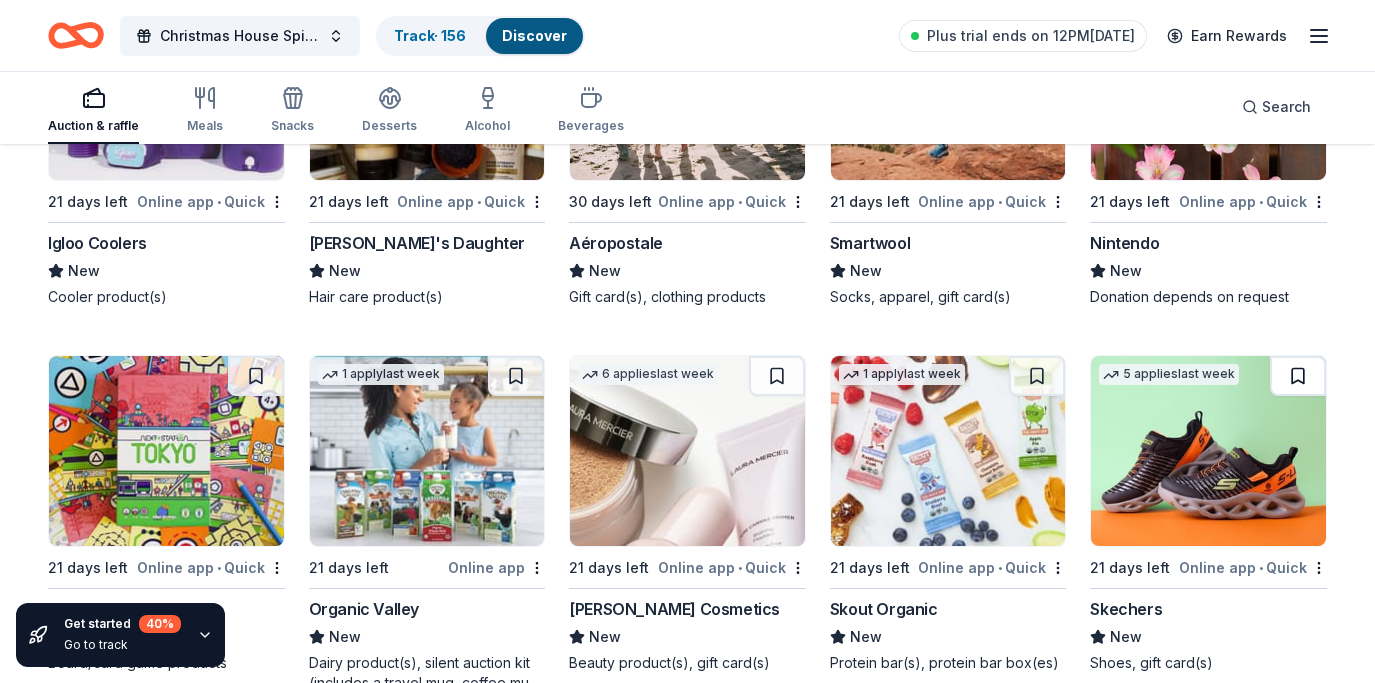 click at bounding box center [1298, 376] 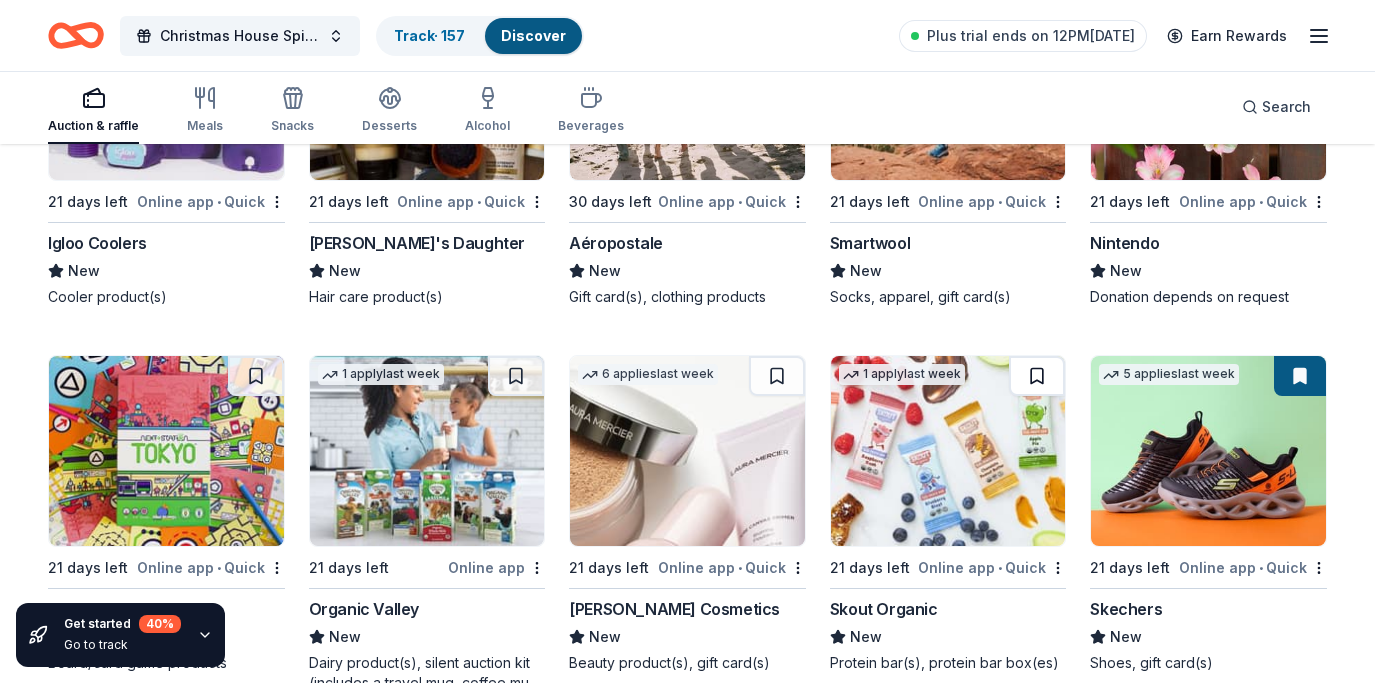 click at bounding box center [1037, 376] 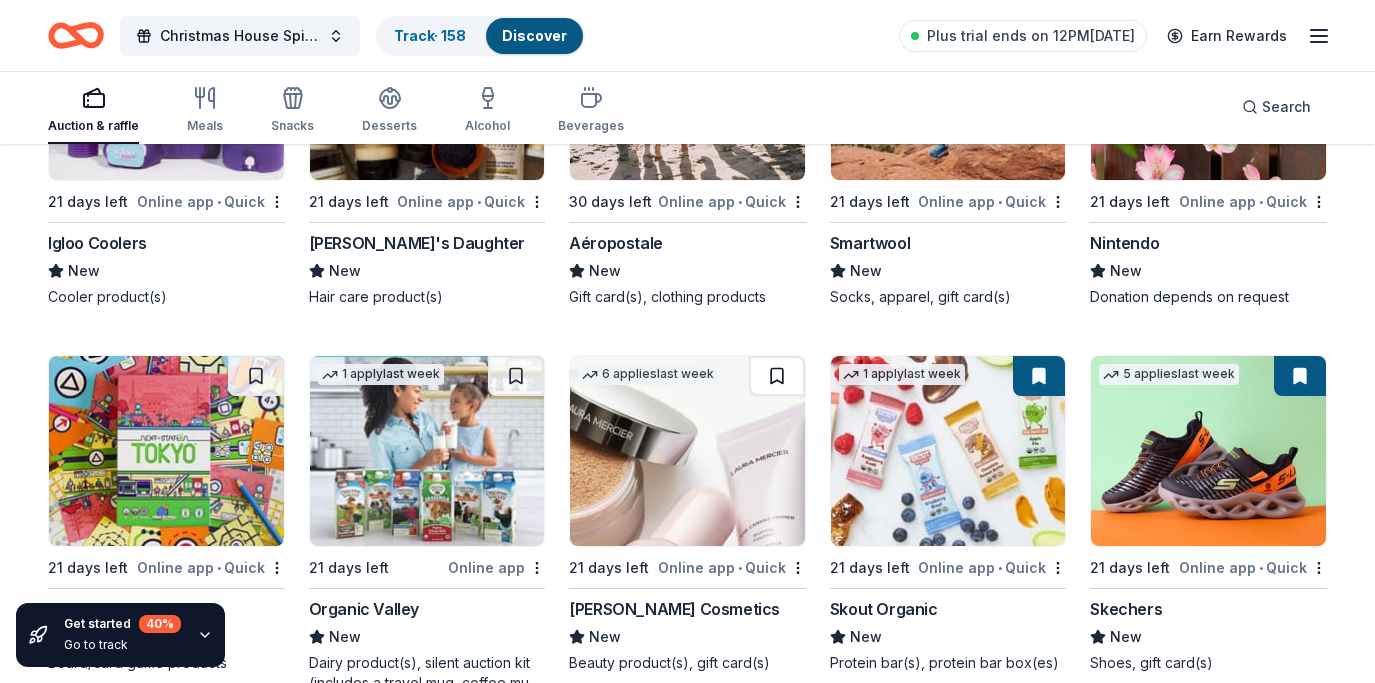 click at bounding box center [777, 376] 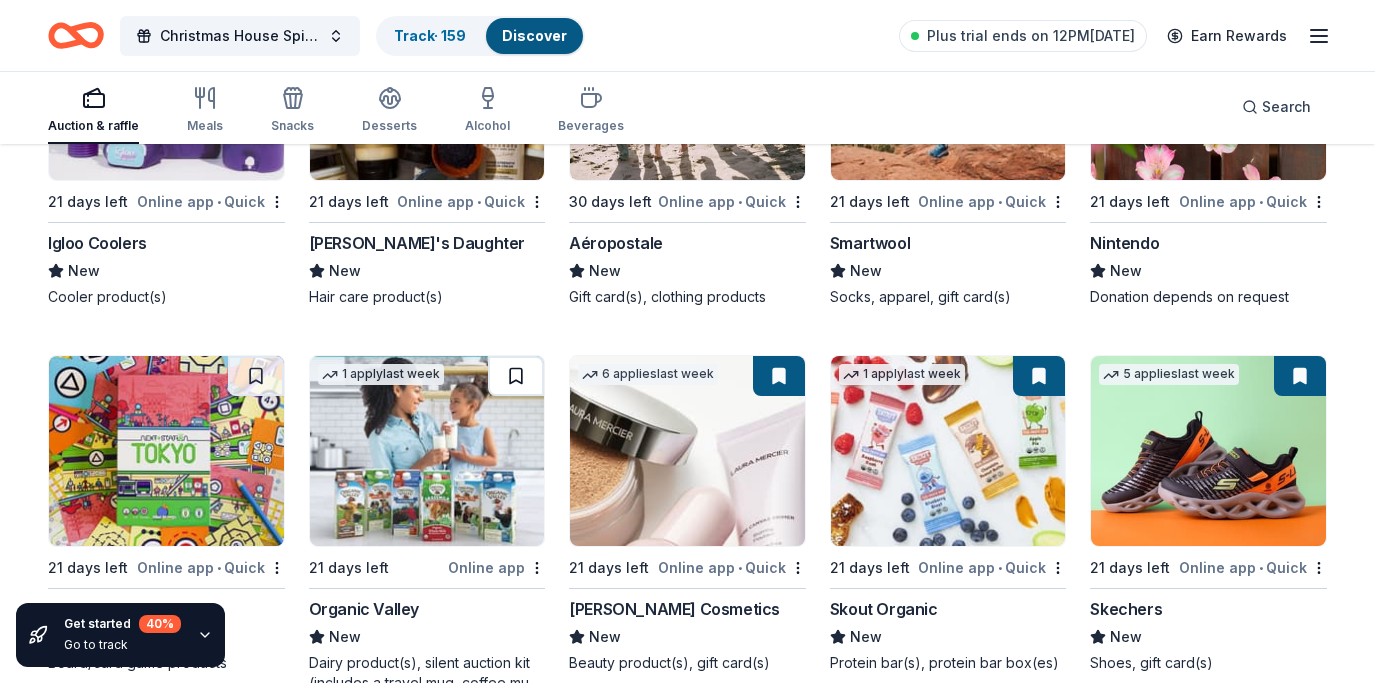 click at bounding box center [516, 376] 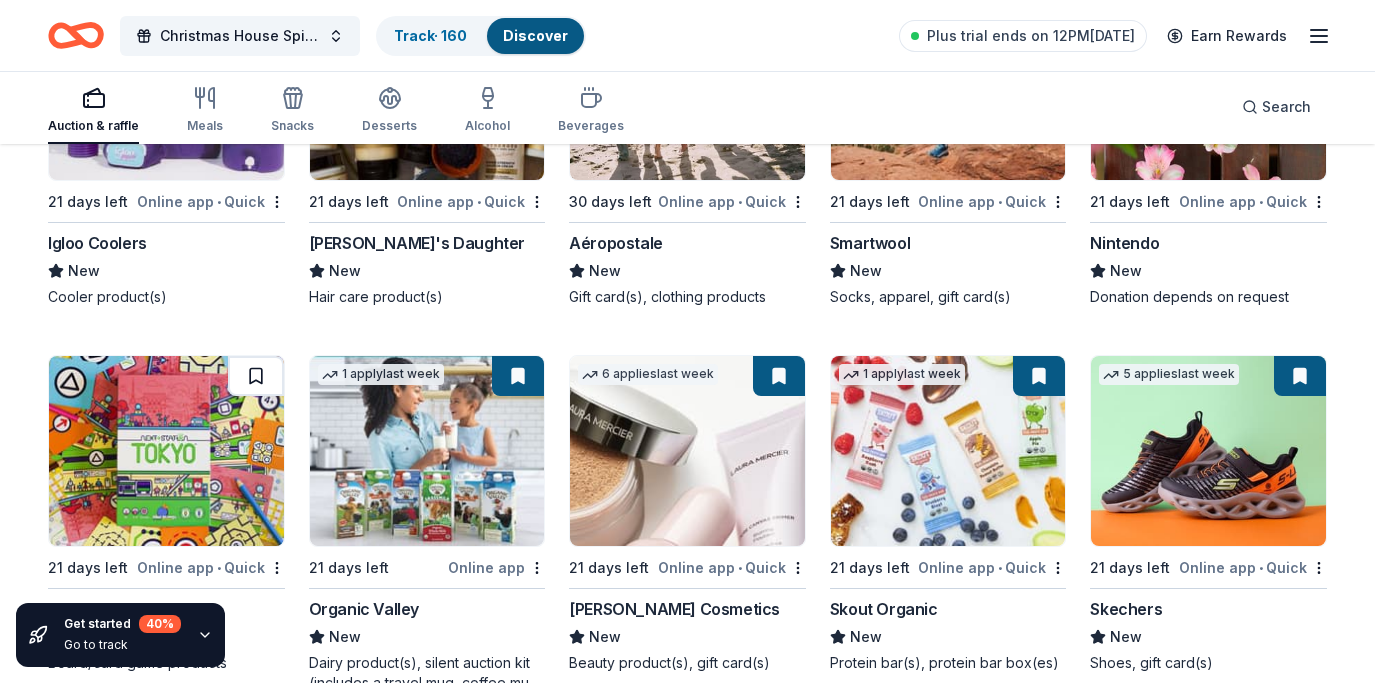 click at bounding box center [256, 376] 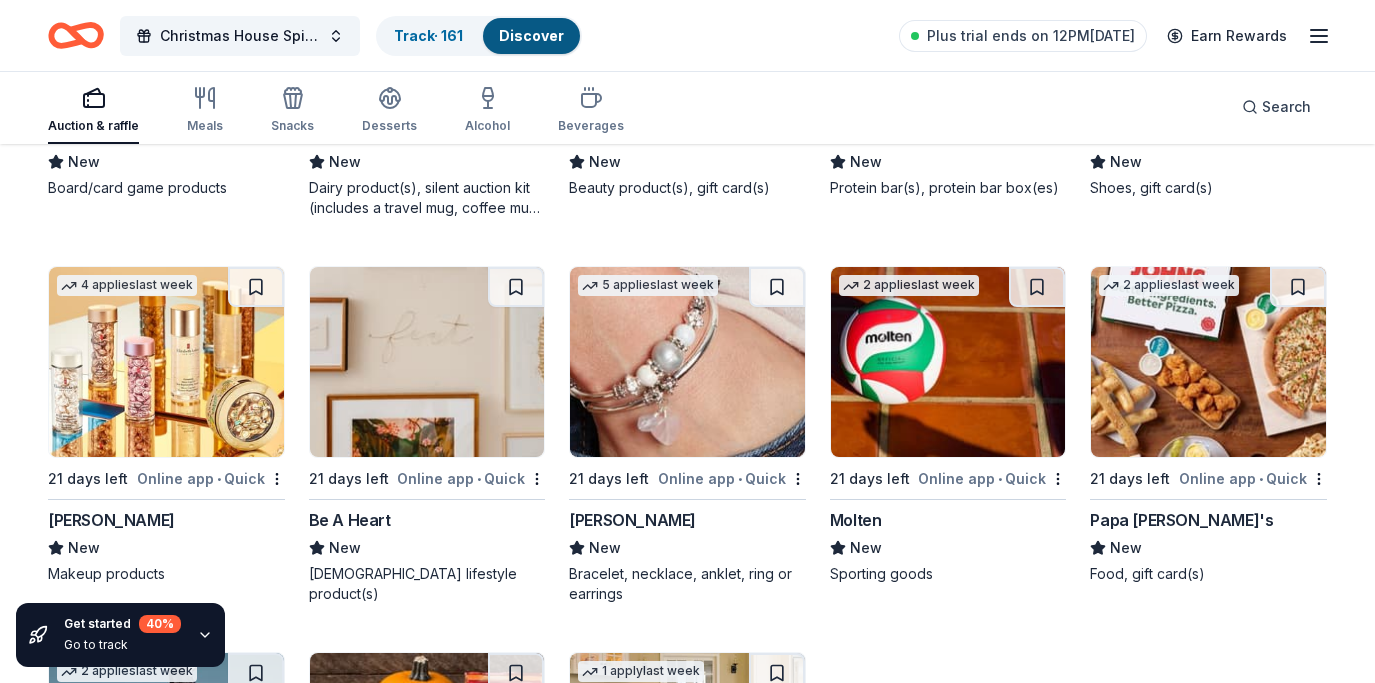 scroll, scrollTop: 13010, scrollLeft: 0, axis: vertical 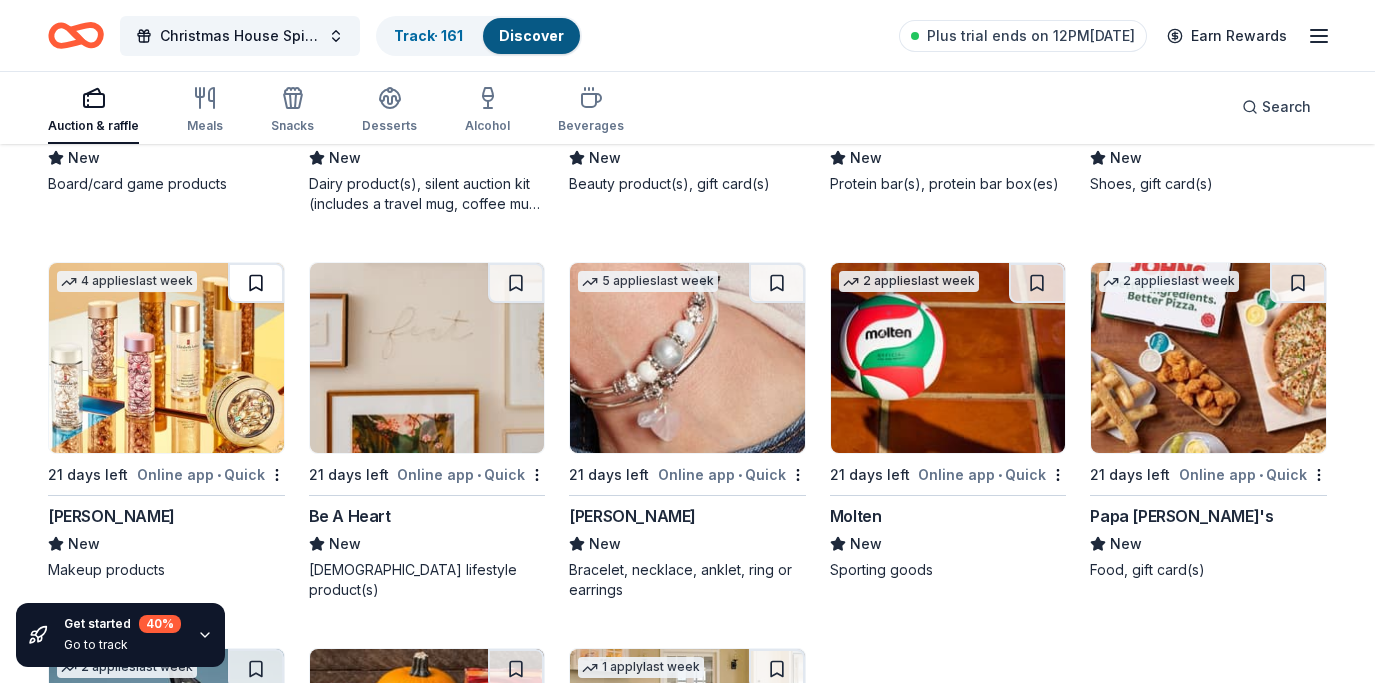 click at bounding box center [256, 283] 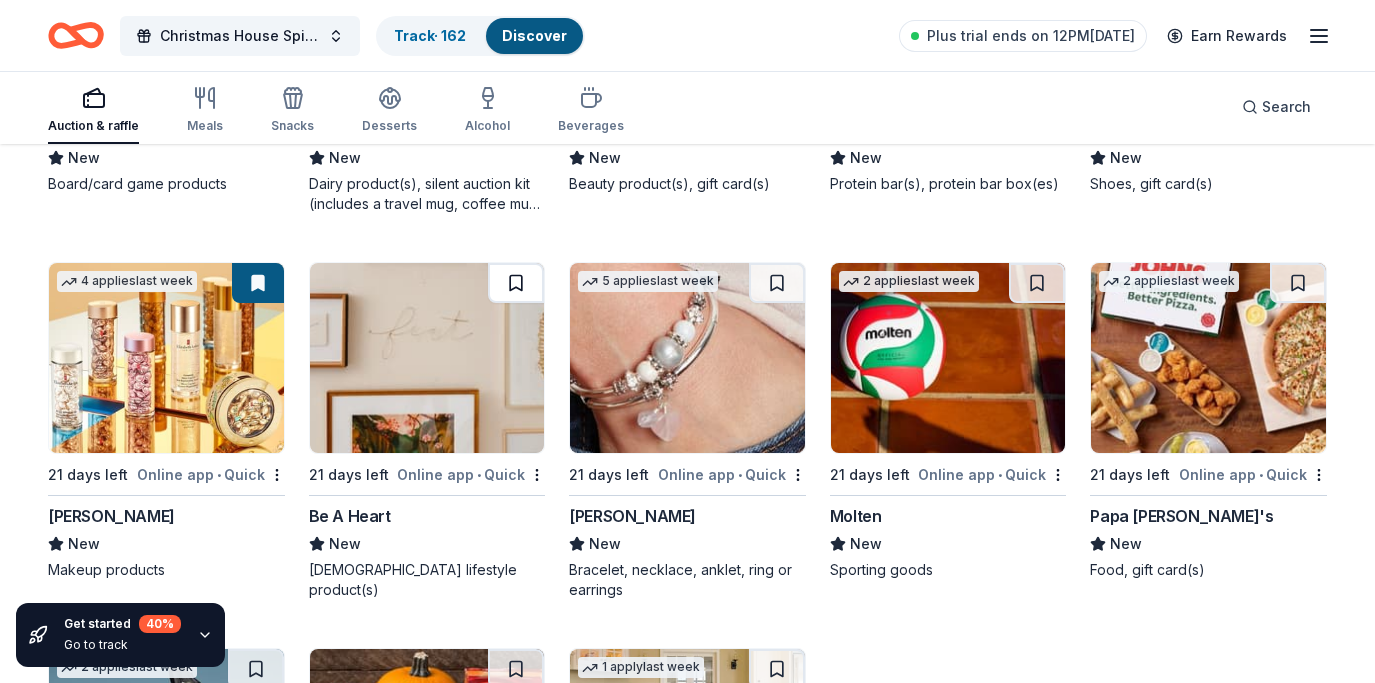 click at bounding box center (516, 283) 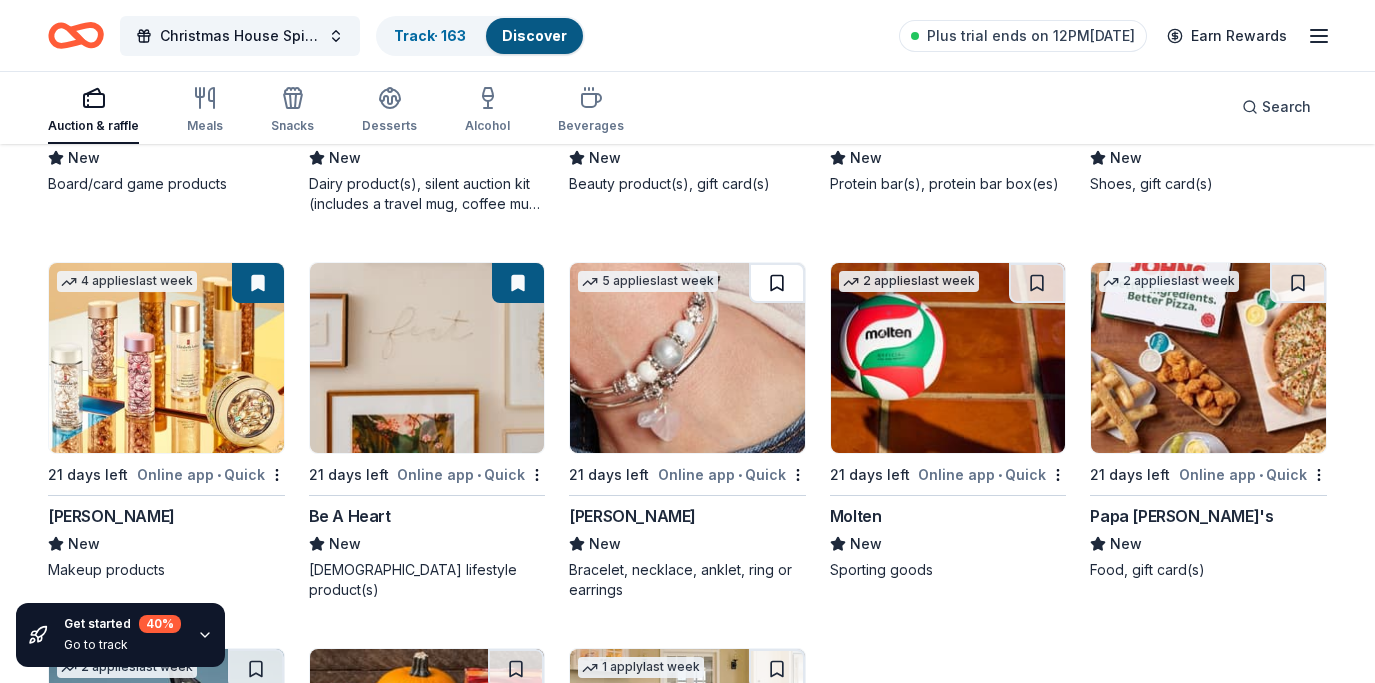 click at bounding box center (777, 283) 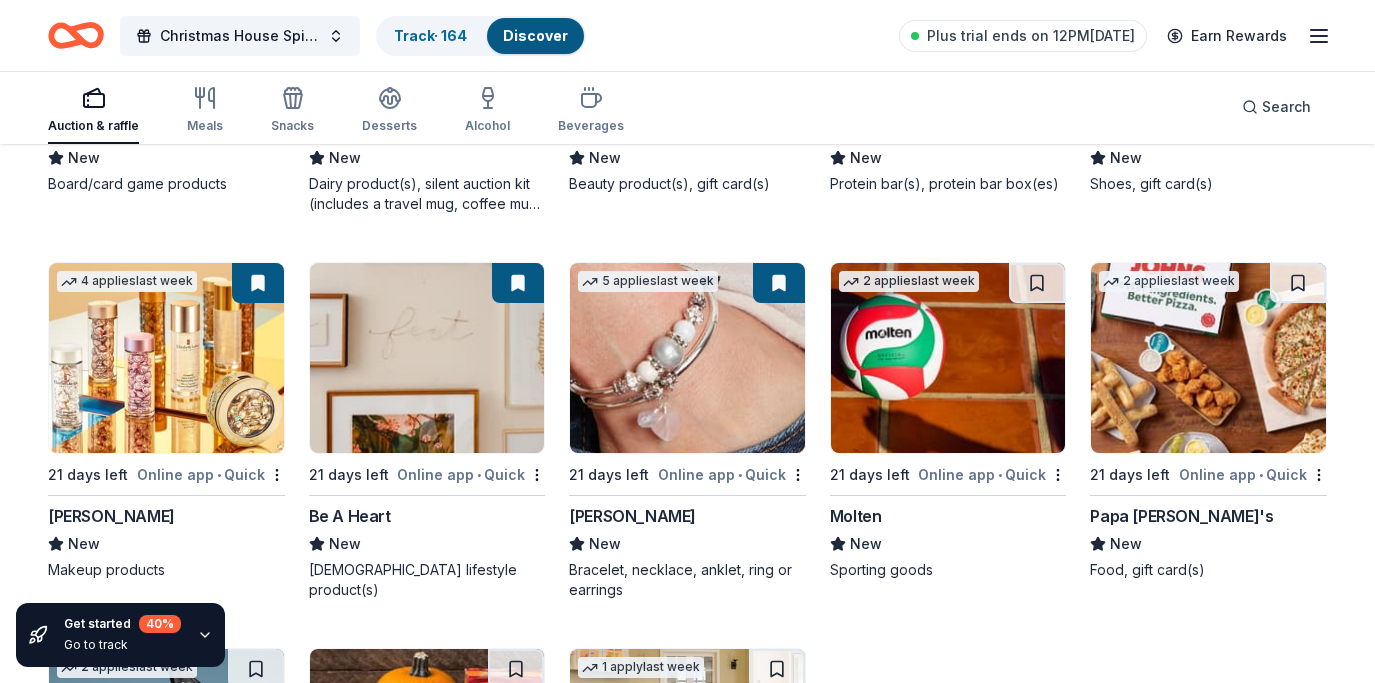 click at bounding box center [948, 358] 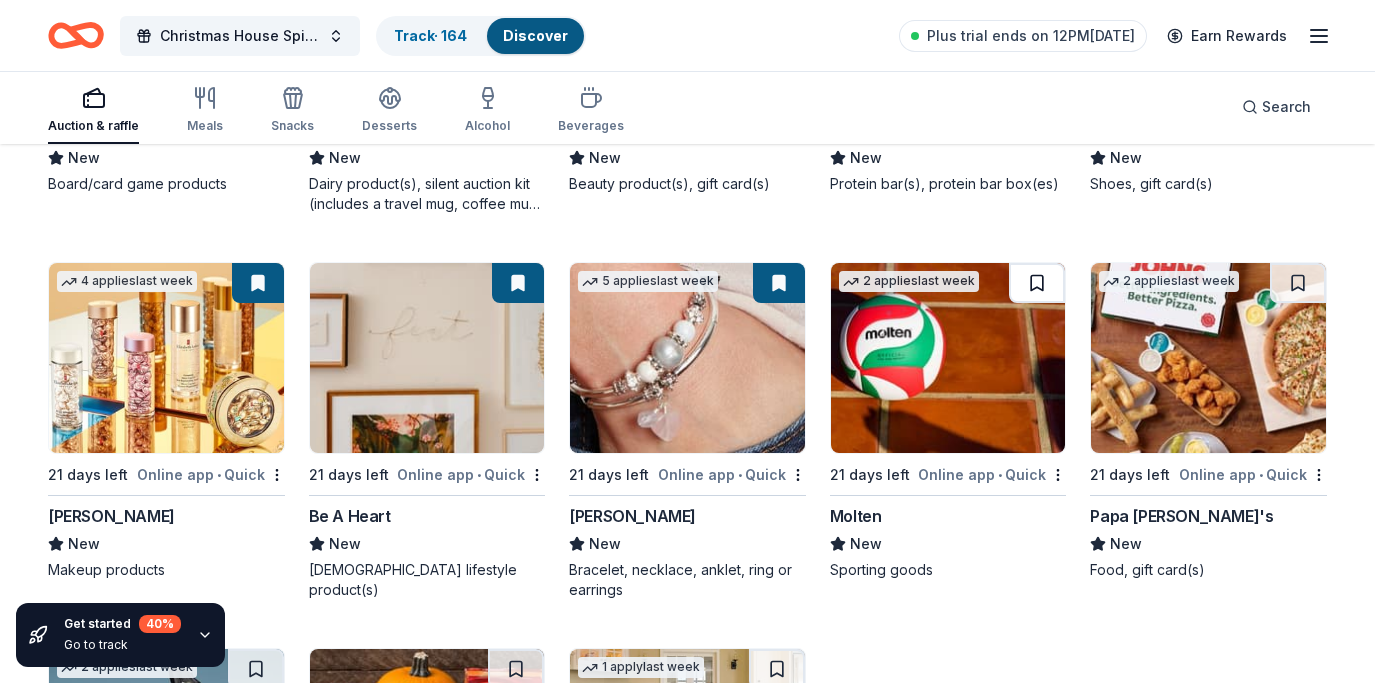 click at bounding box center [1037, 283] 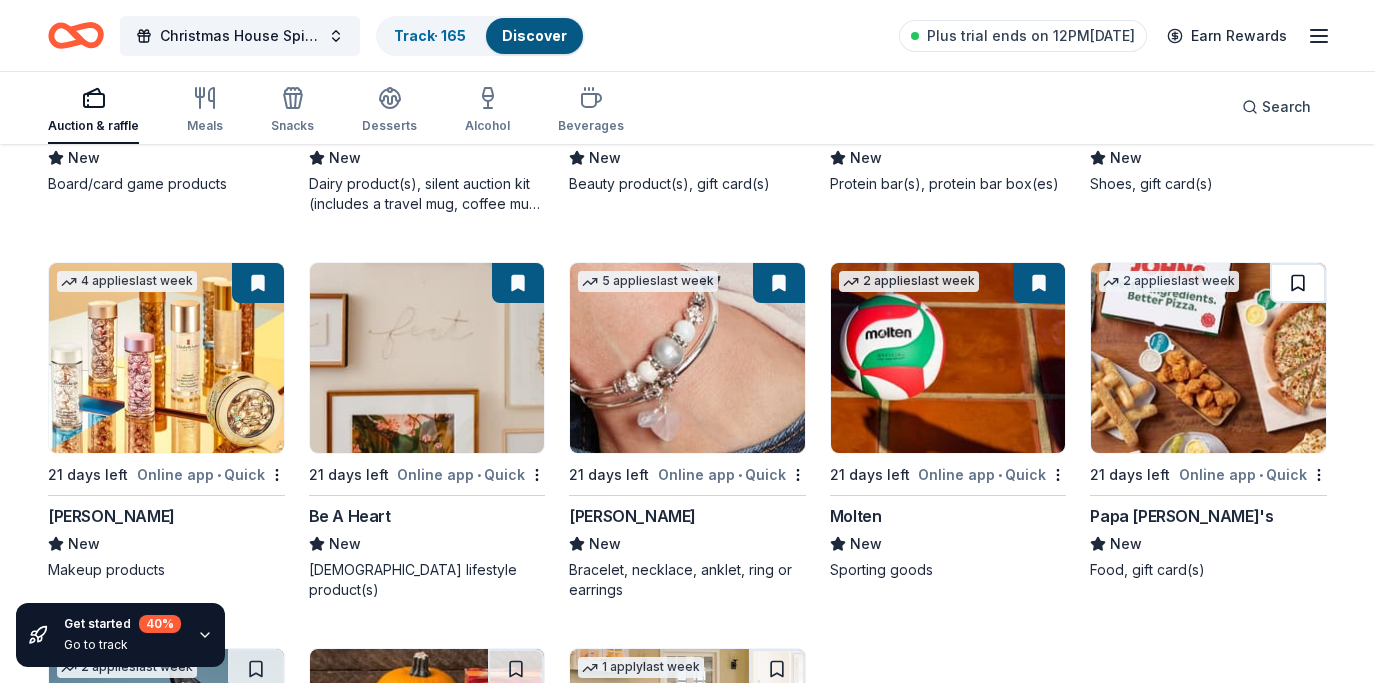 click at bounding box center (1298, 283) 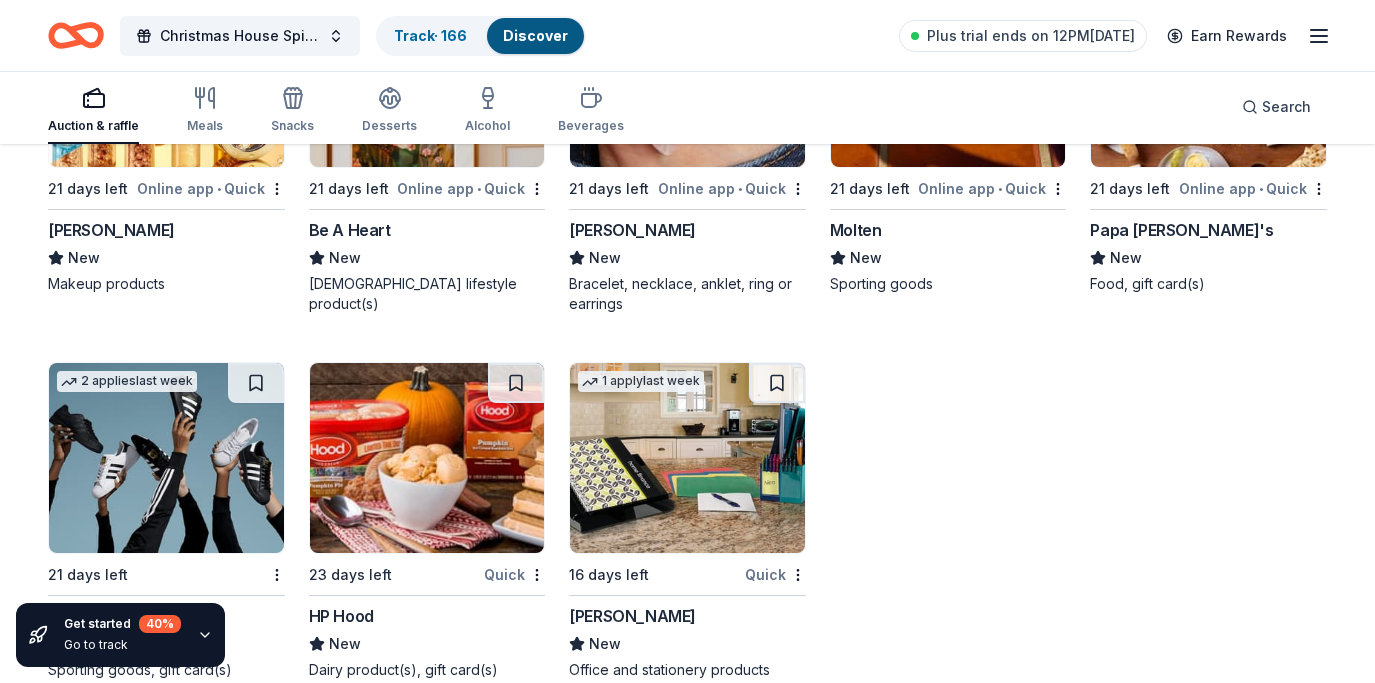 scroll, scrollTop: 13307, scrollLeft: 0, axis: vertical 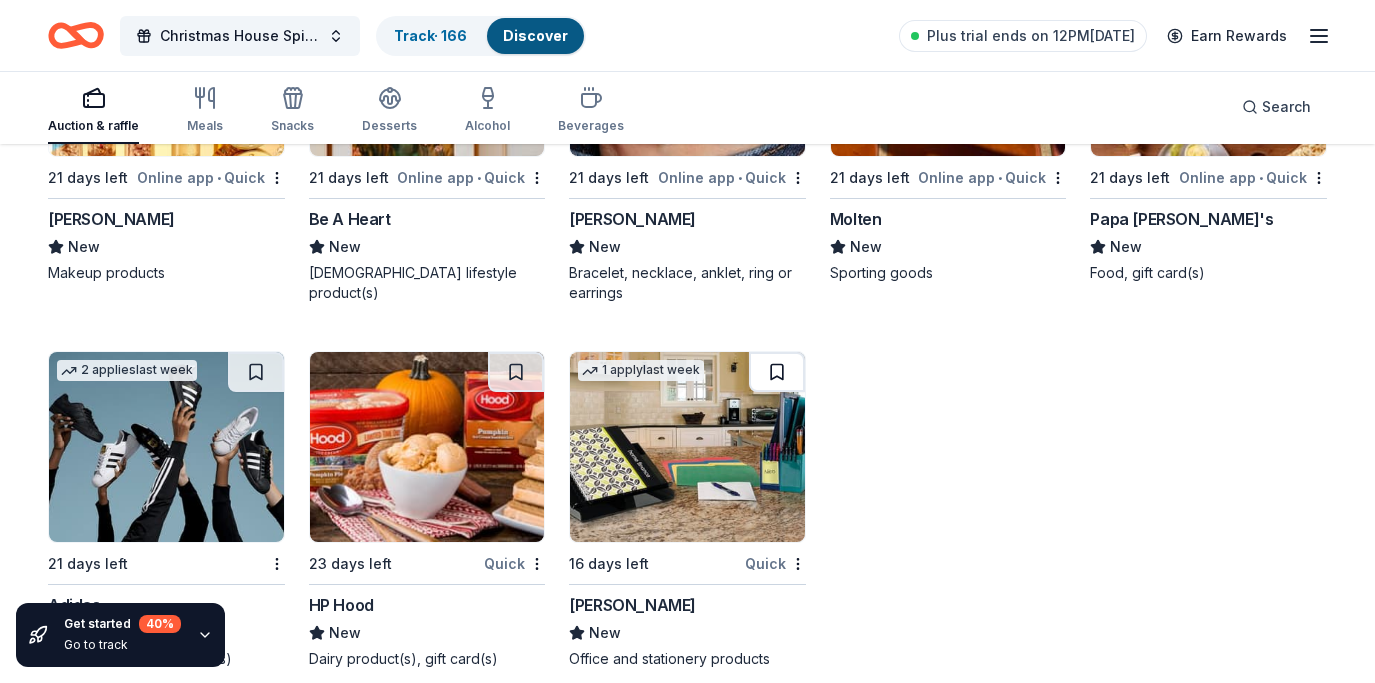 click at bounding box center (777, 372) 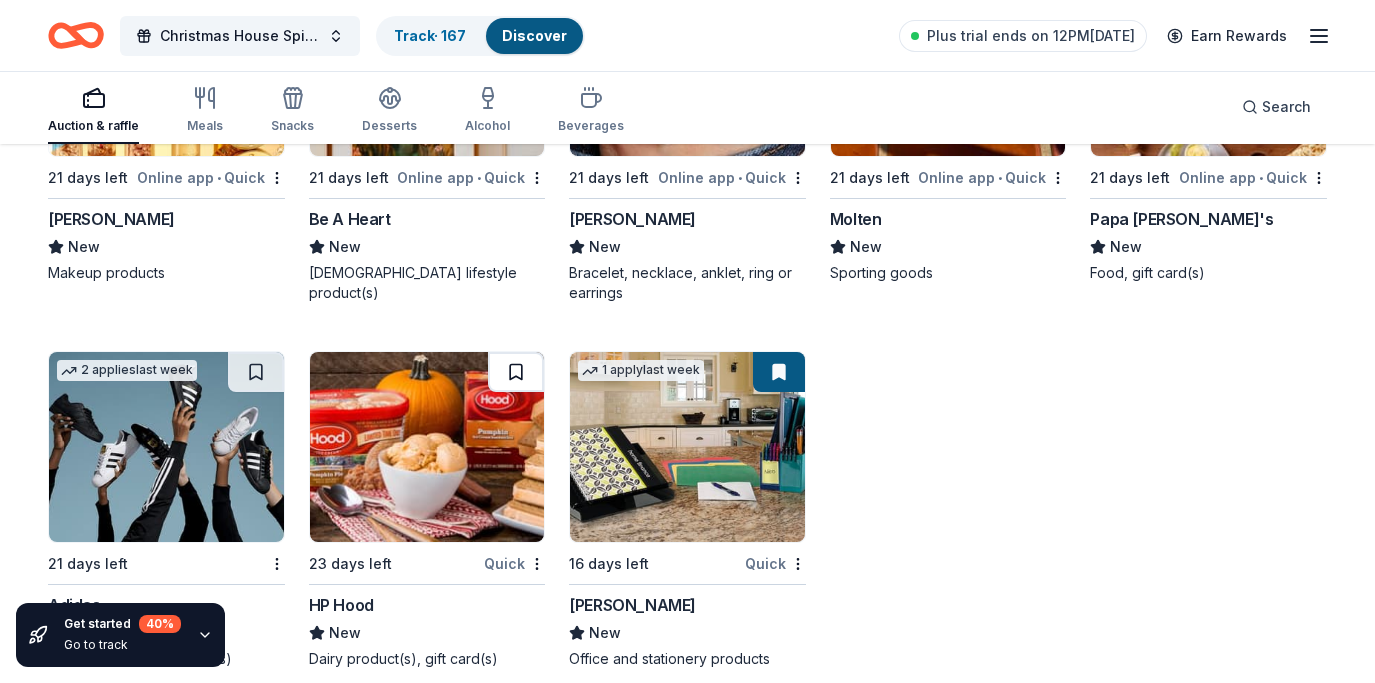 click at bounding box center [516, 372] 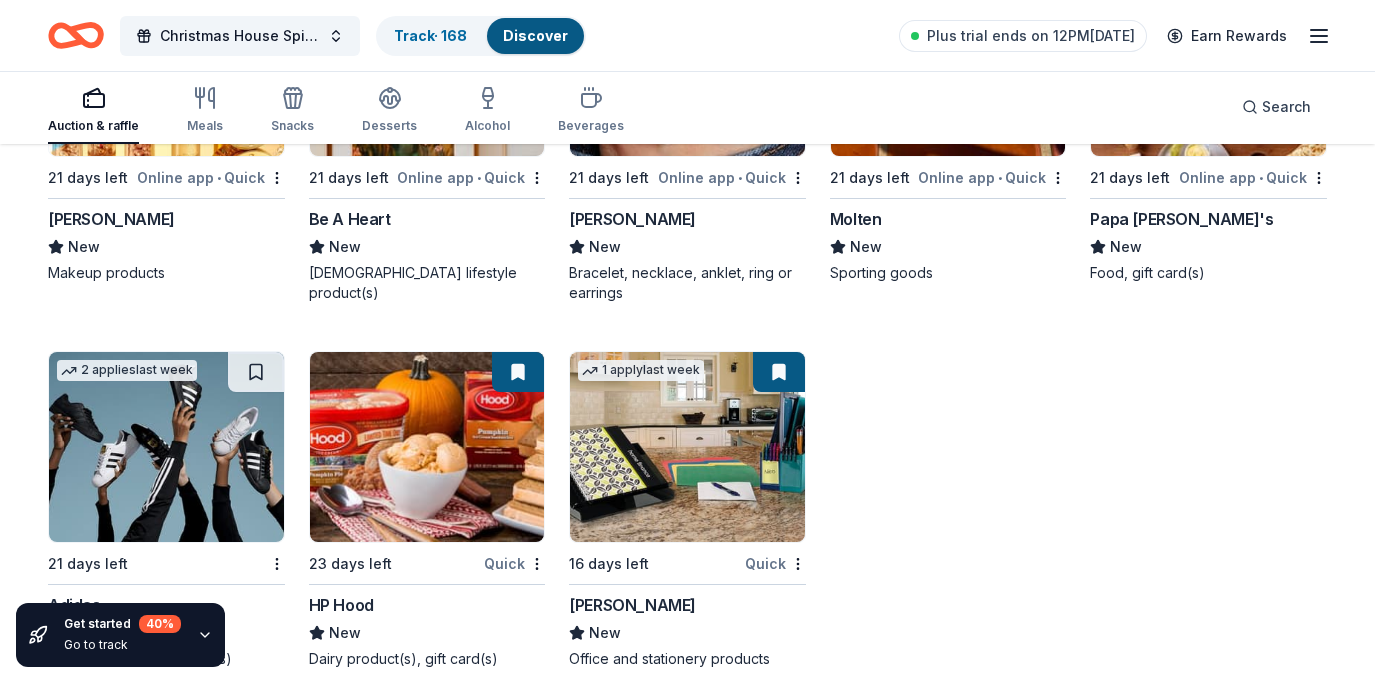scroll, scrollTop: 13333, scrollLeft: 0, axis: vertical 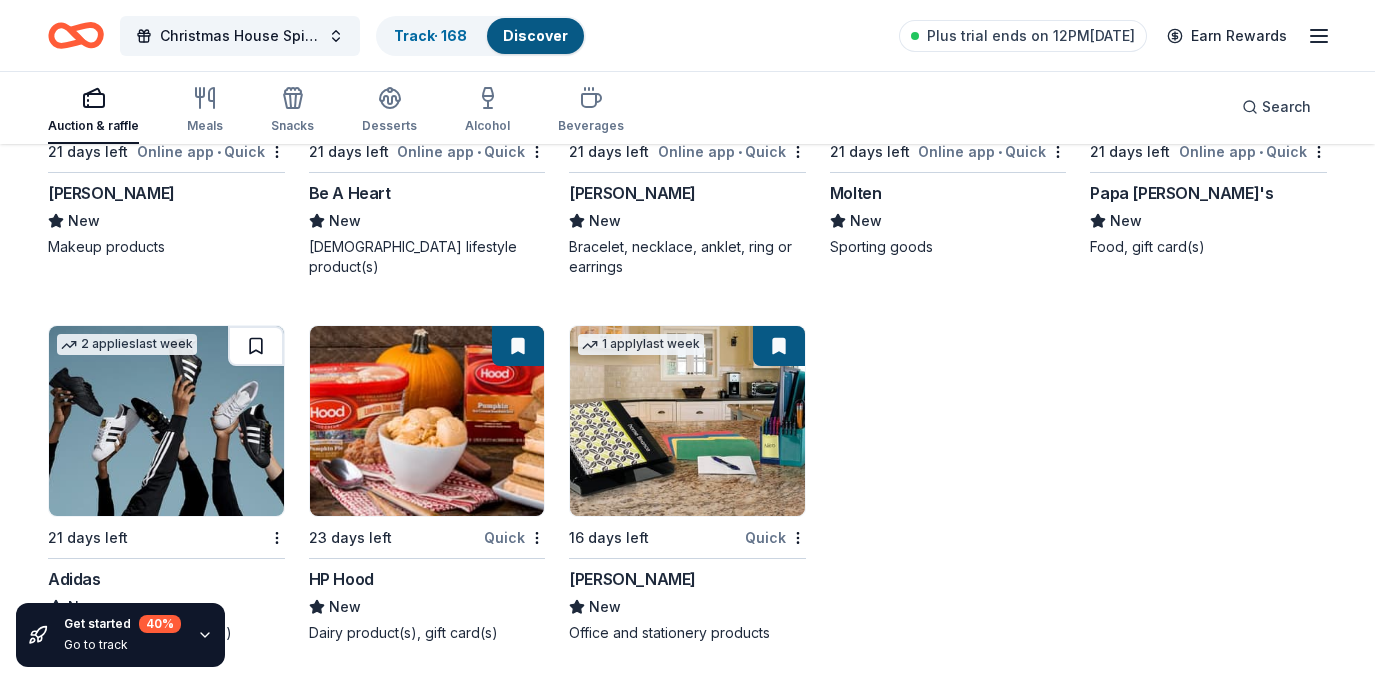 click at bounding box center [256, 346] 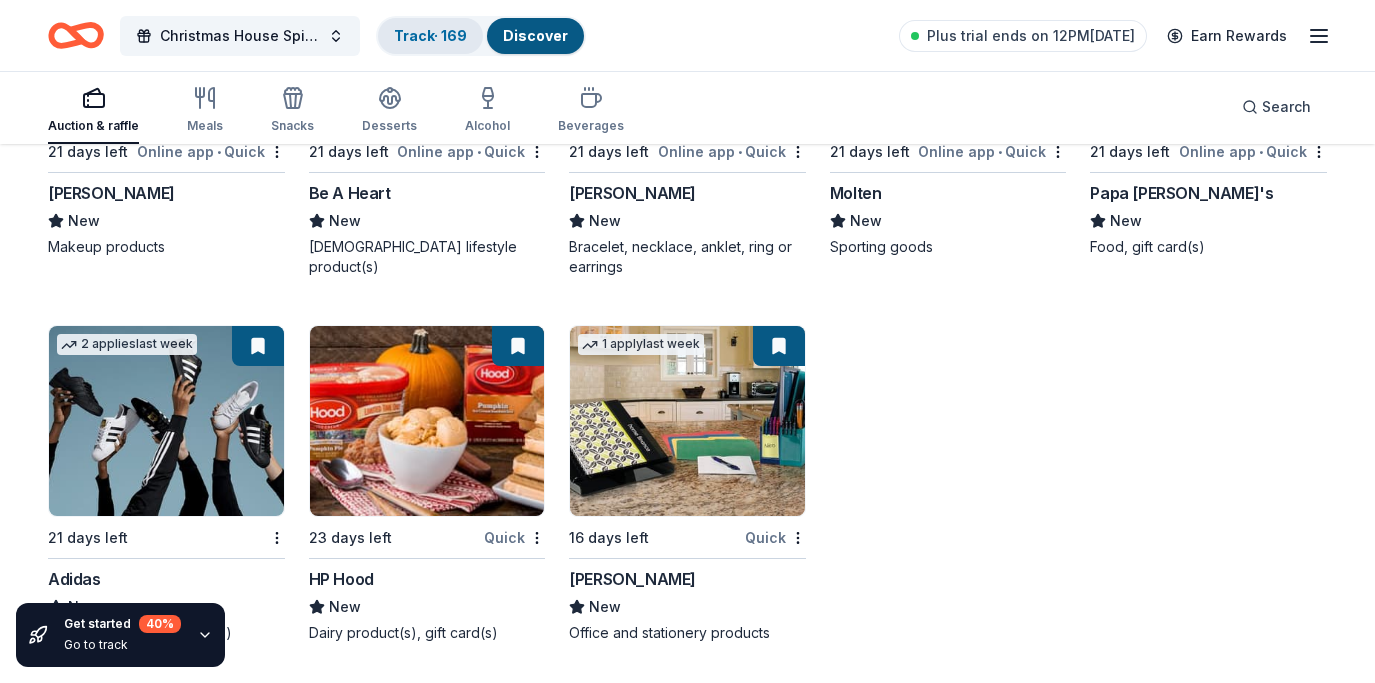 click on "Track  · 169" at bounding box center (430, 35) 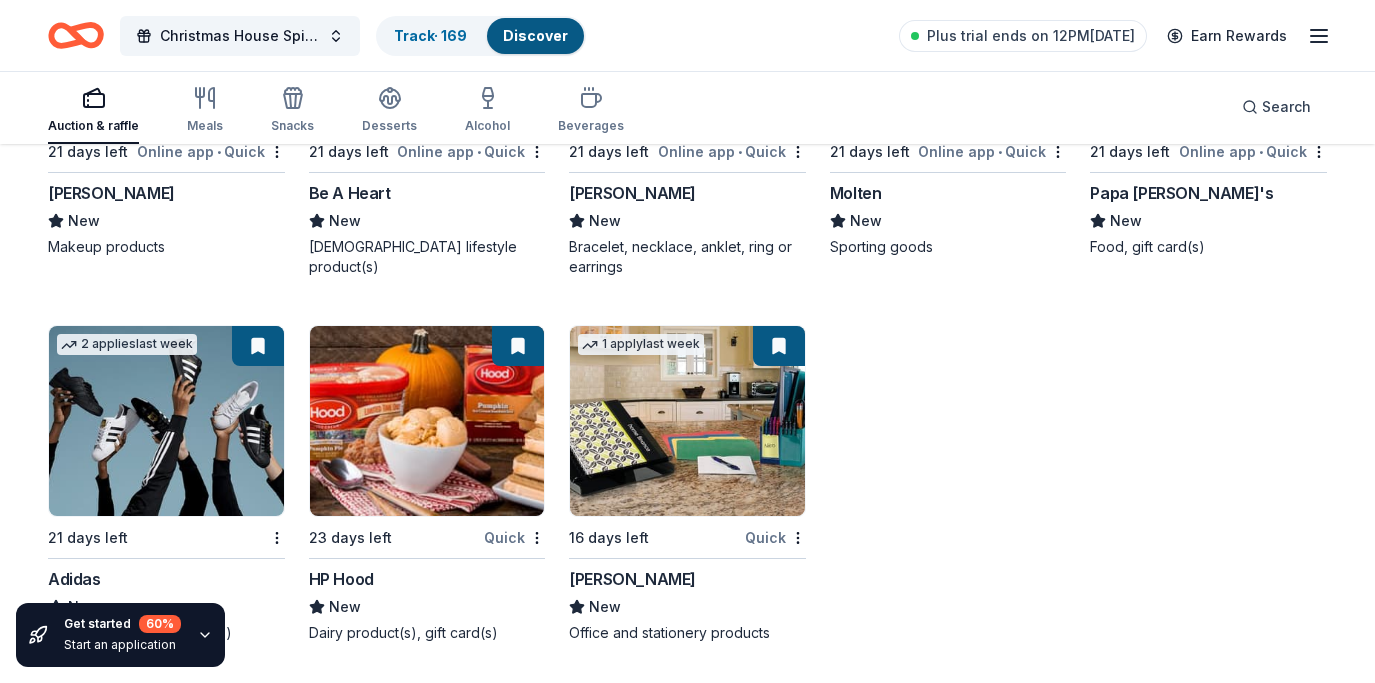 click on "Discover" at bounding box center [535, 35] 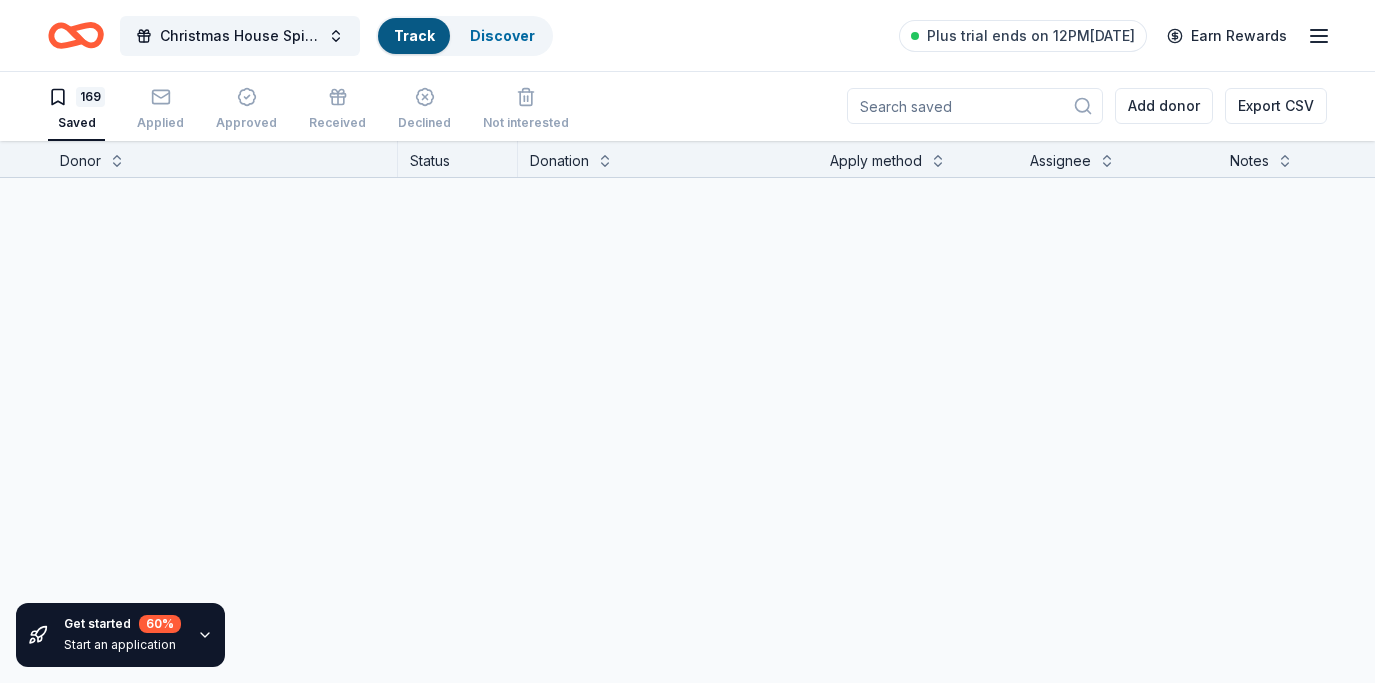 scroll, scrollTop: 1, scrollLeft: 0, axis: vertical 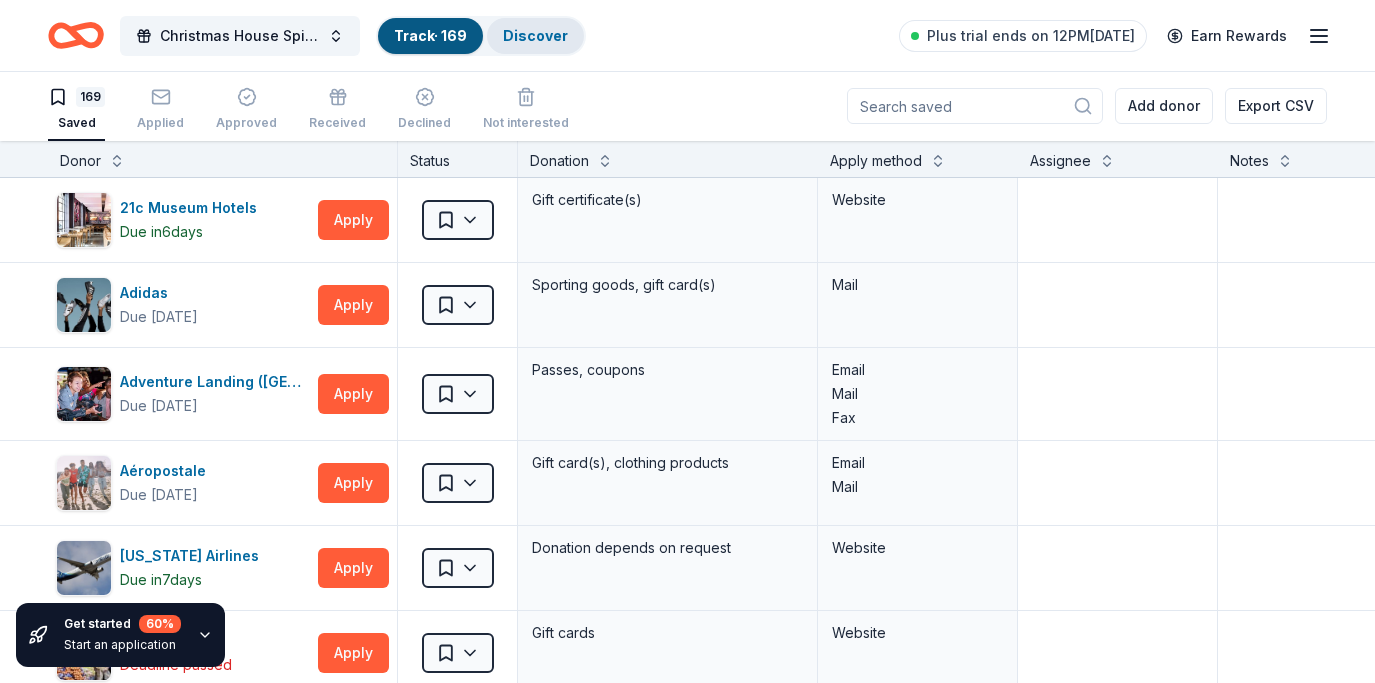 click on "Discover" at bounding box center [535, 36] 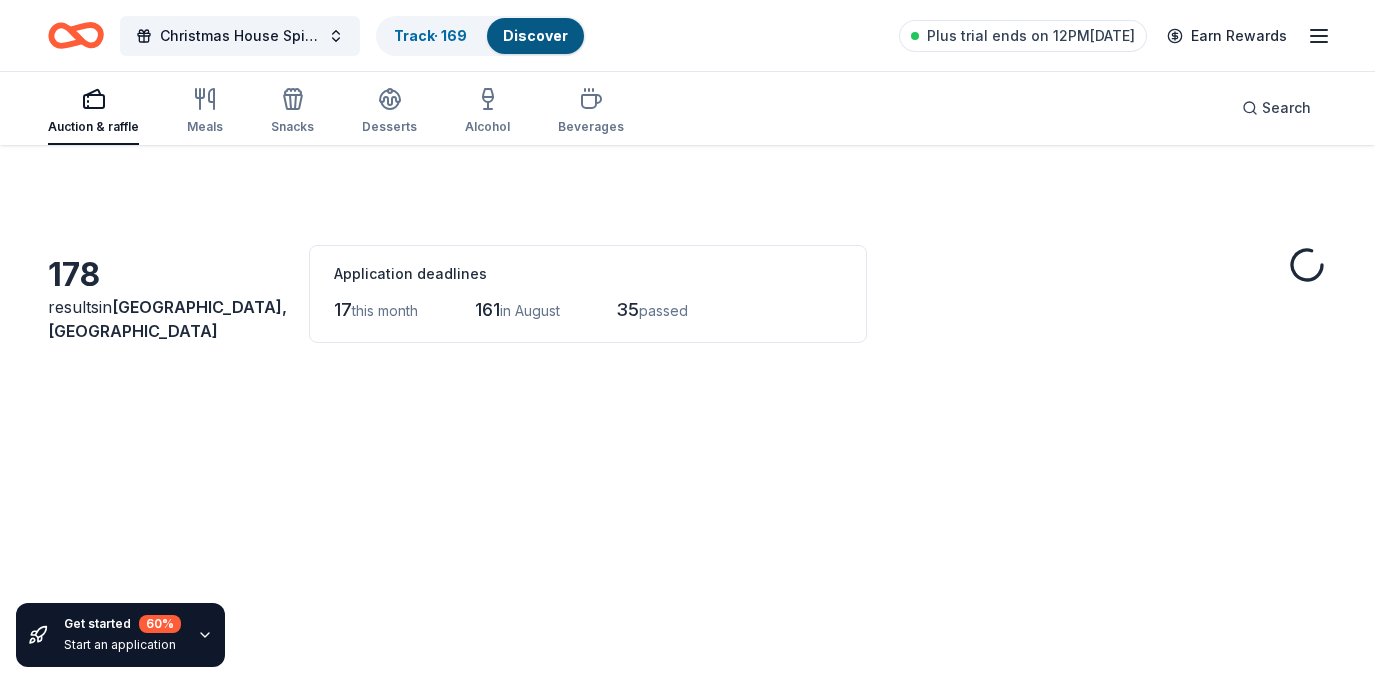 scroll, scrollTop: 0, scrollLeft: 0, axis: both 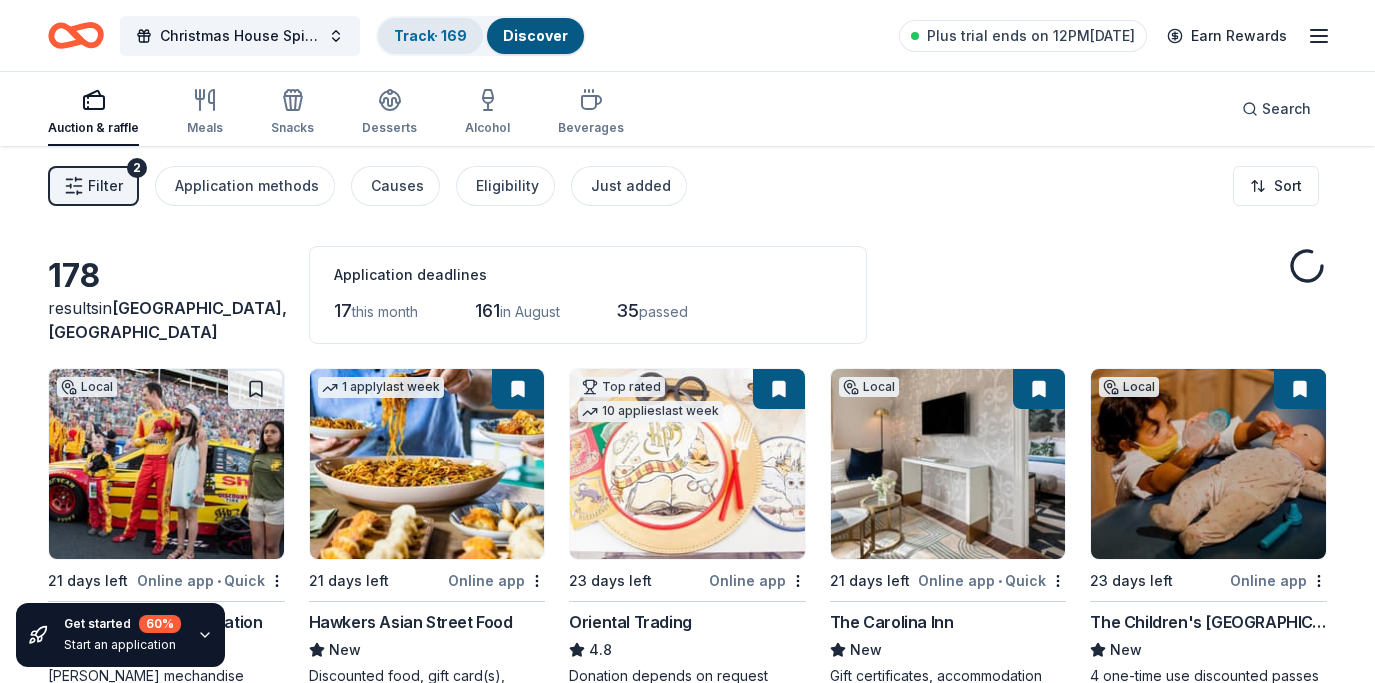 click on "Track  · 169" at bounding box center [430, 35] 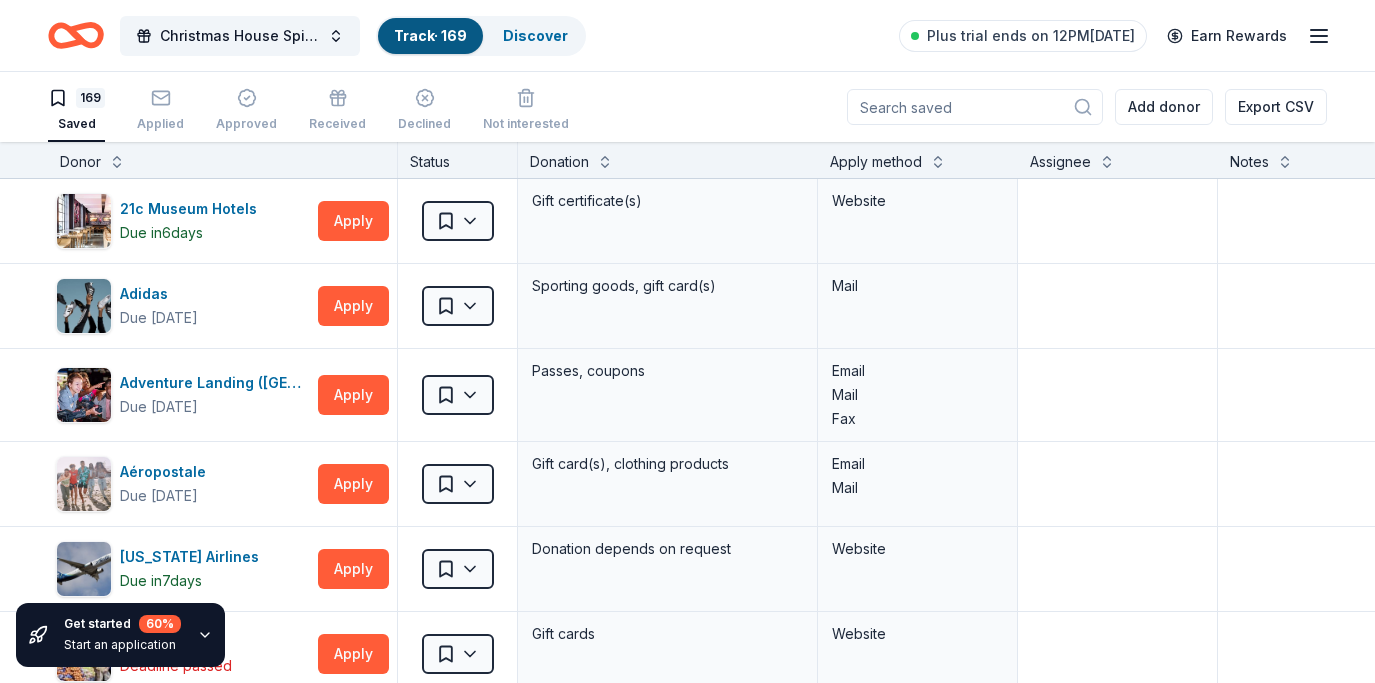 click on "Apply method" at bounding box center (876, 162) 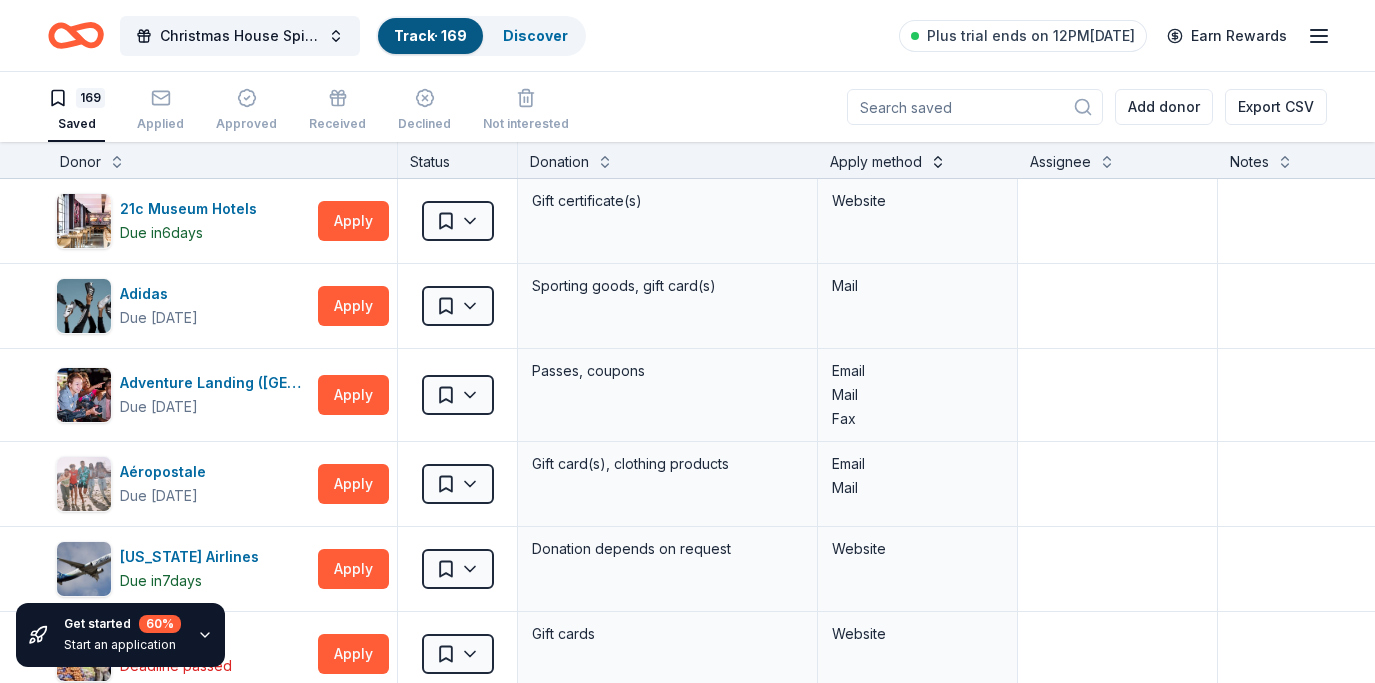click at bounding box center (938, 160) 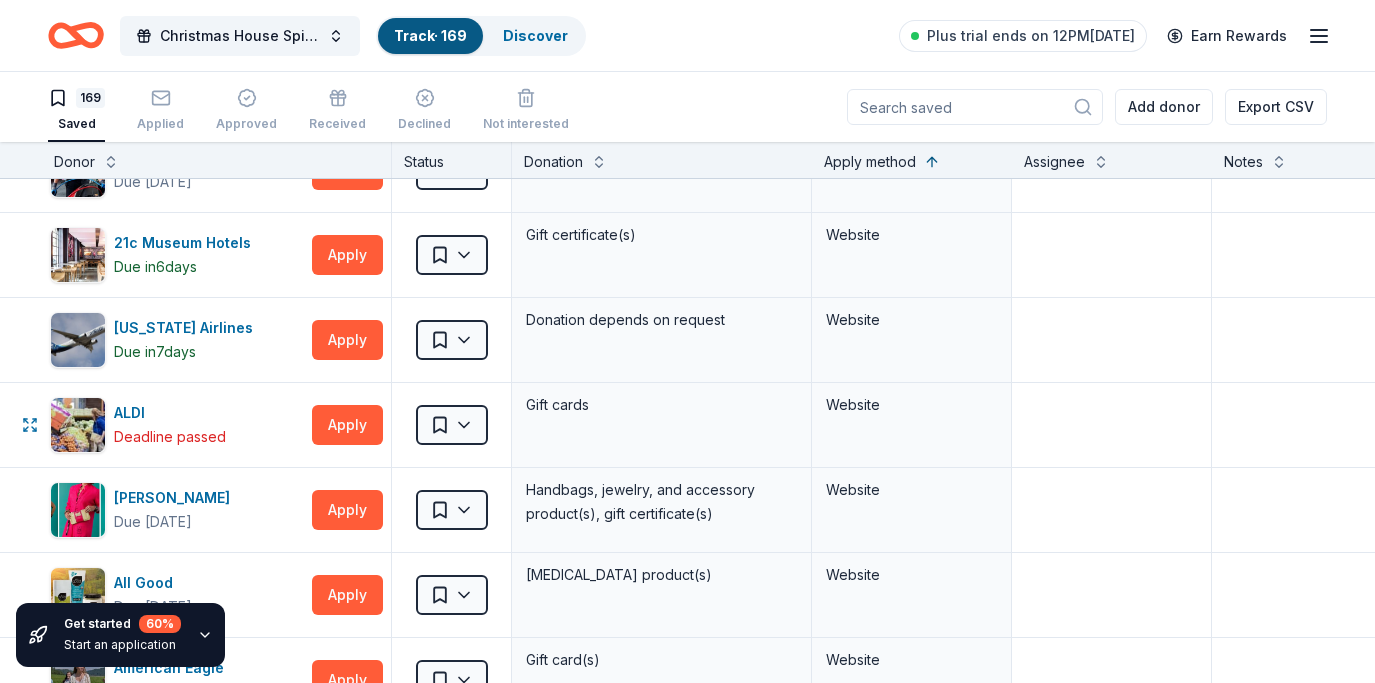 scroll, scrollTop: 4907, scrollLeft: 6, axis: both 